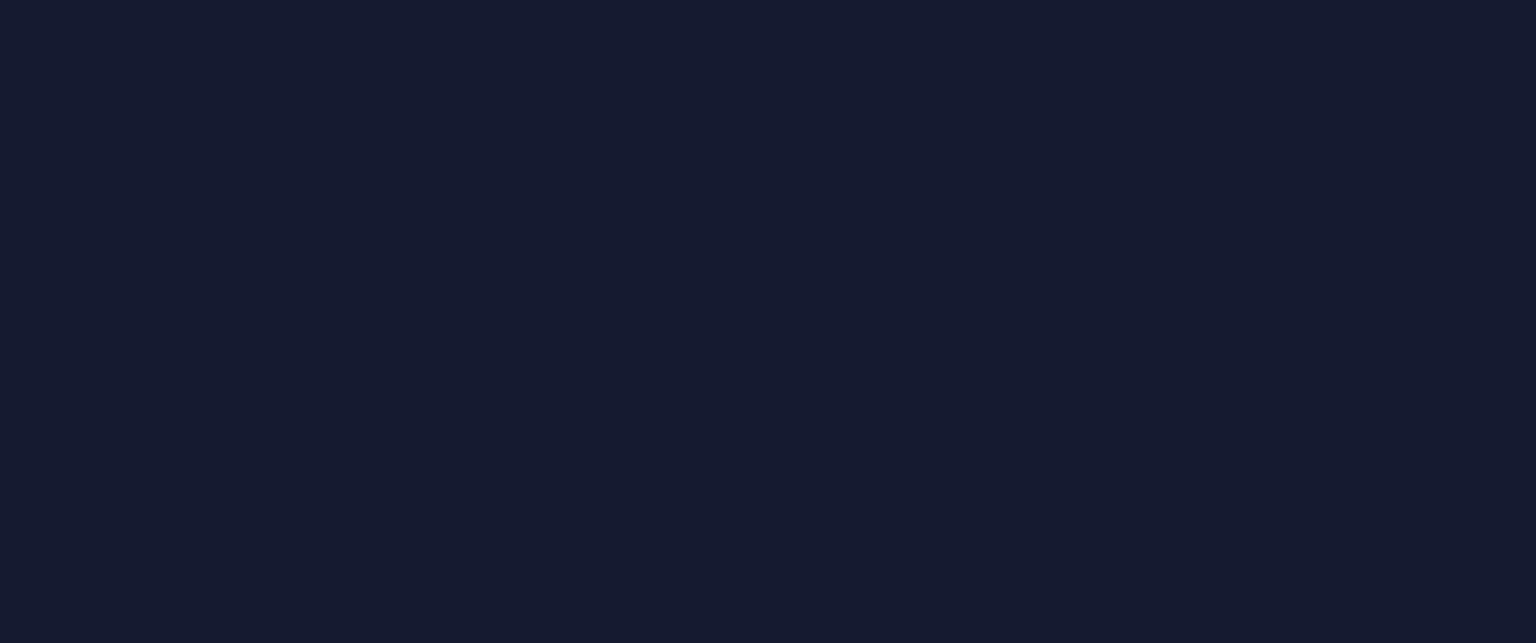 scroll, scrollTop: 0, scrollLeft: 0, axis: both 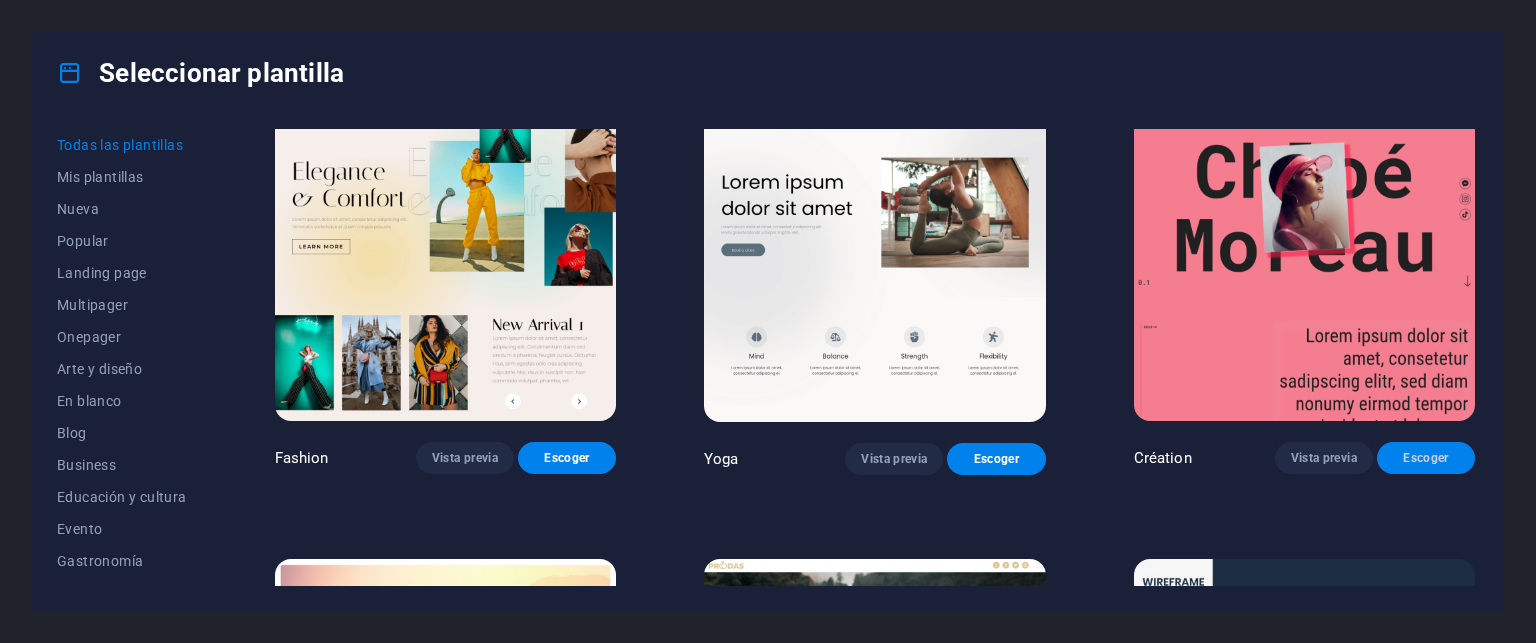 click on "Escoger" at bounding box center [1426, 458] 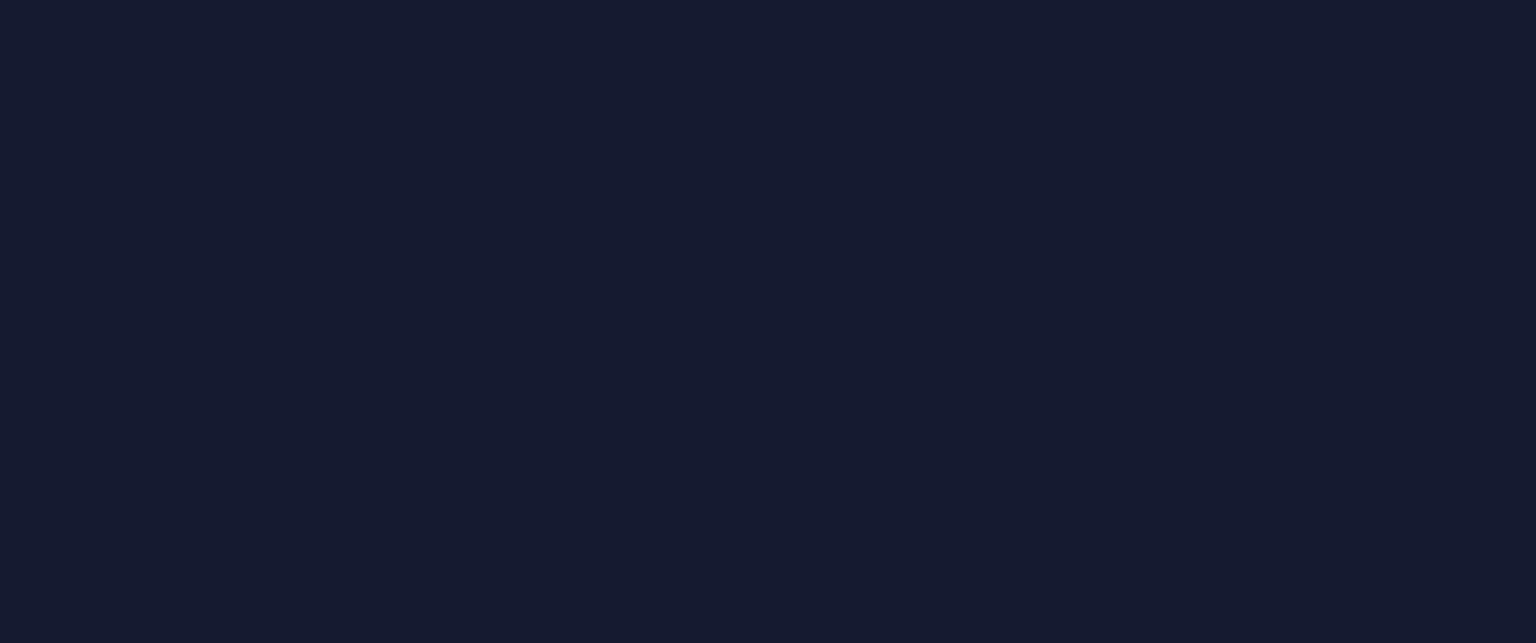 scroll, scrollTop: 0, scrollLeft: 0, axis: both 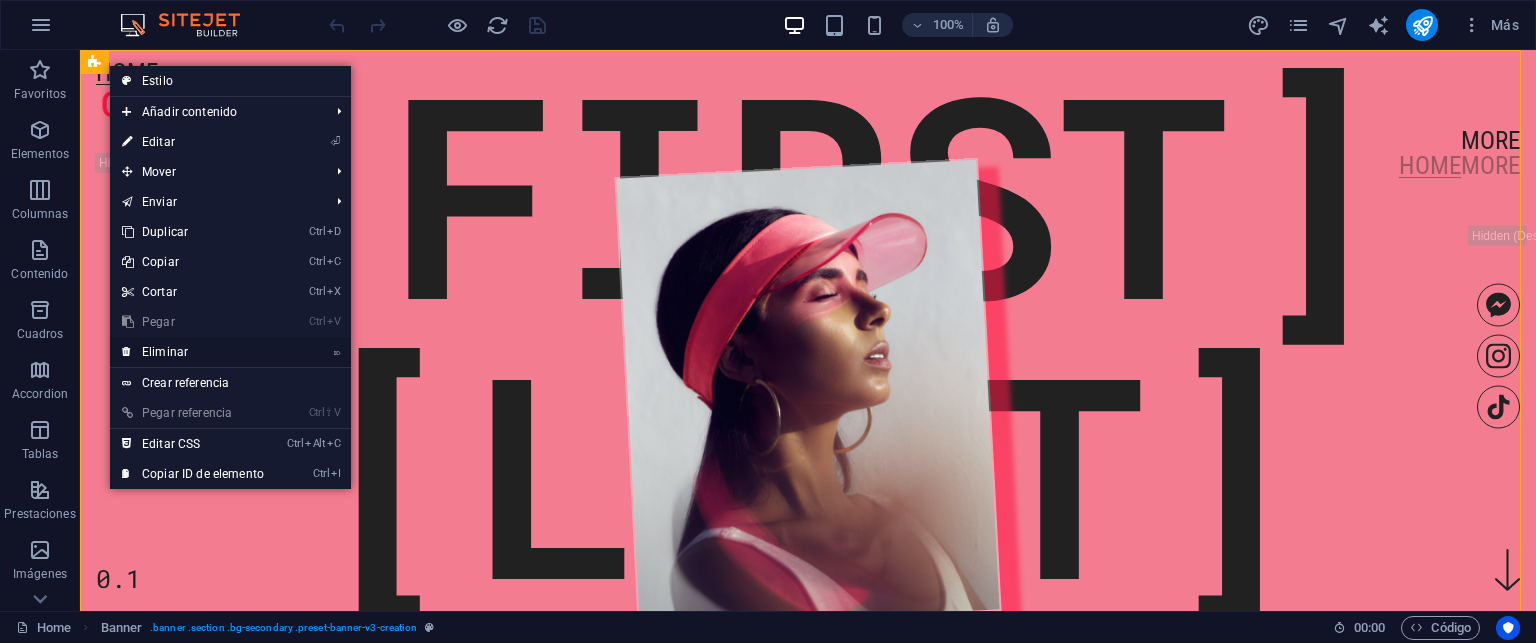 click on "⌦  Eliminar" at bounding box center (193, 352) 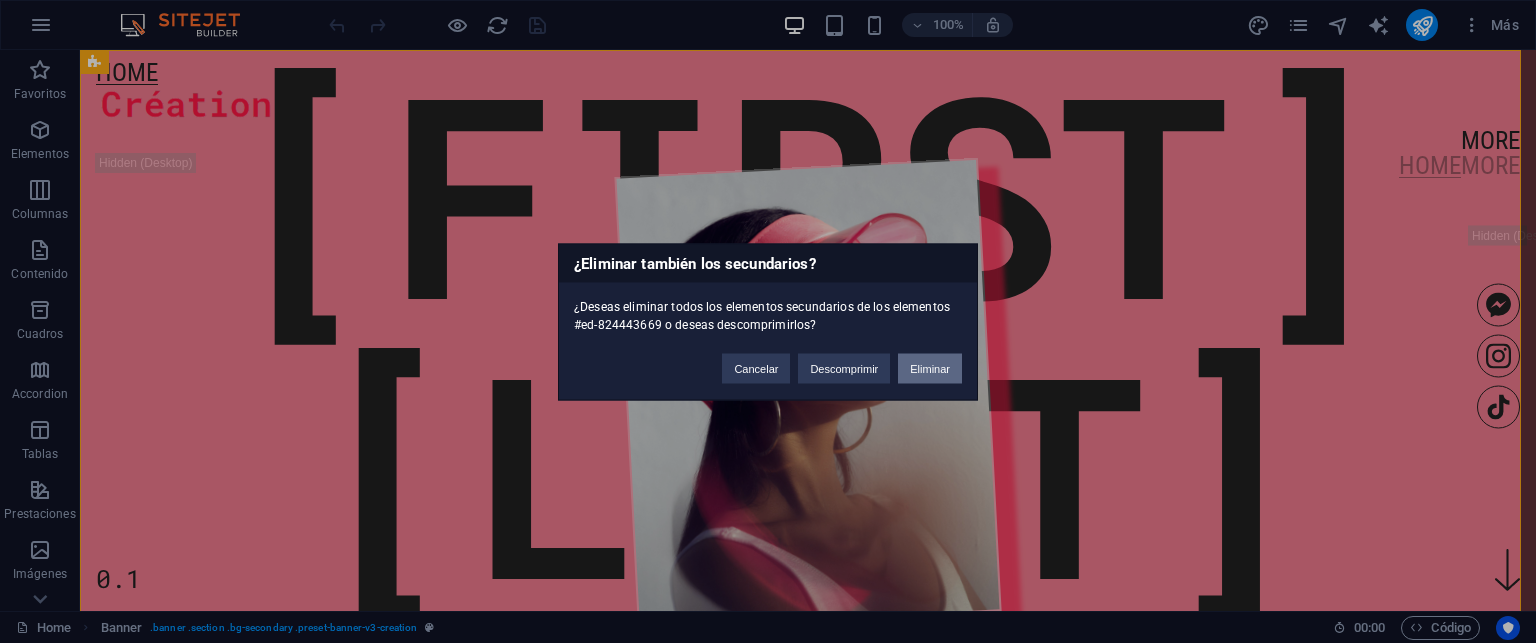 drag, startPoint x: 830, startPoint y: 324, endPoint x: 910, endPoint y: 374, distance: 94.33981 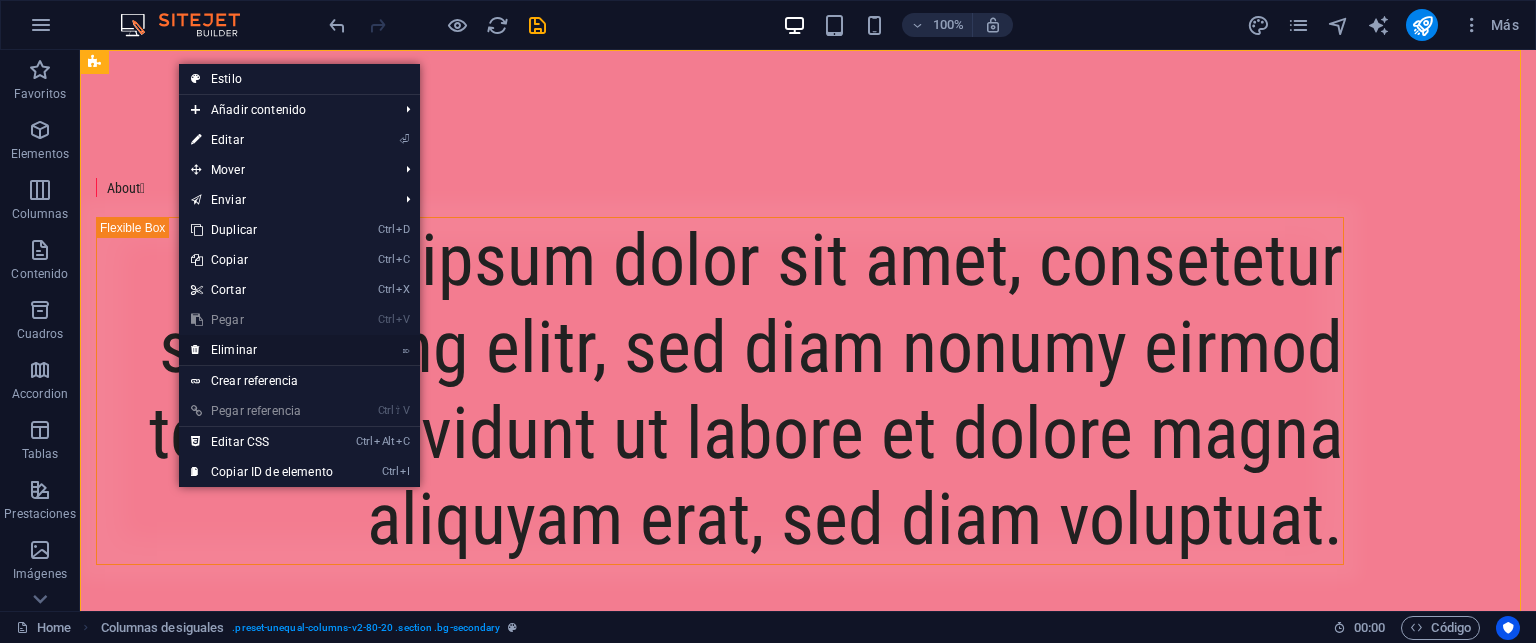 click on "⌦  Eliminar" at bounding box center (262, 350) 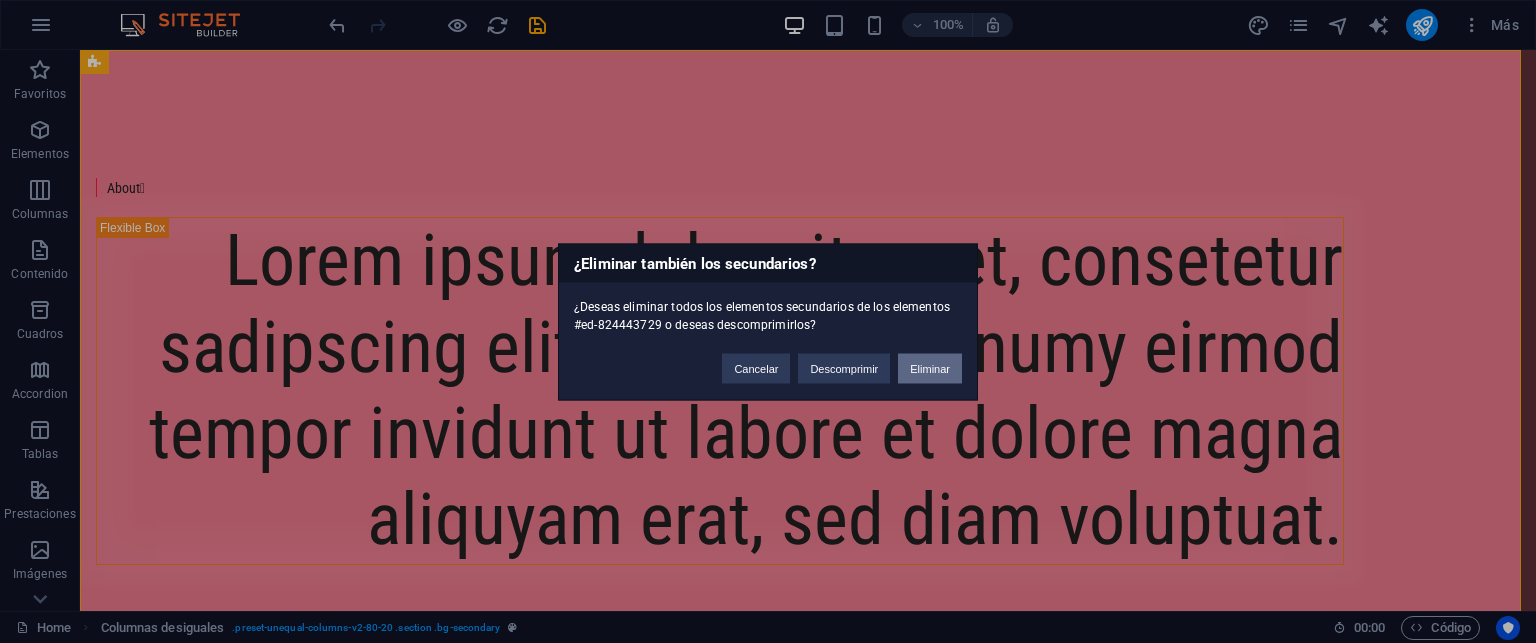 click on "Eliminar" at bounding box center (930, 368) 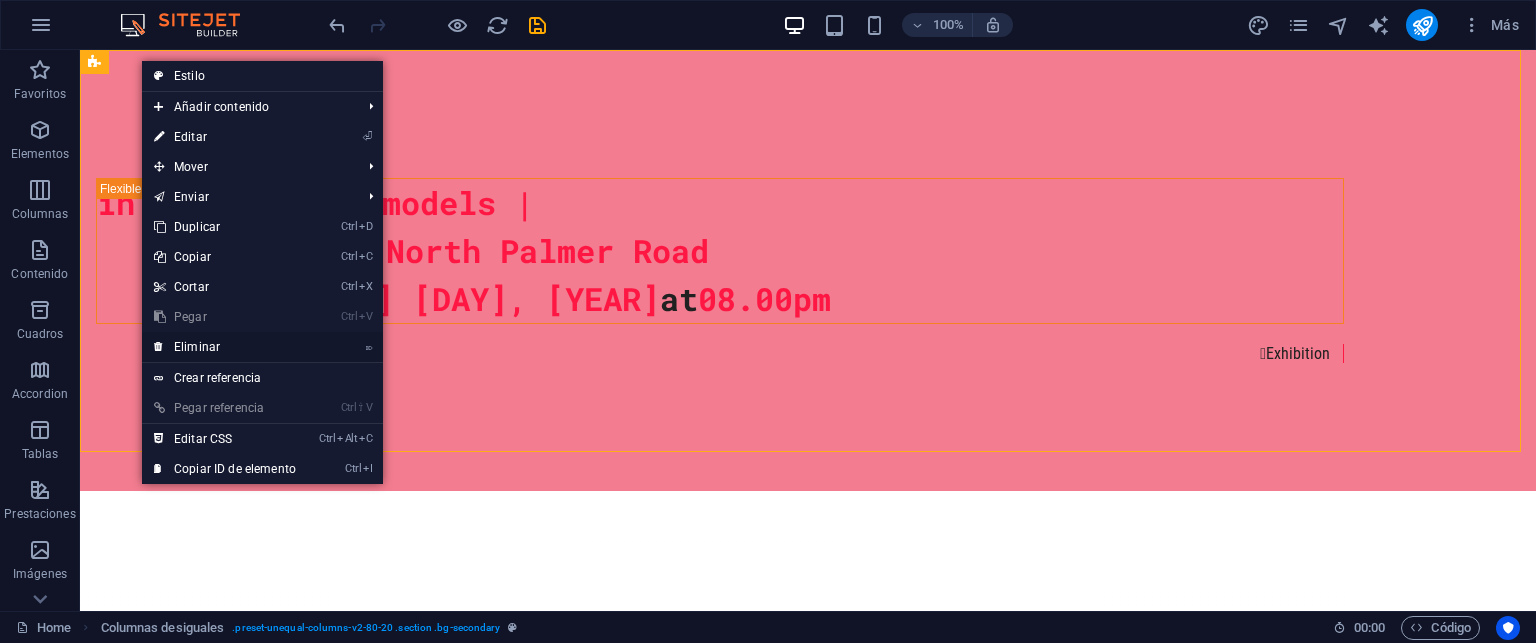 click on "⌦  Eliminar" at bounding box center [225, 347] 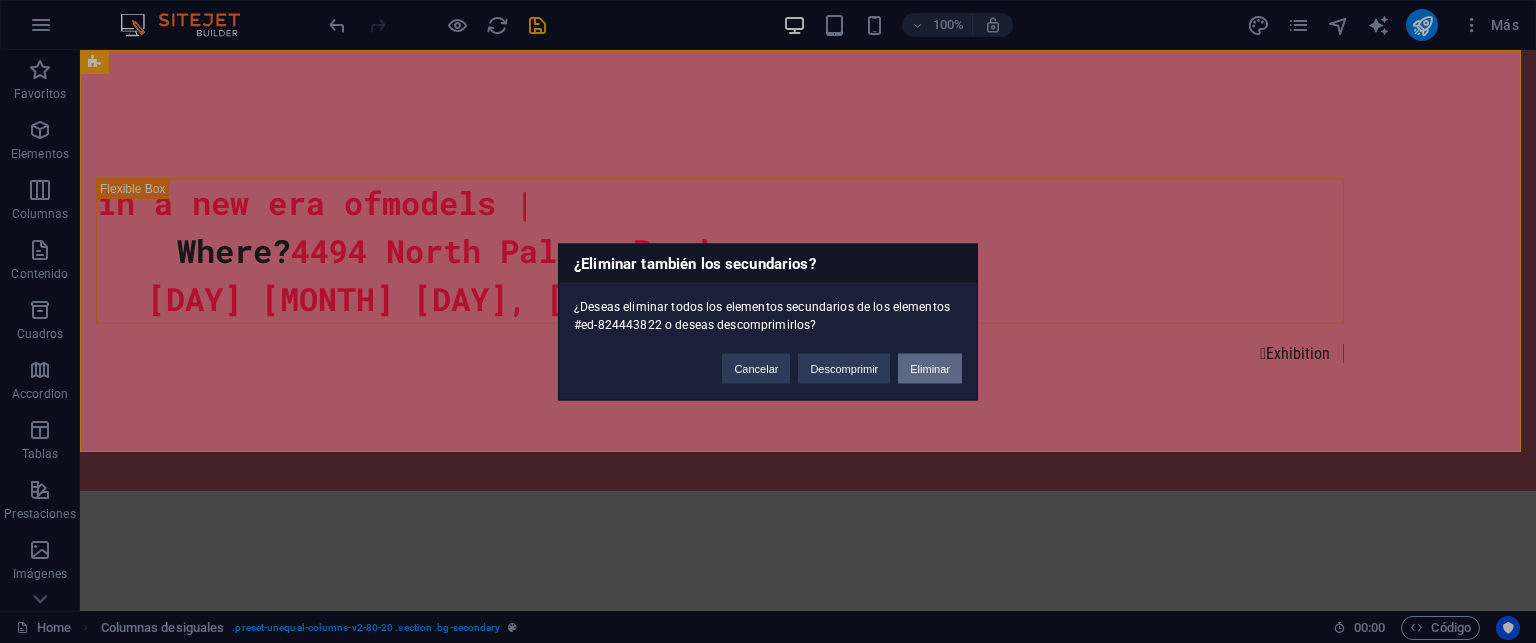 click on "Eliminar" at bounding box center (930, 368) 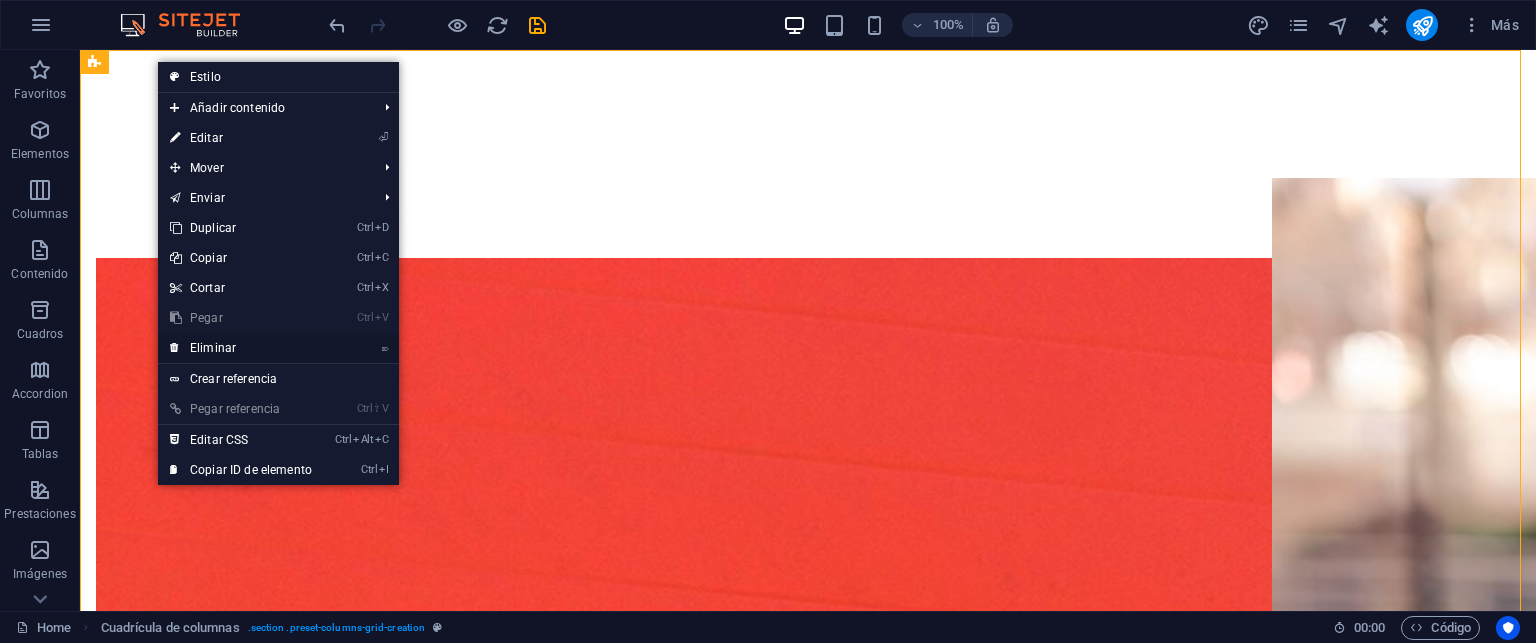 click on "⌦  Eliminar" at bounding box center (241, 348) 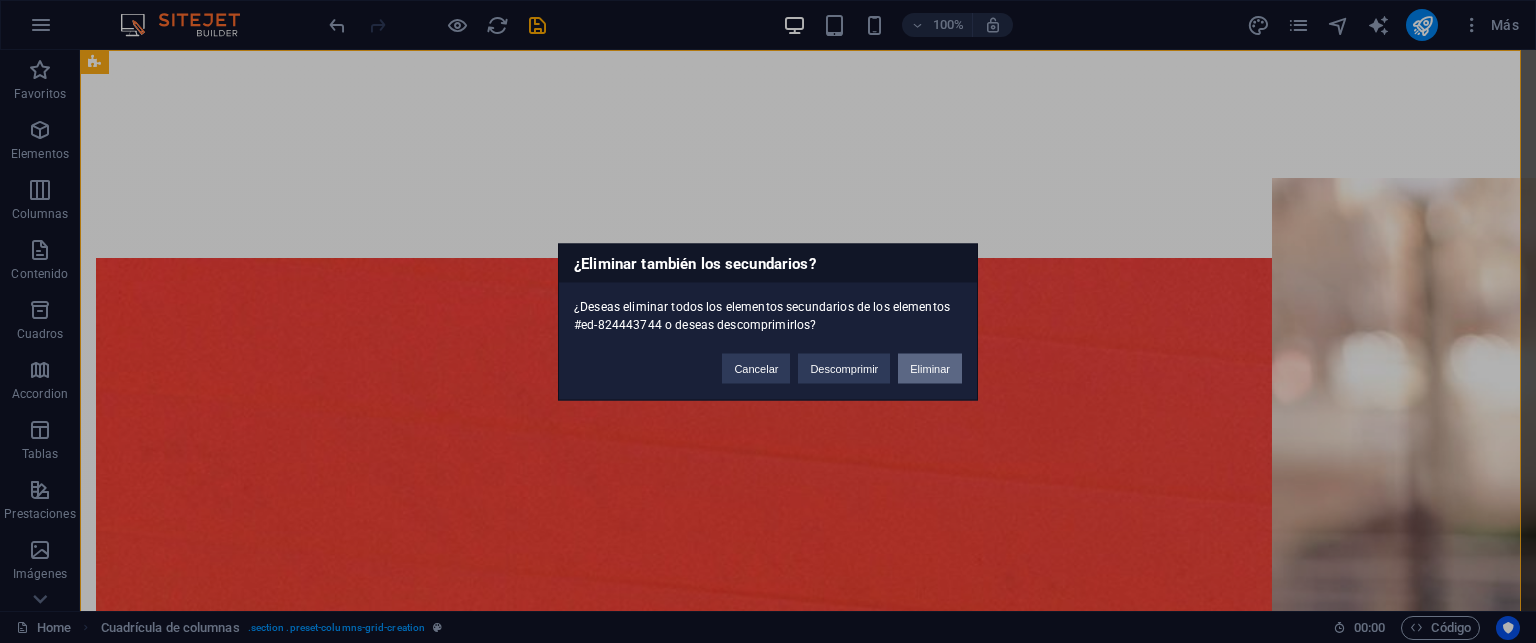 click on "Eliminar" at bounding box center (930, 368) 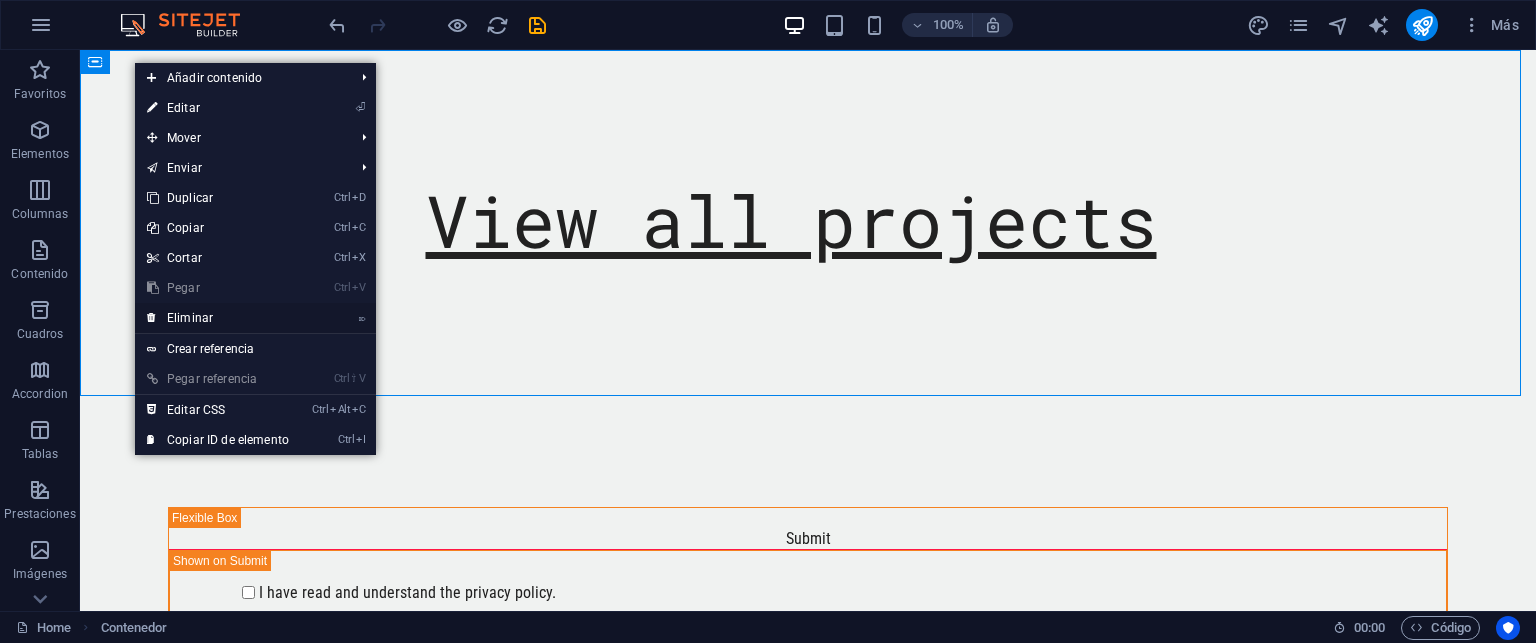 click on "⌦  Eliminar" at bounding box center (218, 318) 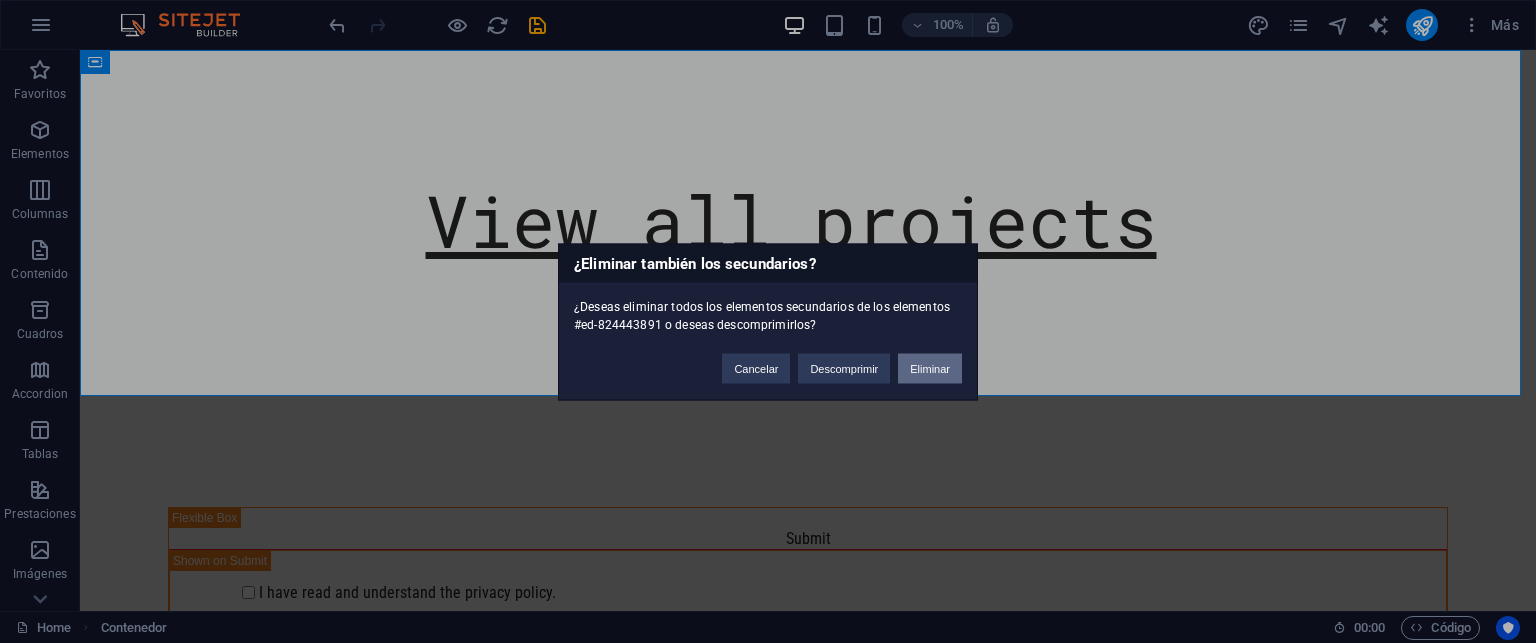click on "Eliminar" at bounding box center [930, 368] 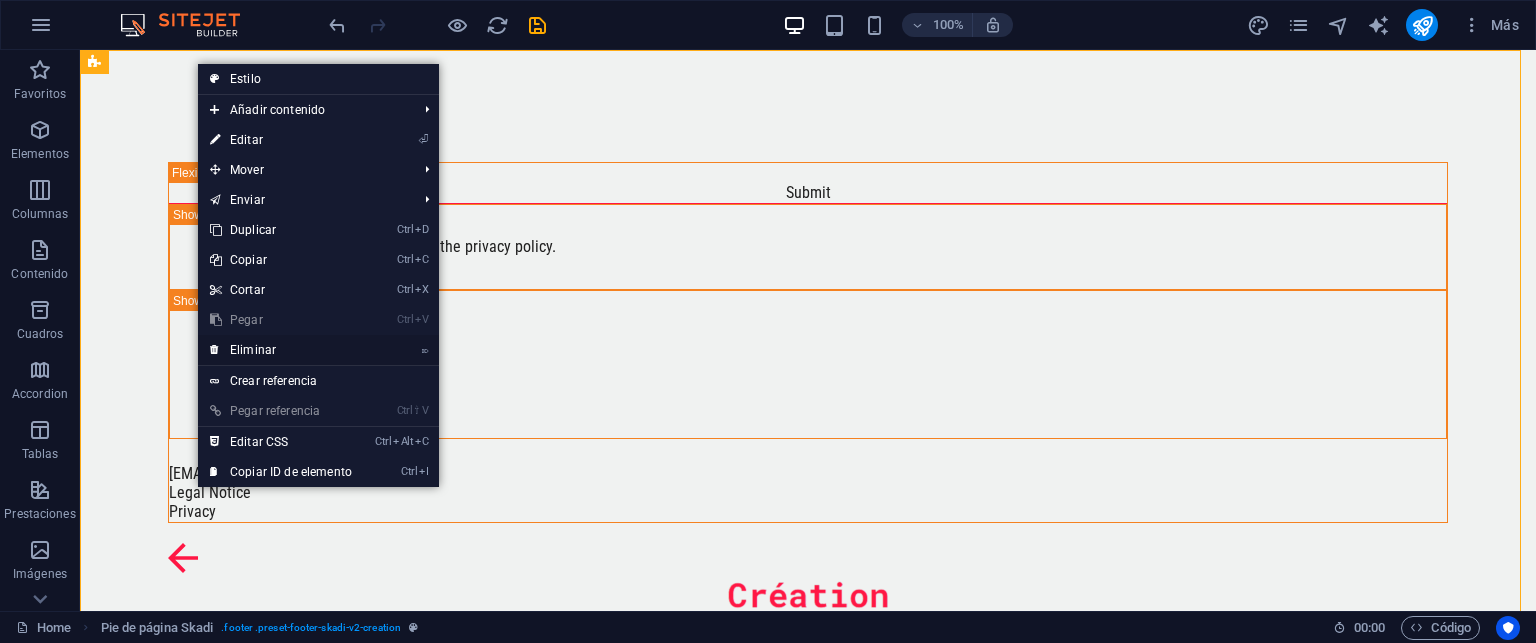 click on "⌦  Eliminar" at bounding box center [281, 350] 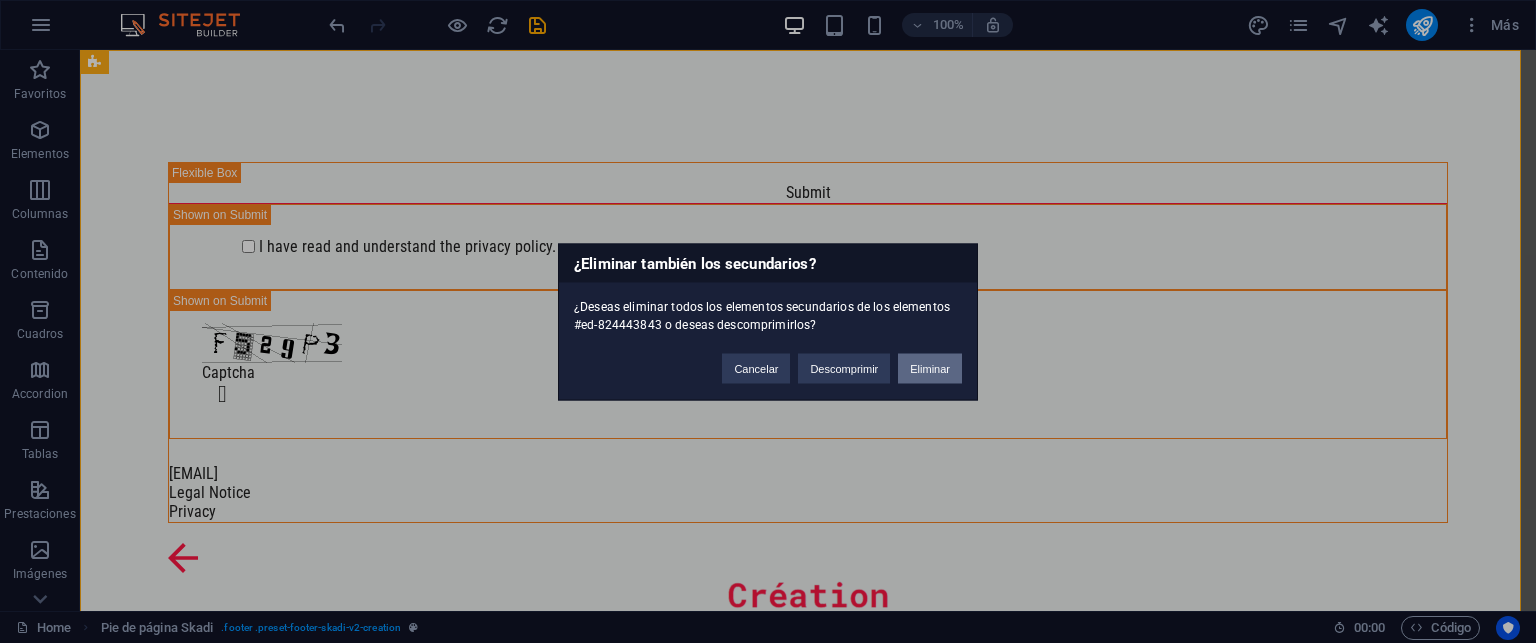 click on "Eliminar" at bounding box center [930, 368] 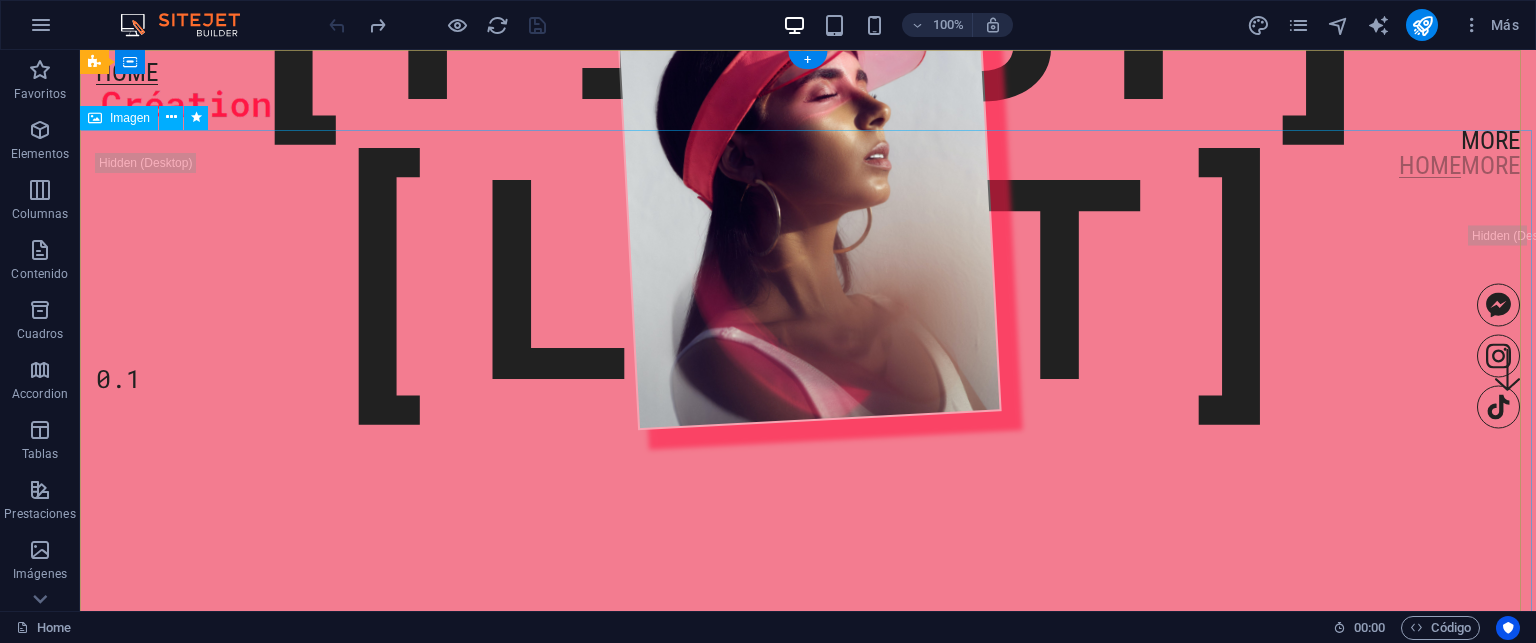 scroll, scrollTop: 400, scrollLeft: 0, axis: vertical 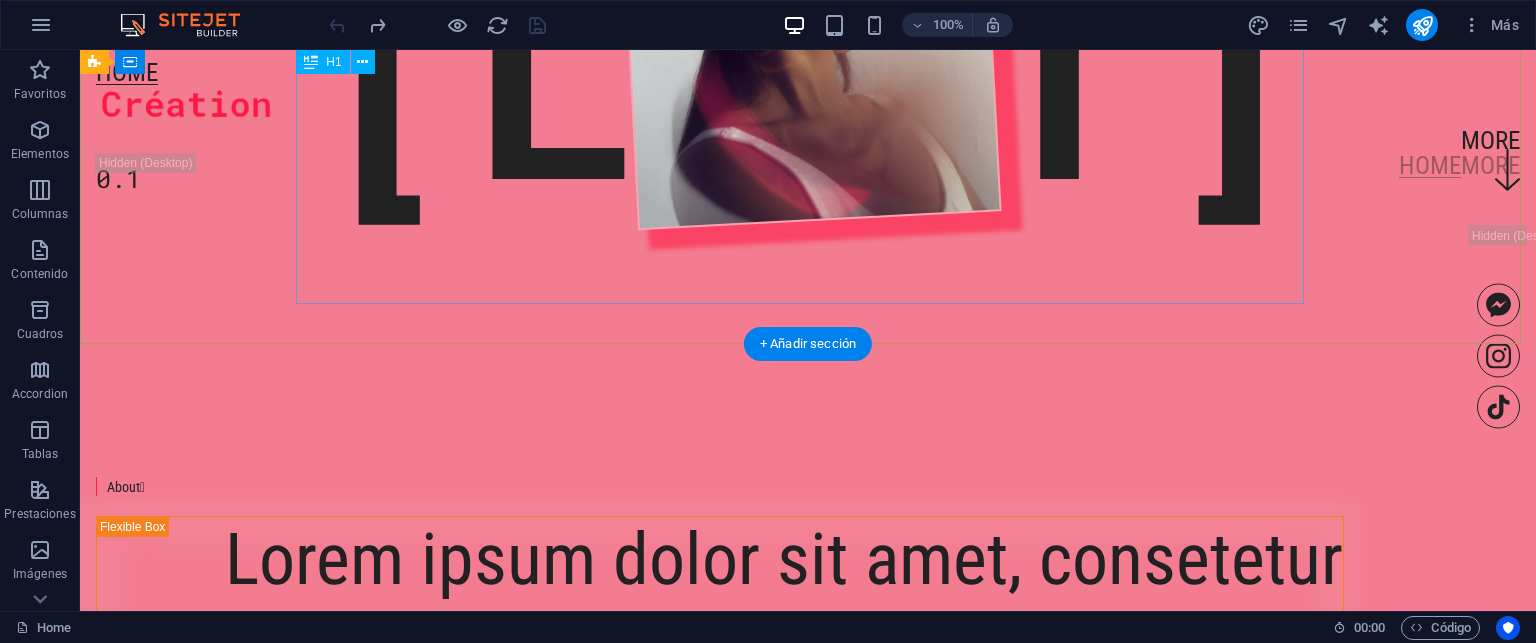 click on "Chloé Moreau" at bounding box center [808, -69] 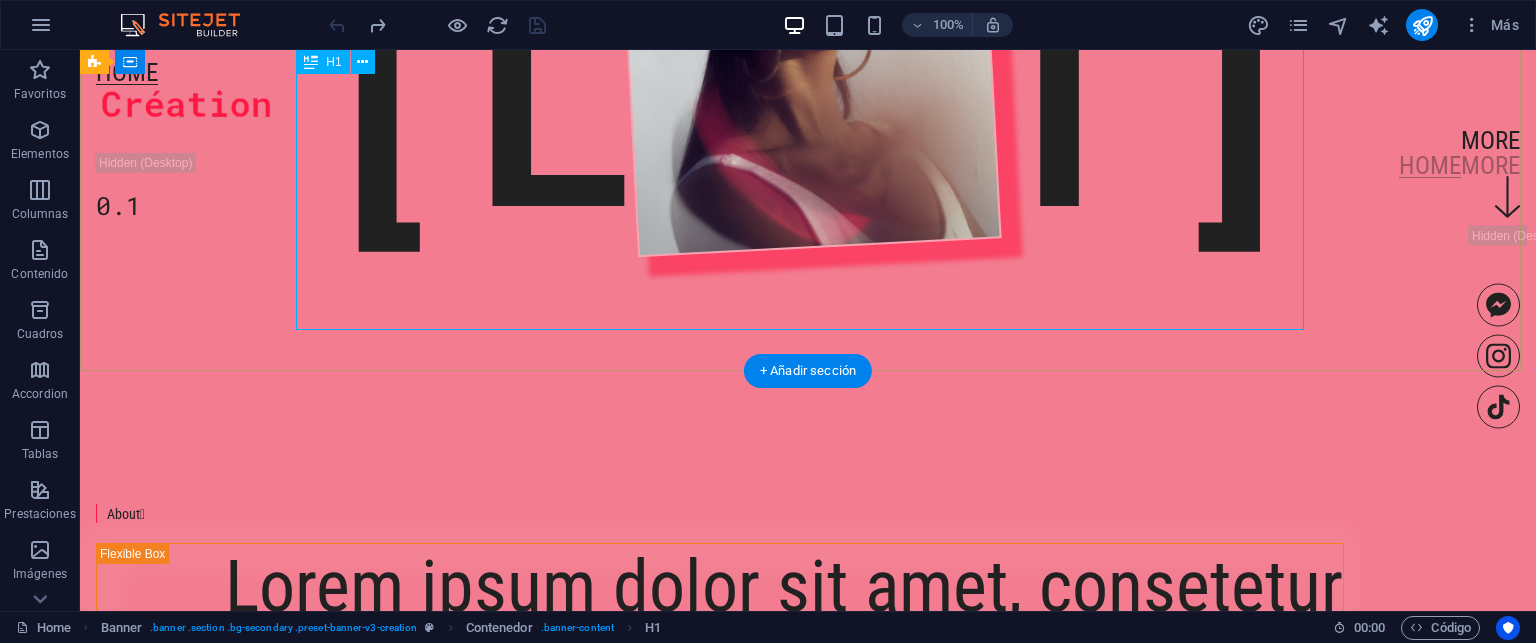 scroll, scrollTop: 0, scrollLeft: 0, axis: both 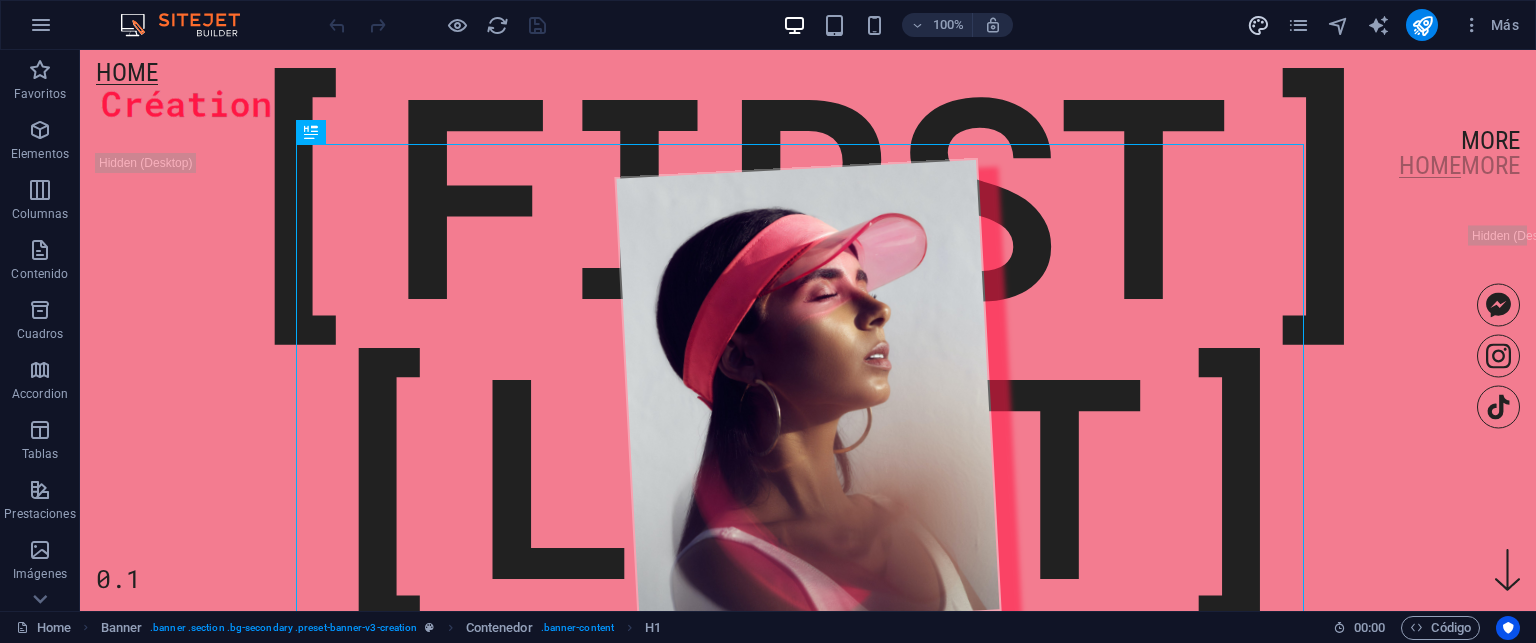 drag, startPoint x: 1261, startPoint y: 35, endPoint x: 1262, endPoint y: 23, distance: 12.0415945 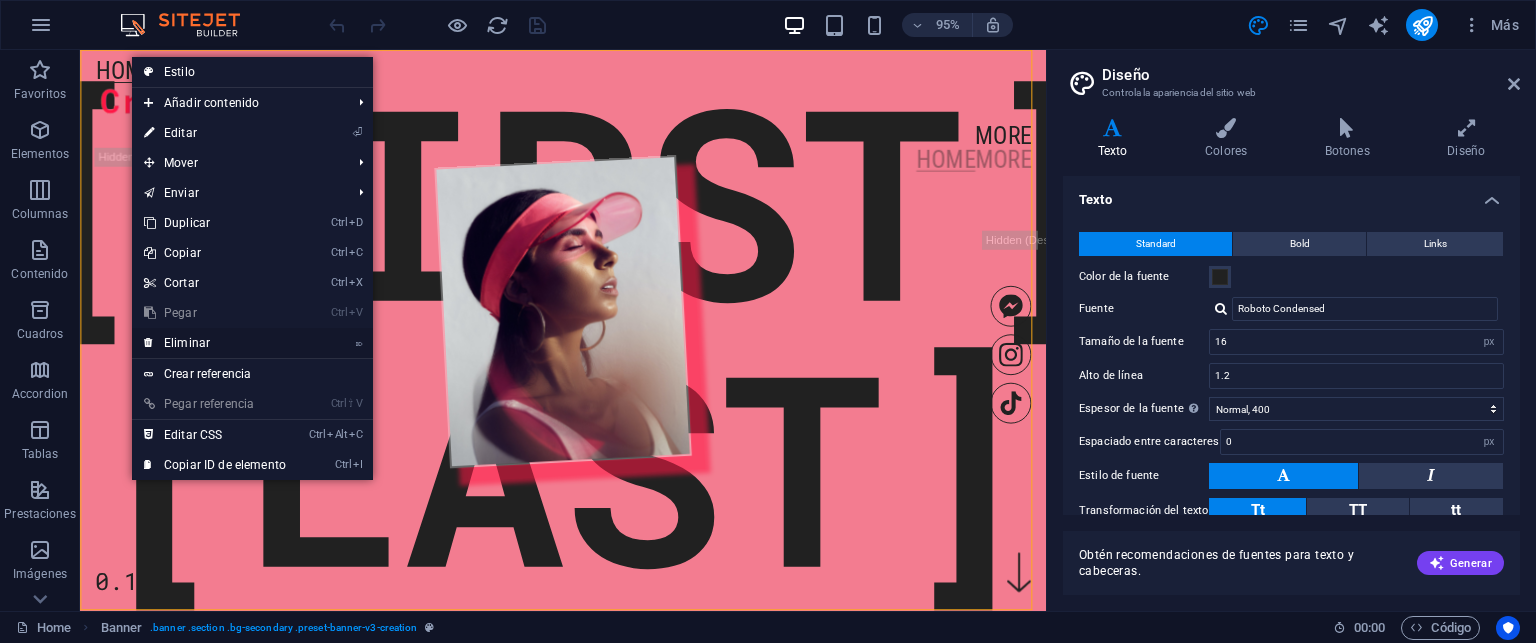 click on "⌦  Eliminar" at bounding box center (215, 343) 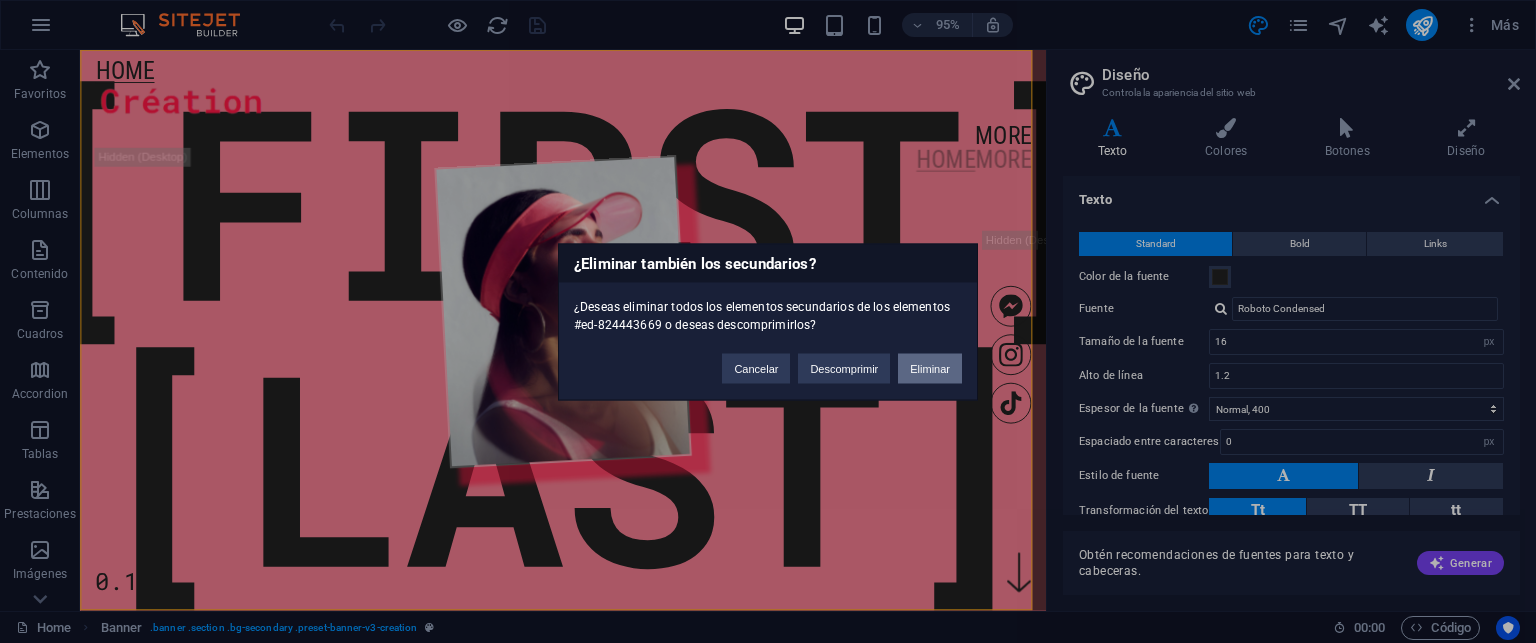click on "Eliminar" at bounding box center [930, 368] 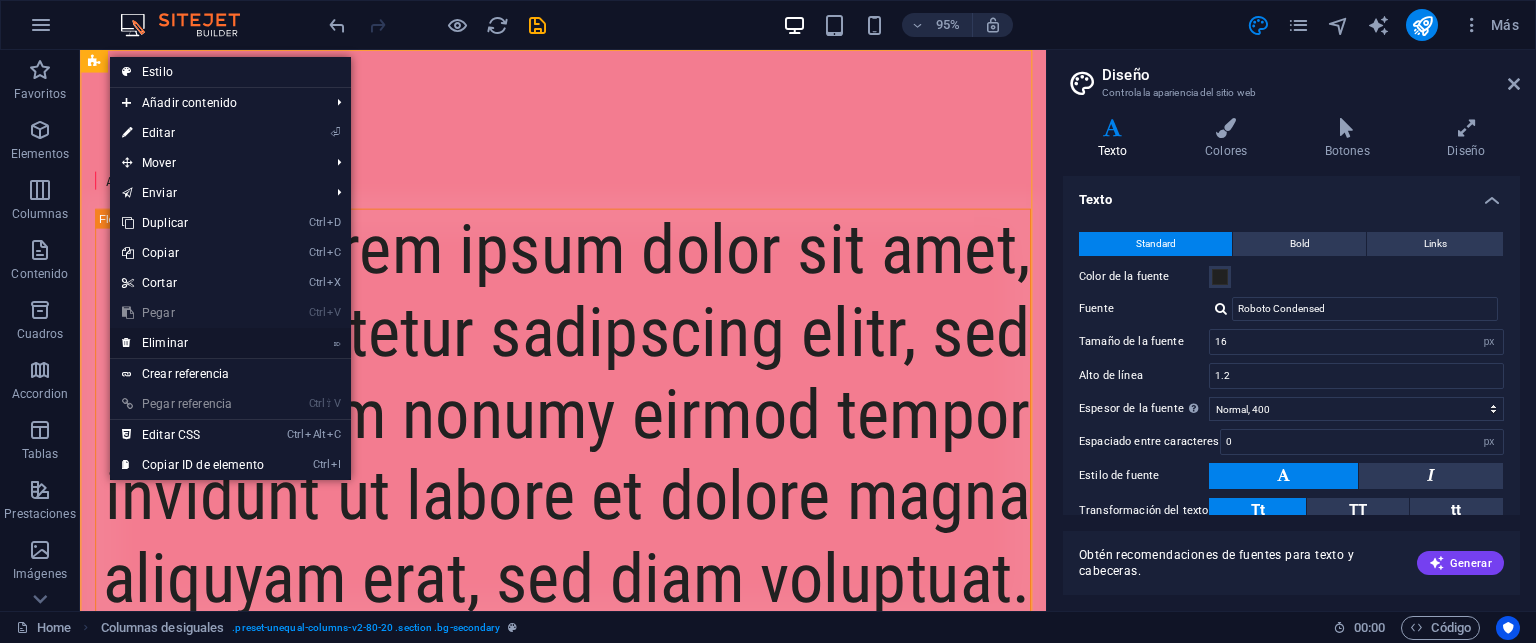 click on "⌦  Eliminar" at bounding box center (193, 343) 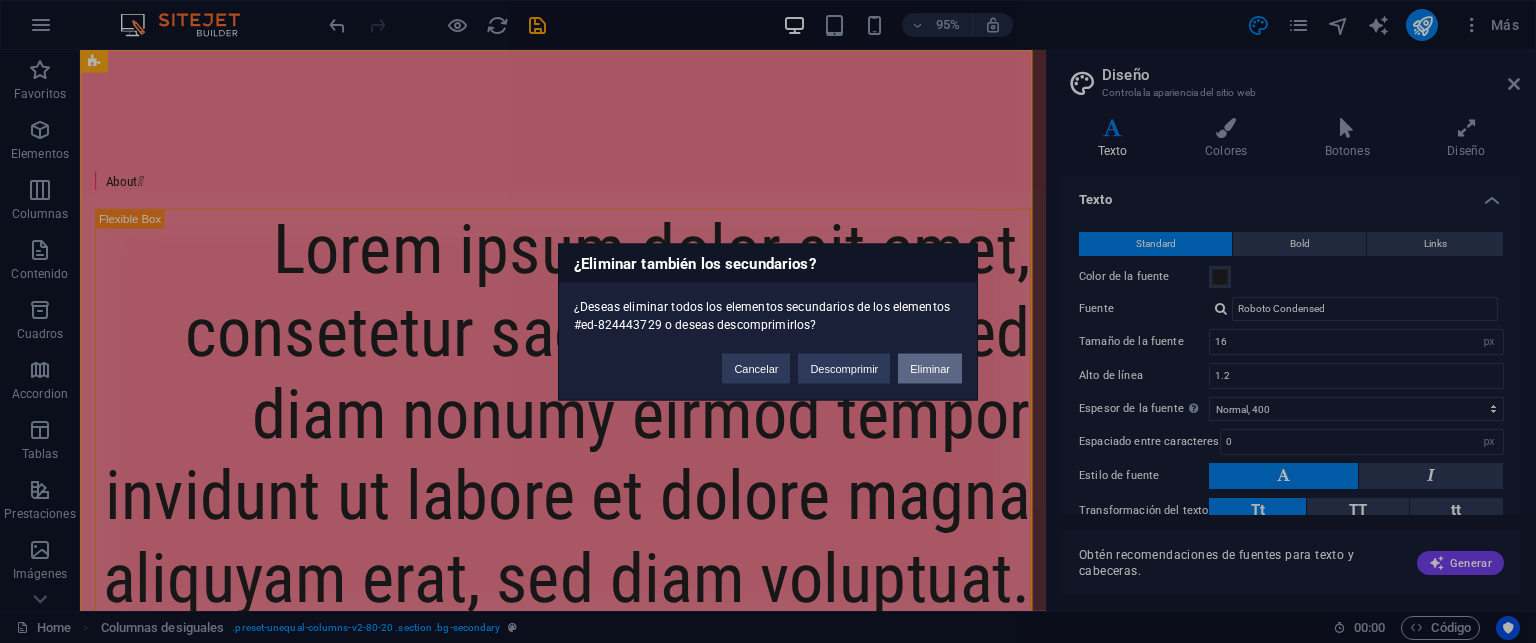 click on "Eliminar" at bounding box center (930, 368) 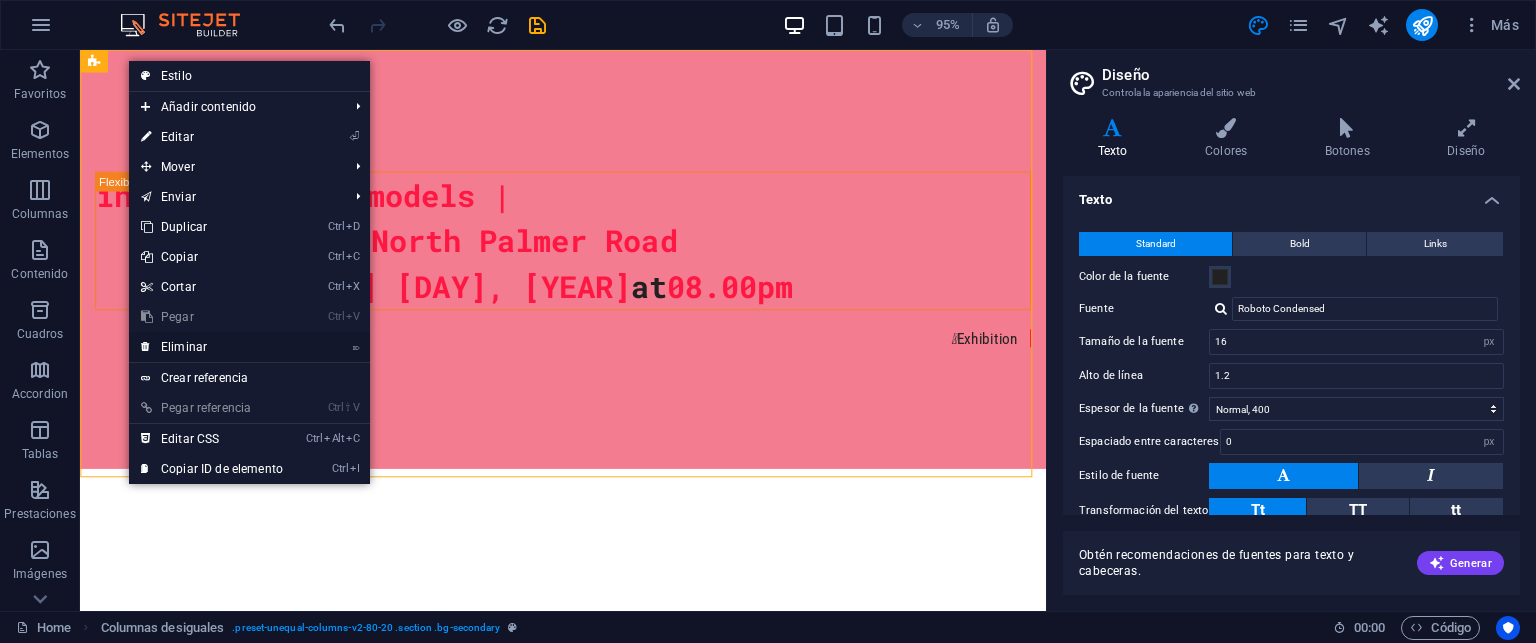 click on "⌦  Eliminar" at bounding box center (212, 347) 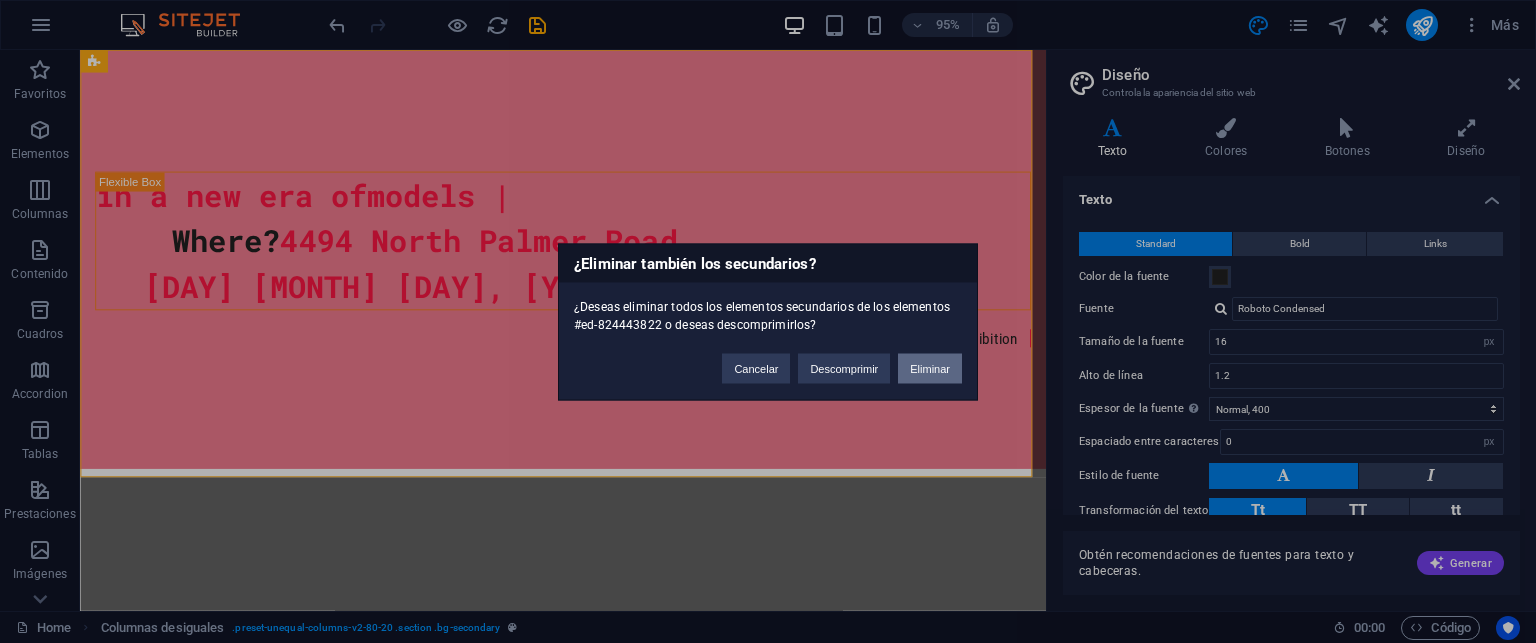 click on "Eliminar" at bounding box center [930, 368] 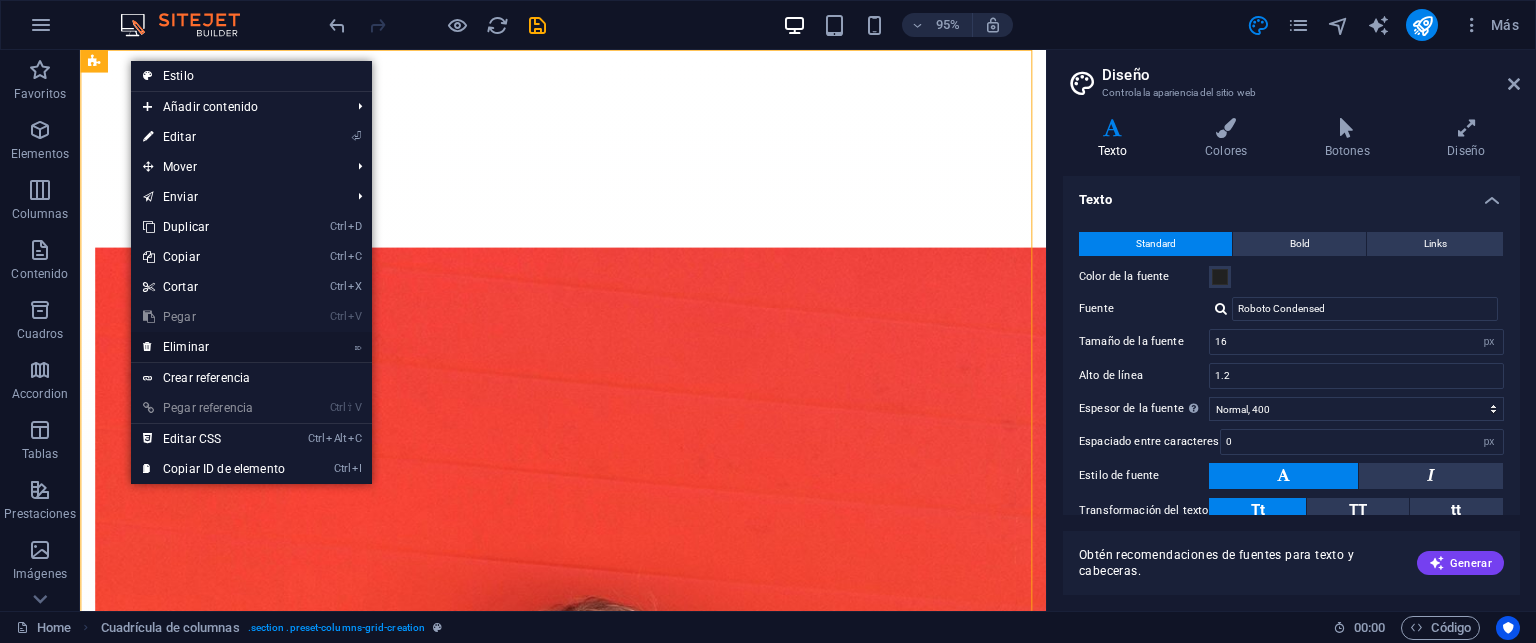 click on "⌦  Eliminar" at bounding box center (214, 347) 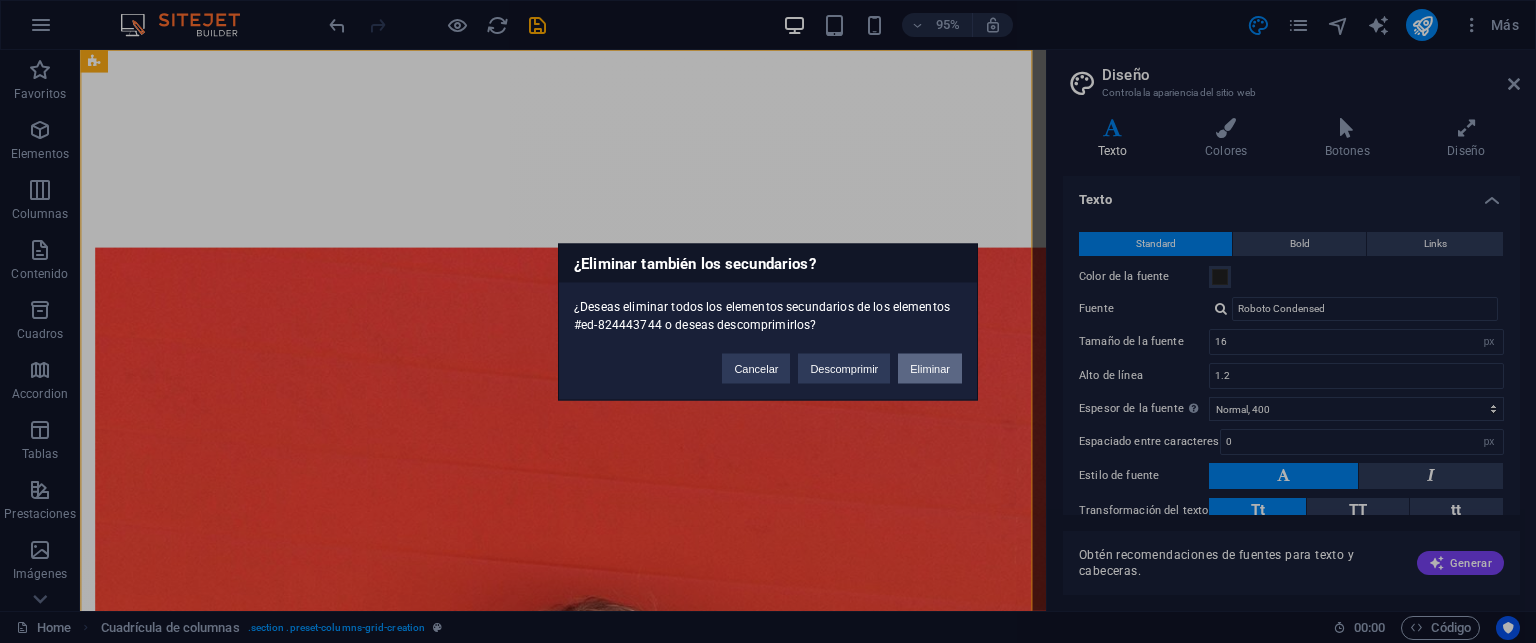 click on "Eliminar" at bounding box center (930, 368) 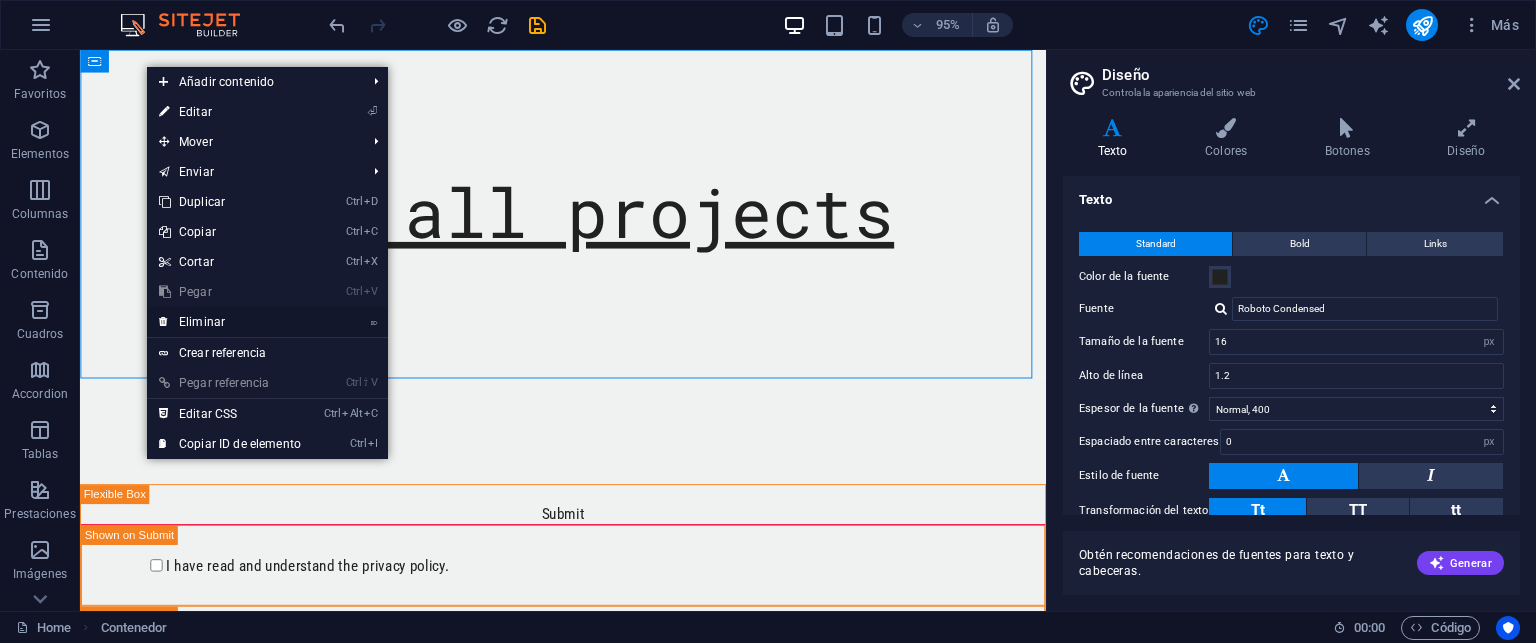 click on "⌦  Eliminar" at bounding box center [230, 322] 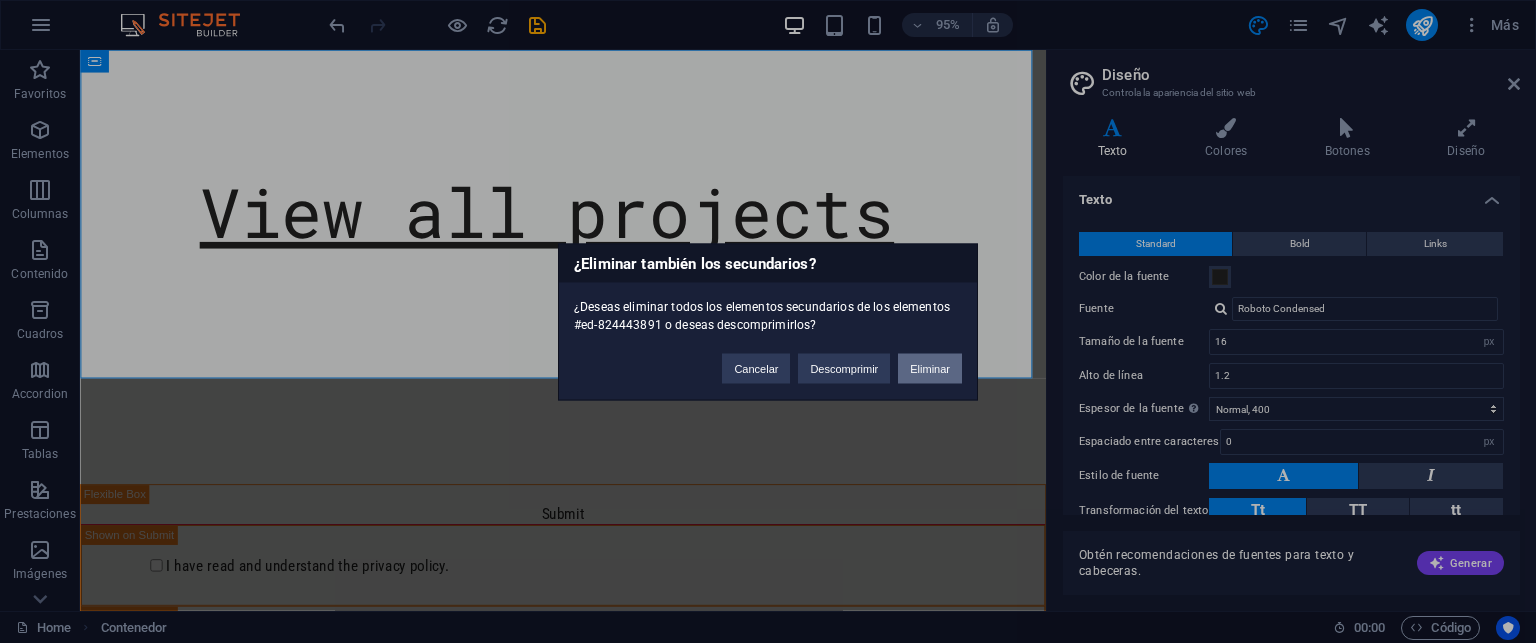 drag, startPoint x: 897, startPoint y: 342, endPoint x: 932, endPoint y: 374, distance: 47.423622 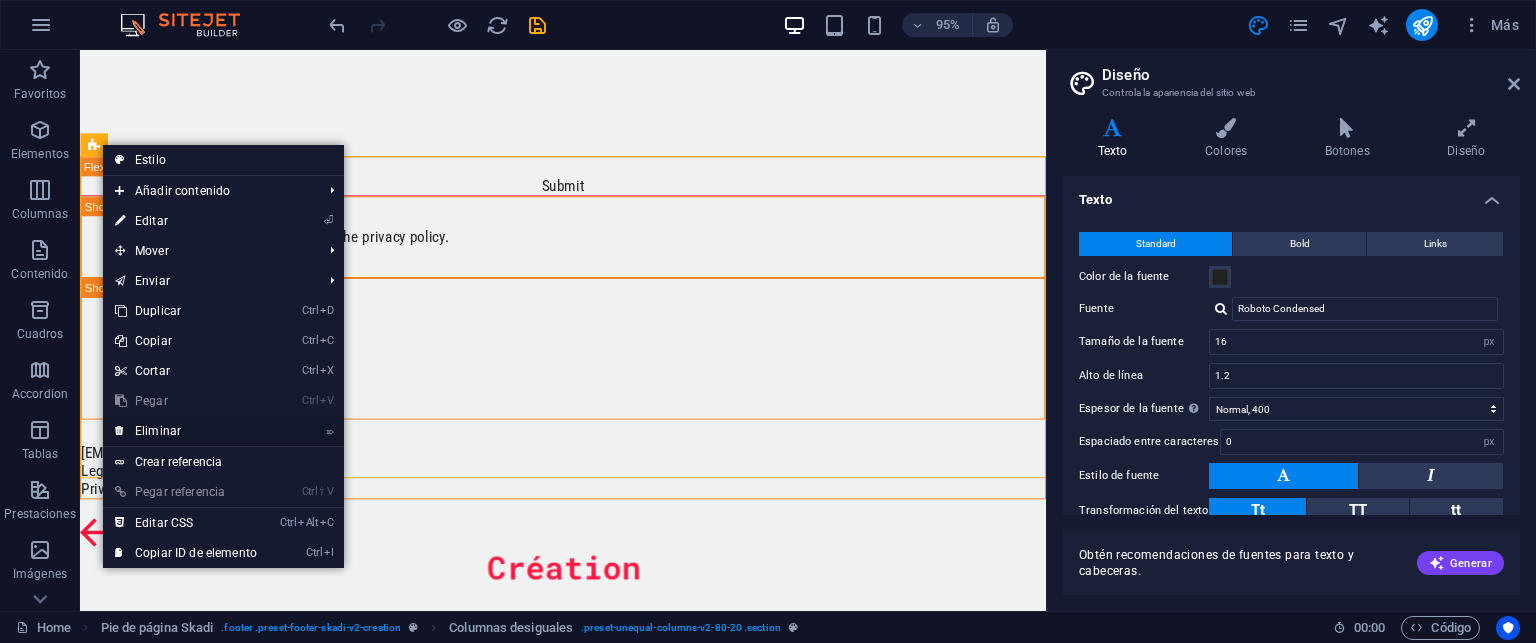 click on "⌦  Eliminar" at bounding box center (186, 431) 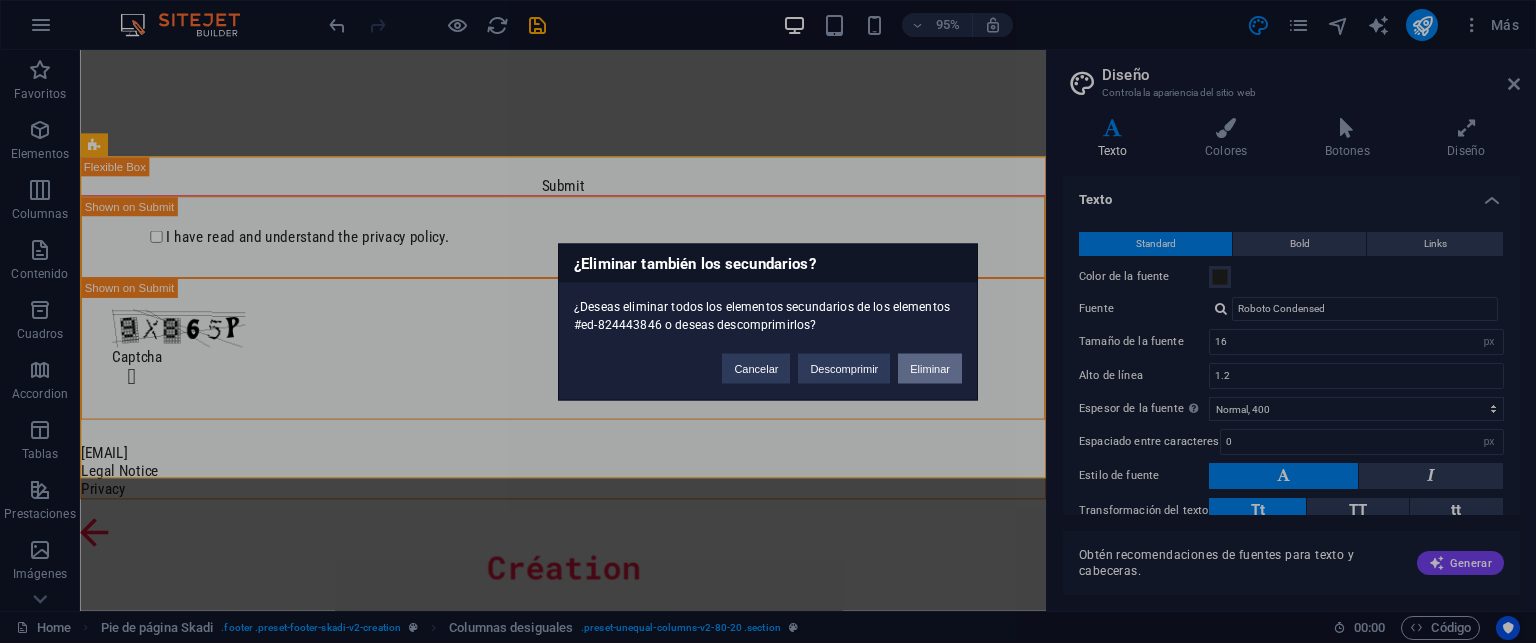 click on "Eliminar" at bounding box center [930, 368] 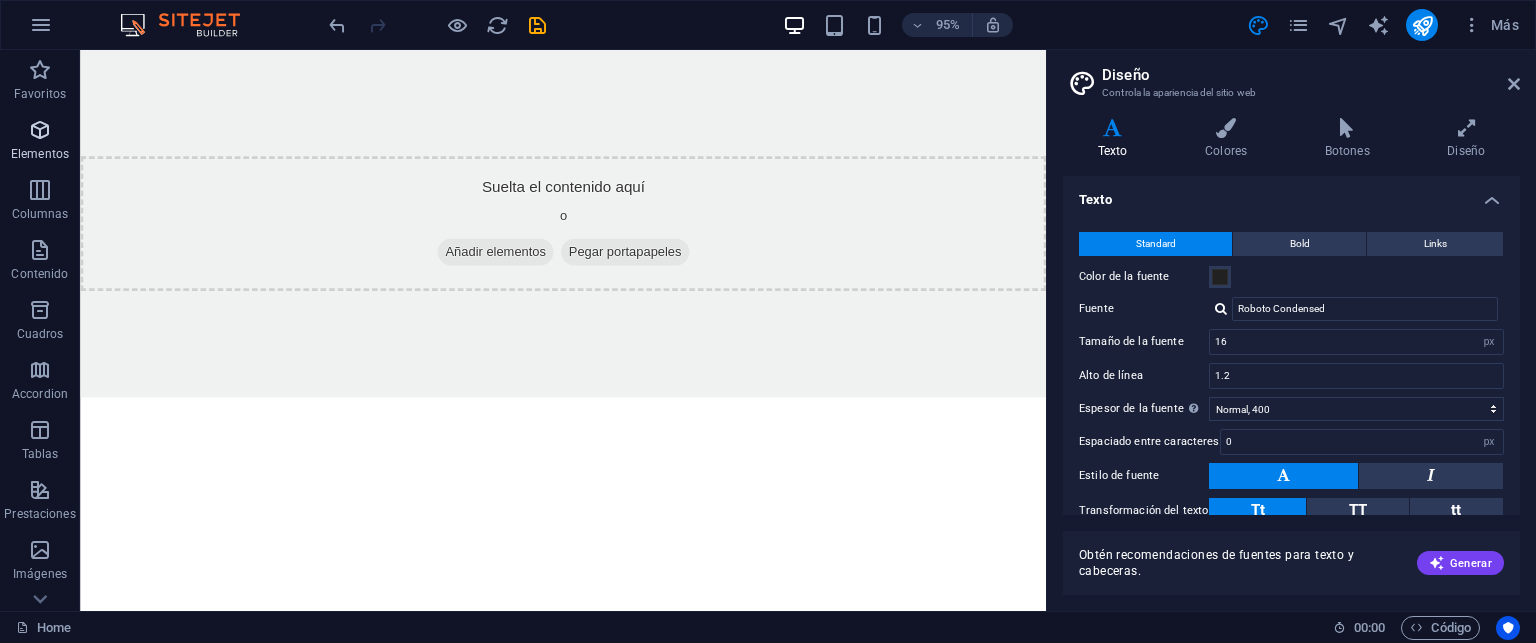 click on "Elementos" at bounding box center (40, 142) 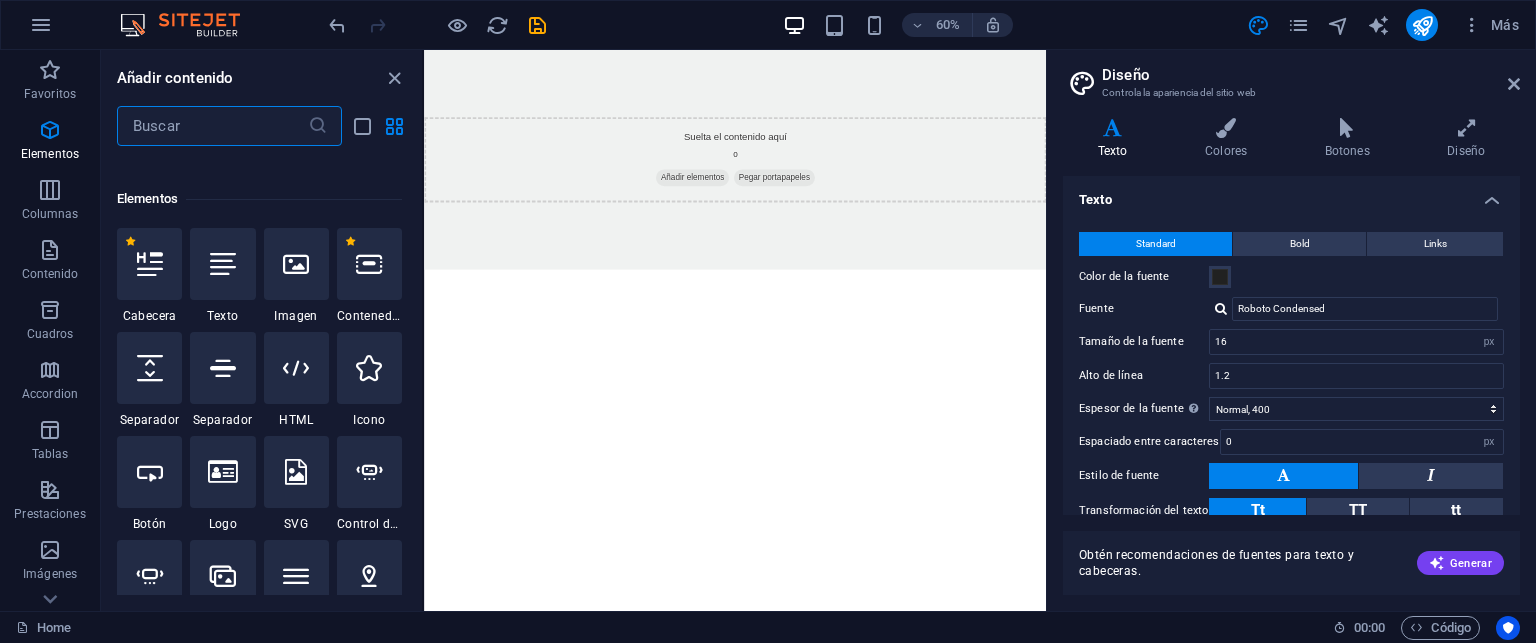 scroll, scrollTop: 376, scrollLeft: 0, axis: vertical 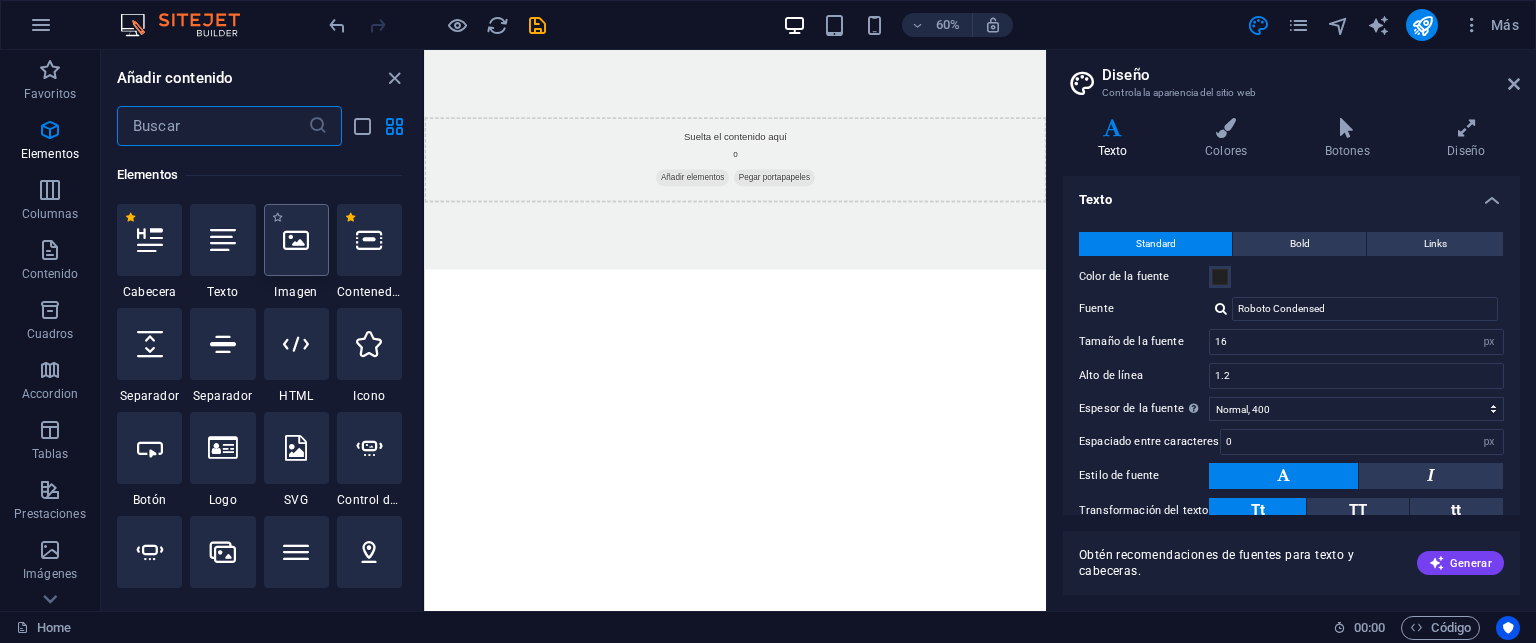 click at bounding box center [296, 240] 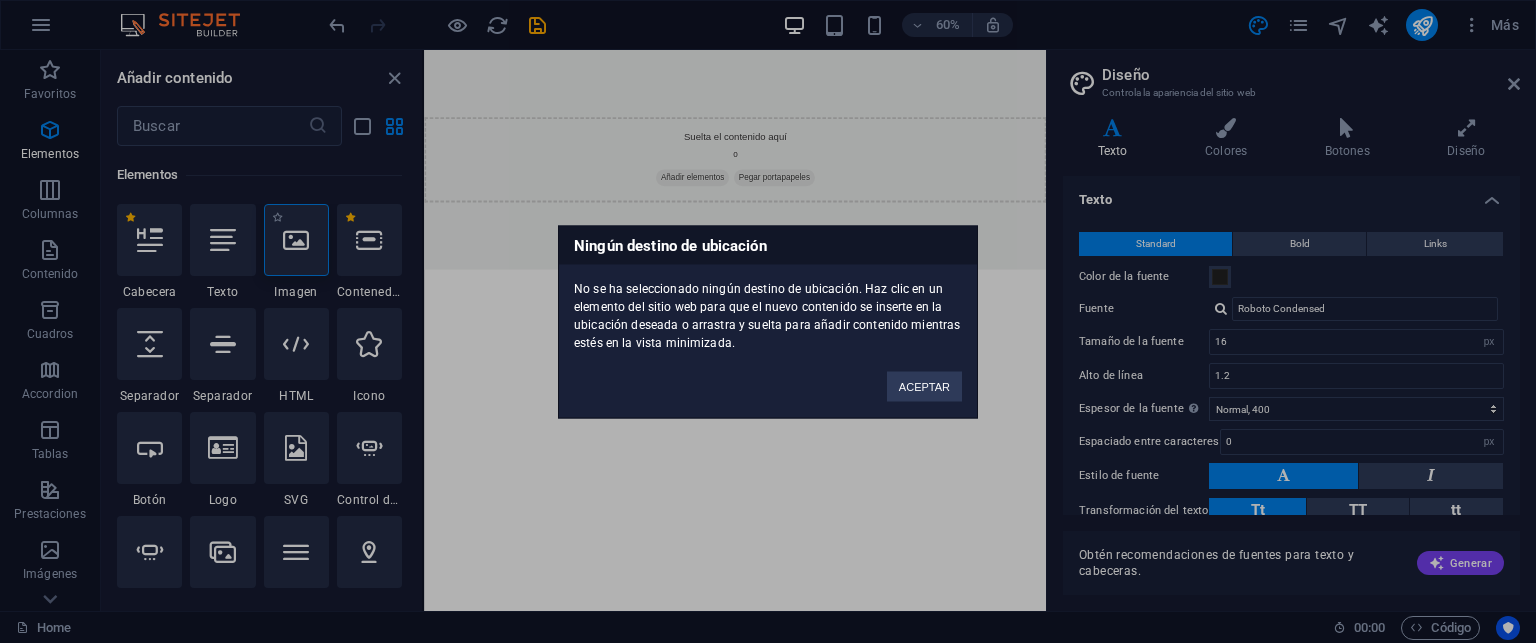 drag, startPoint x: 950, startPoint y: 391, endPoint x: 322, endPoint y: 295, distance: 635.2952 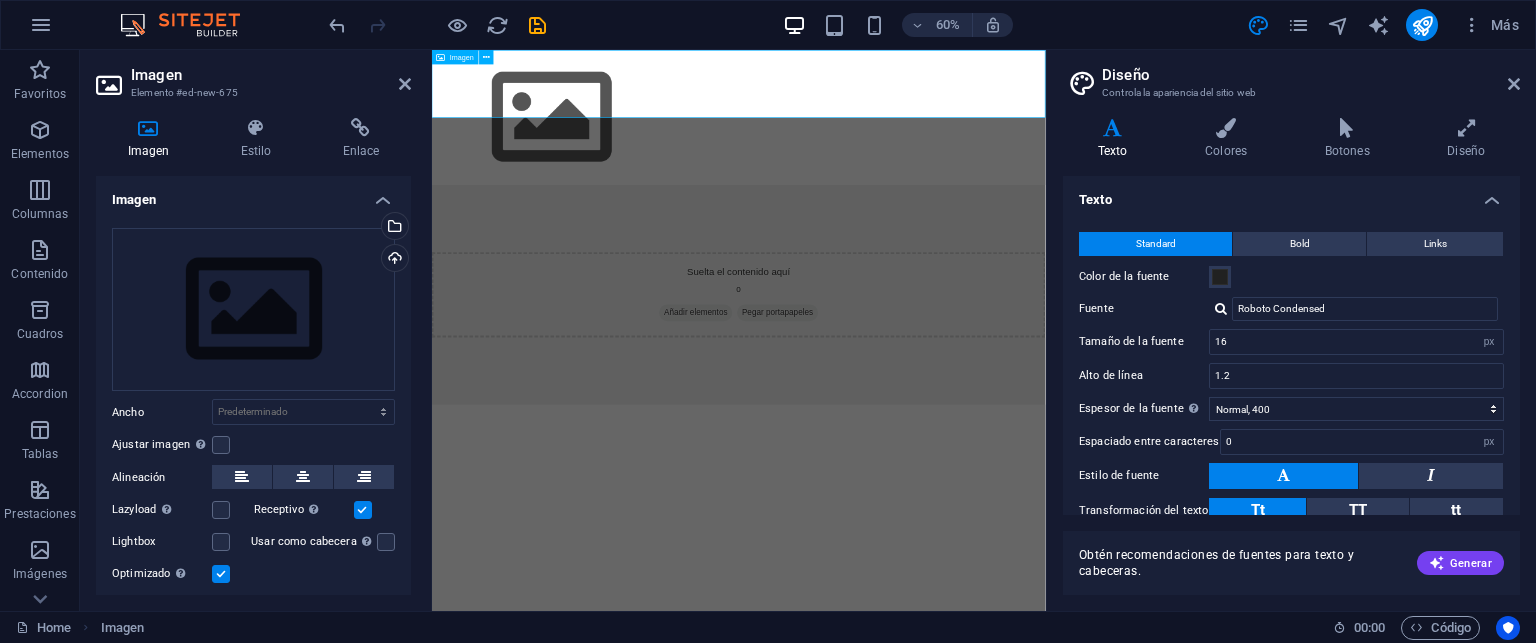 click at bounding box center [943, 162] 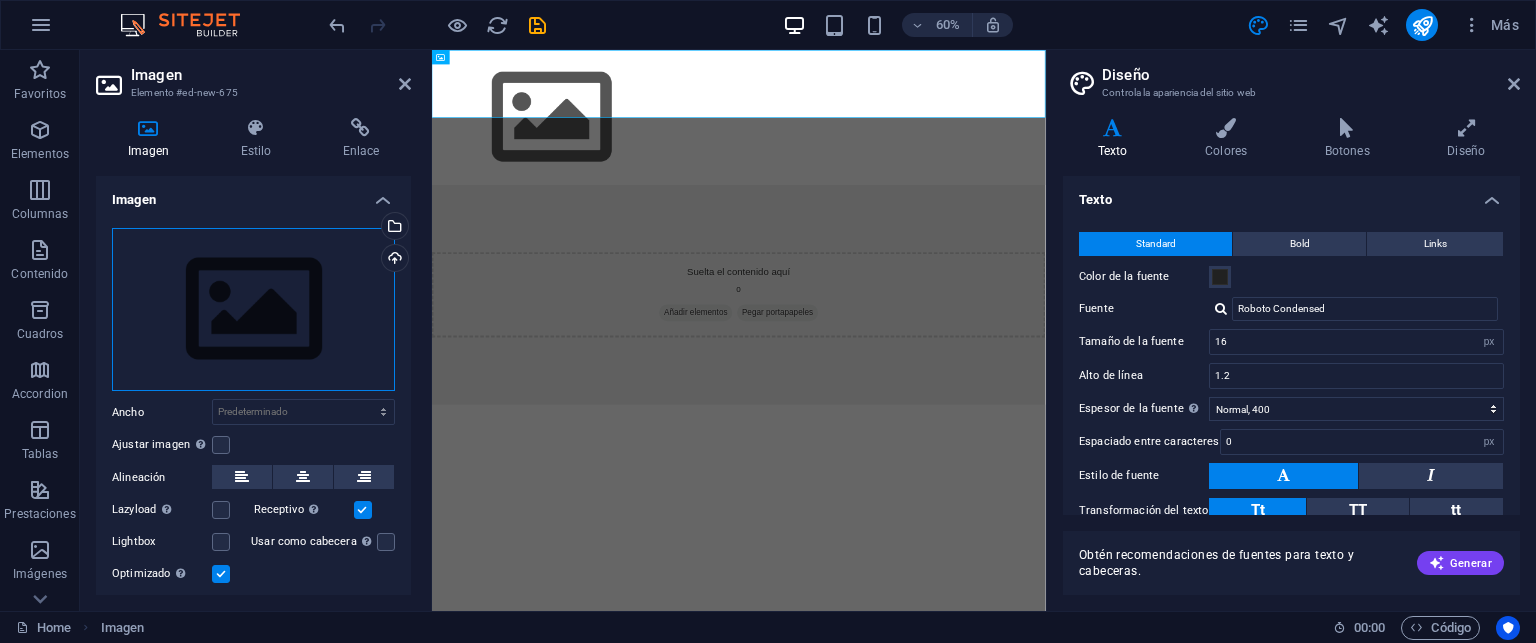 click on "Arrastra archivos aquí, haz clic para escoger archivos o  selecciona archivos de Archivos o de nuestra galería gratuita de fotos y vídeos" at bounding box center [253, 310] 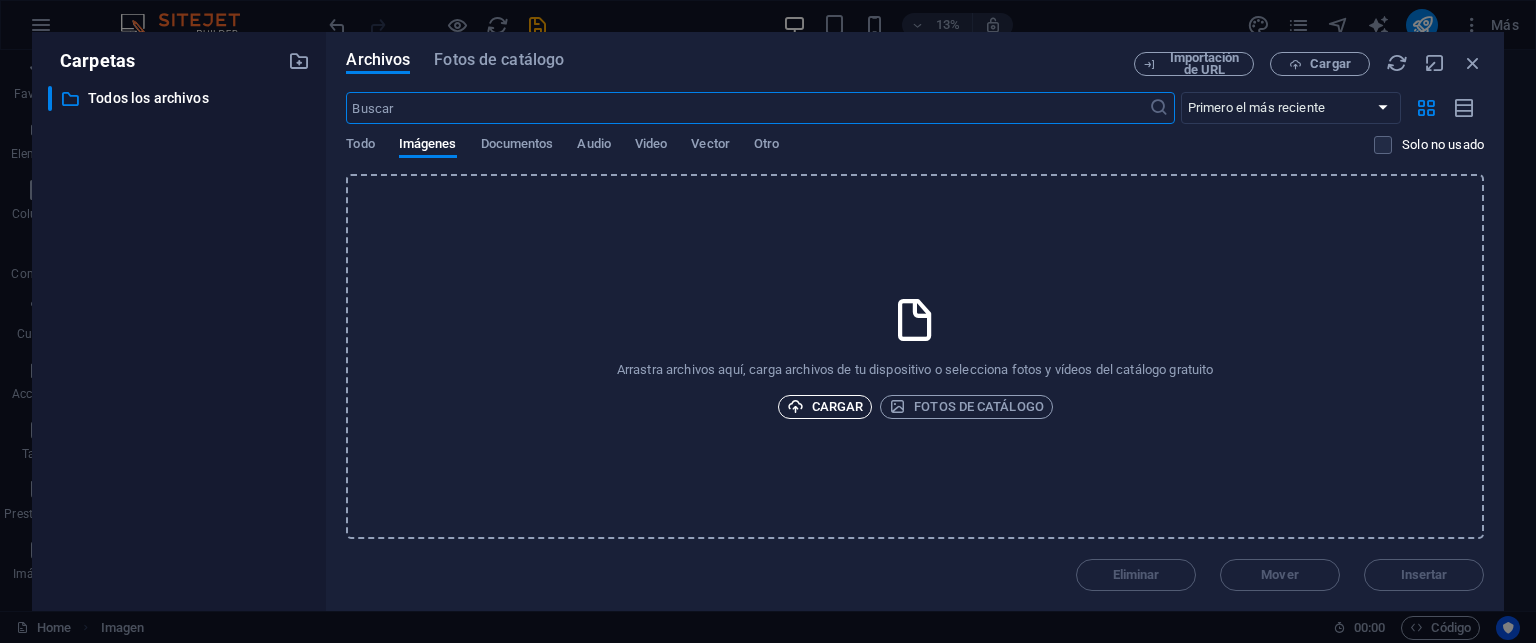 click on "Cargar" at bounding box center (825, 407) 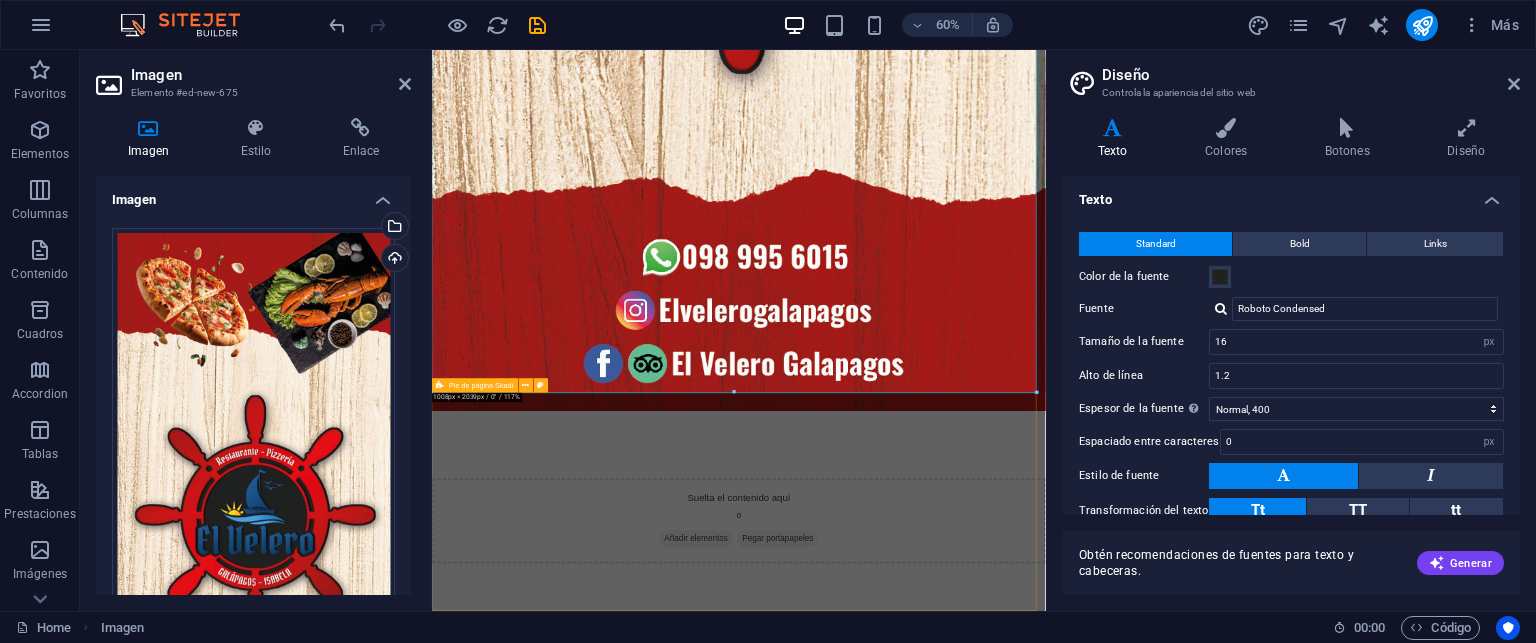 scroll, scrollTop: 1468, scrollLeft: 0, axis: vertical 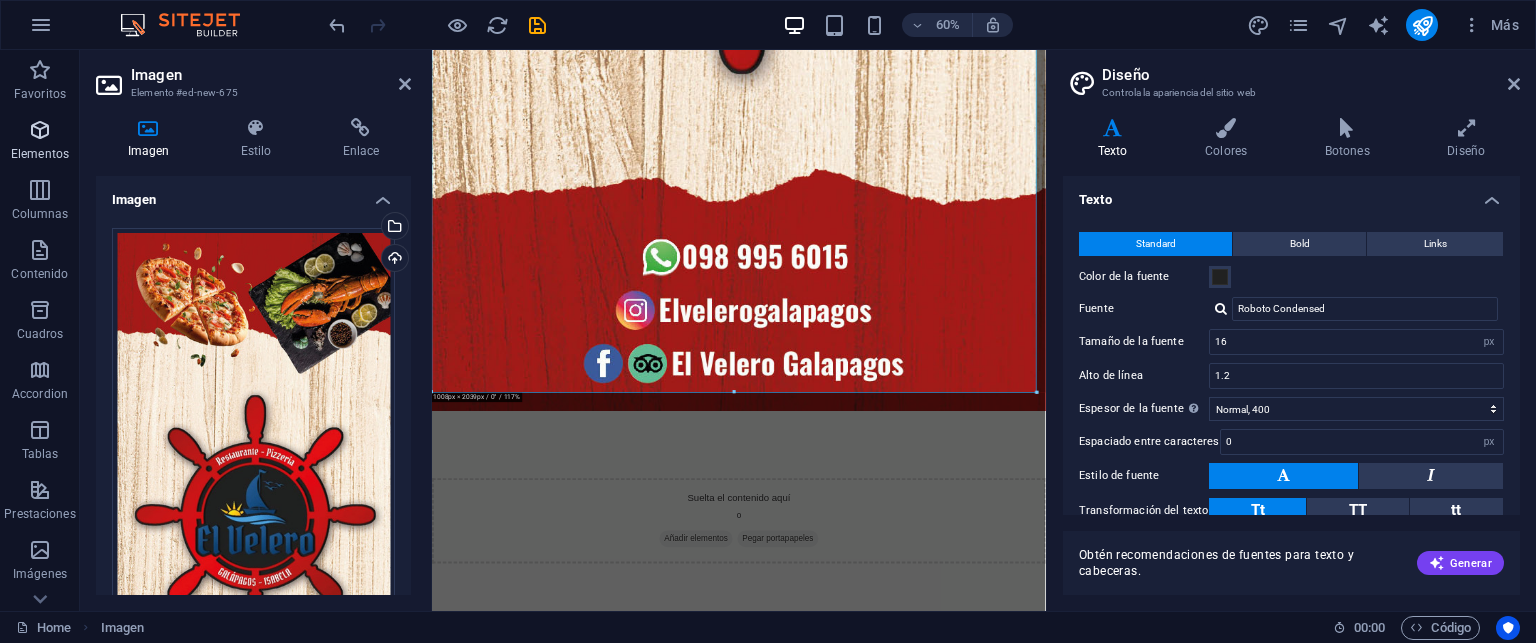 click on "Elementos" at bounding box center [40, 142] 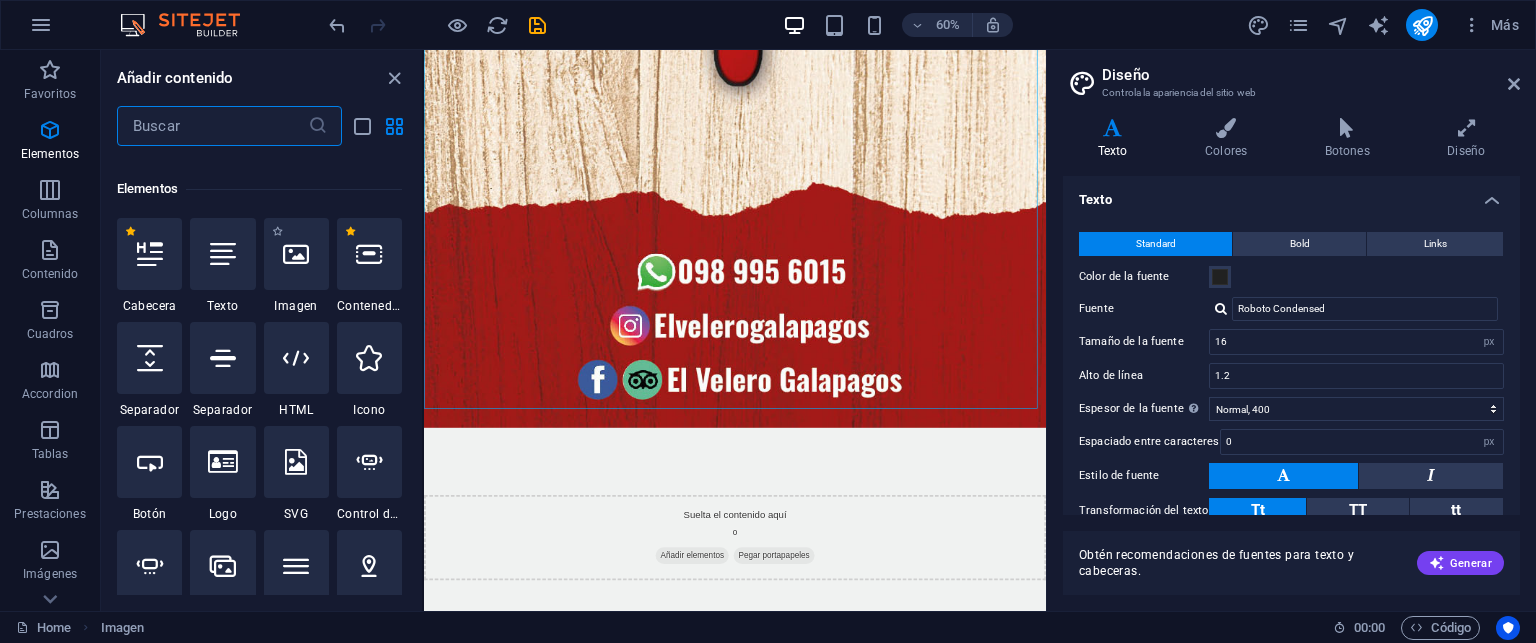 scroll, scrollTop: 376, scrollLeft: 0, axis: vertical 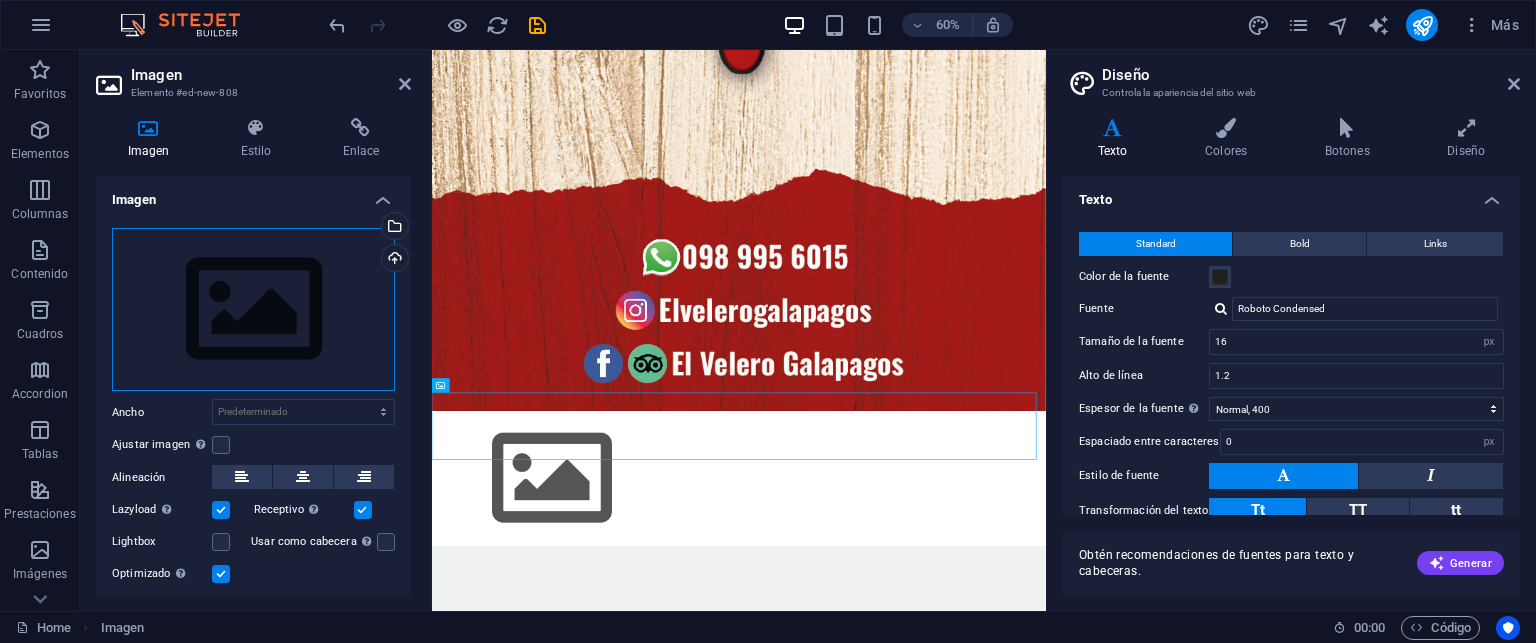click on "Arrastra archivos aquí, haz clic para escoger archivos o  selecciona archivos de Archivos o de nuestra galería gratuita de fotos y vídeos" at bounding box center (253, 310) 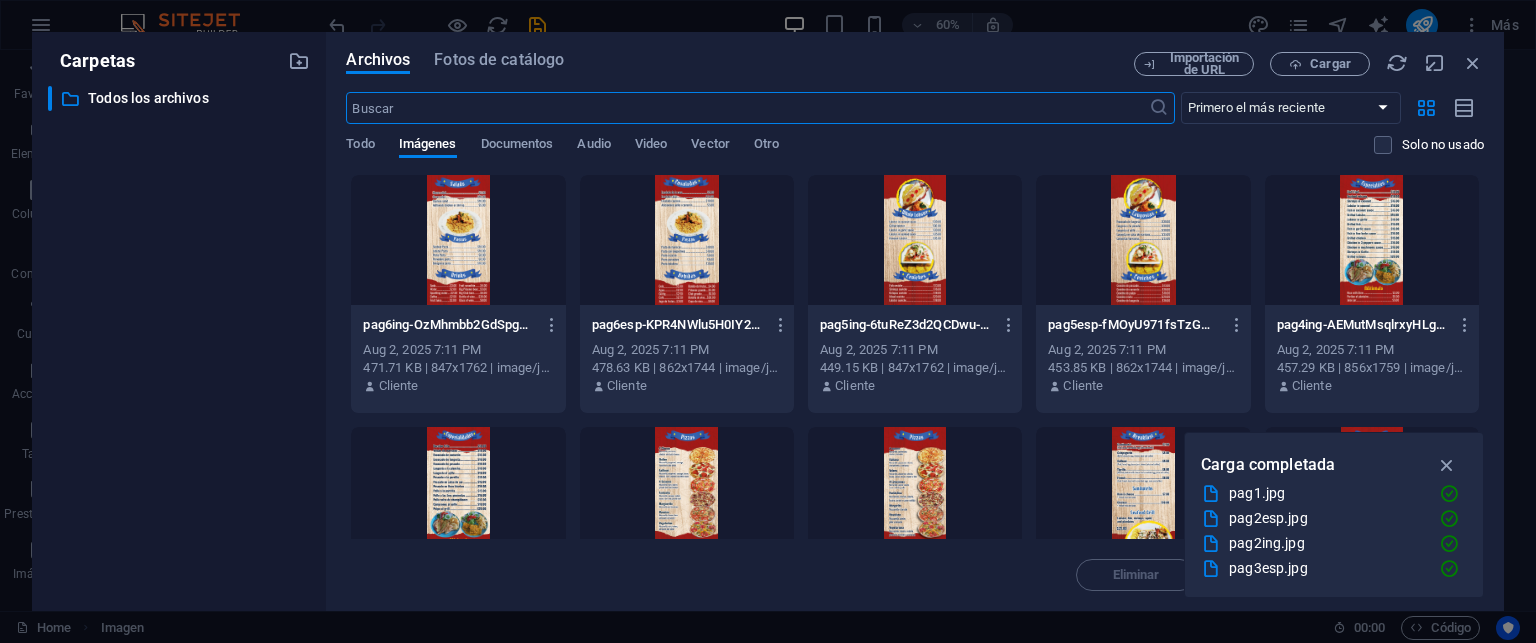scroll, scrollTop: 0, scrollLeft: 0, axis: both 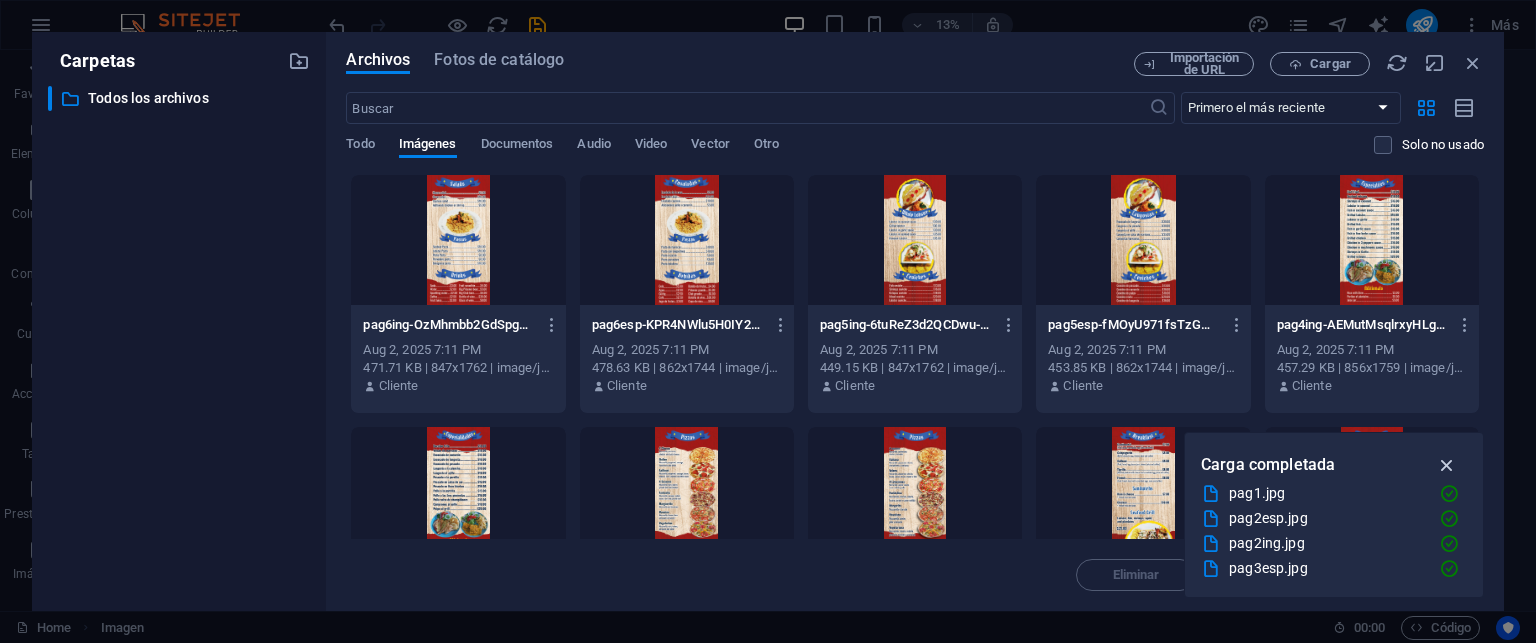 click at bounding box center (1447, 465) 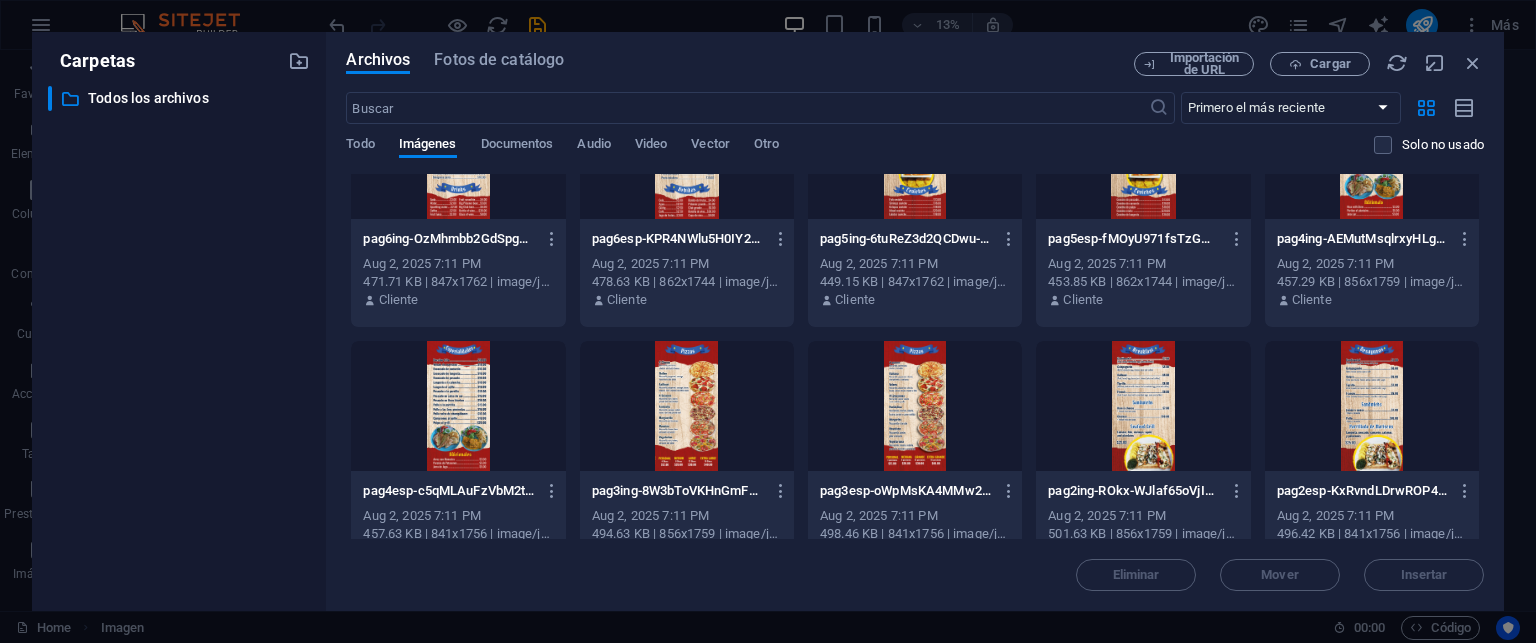 scroll, scrollTop: 79, scrollLeft: 0, axis: vertical 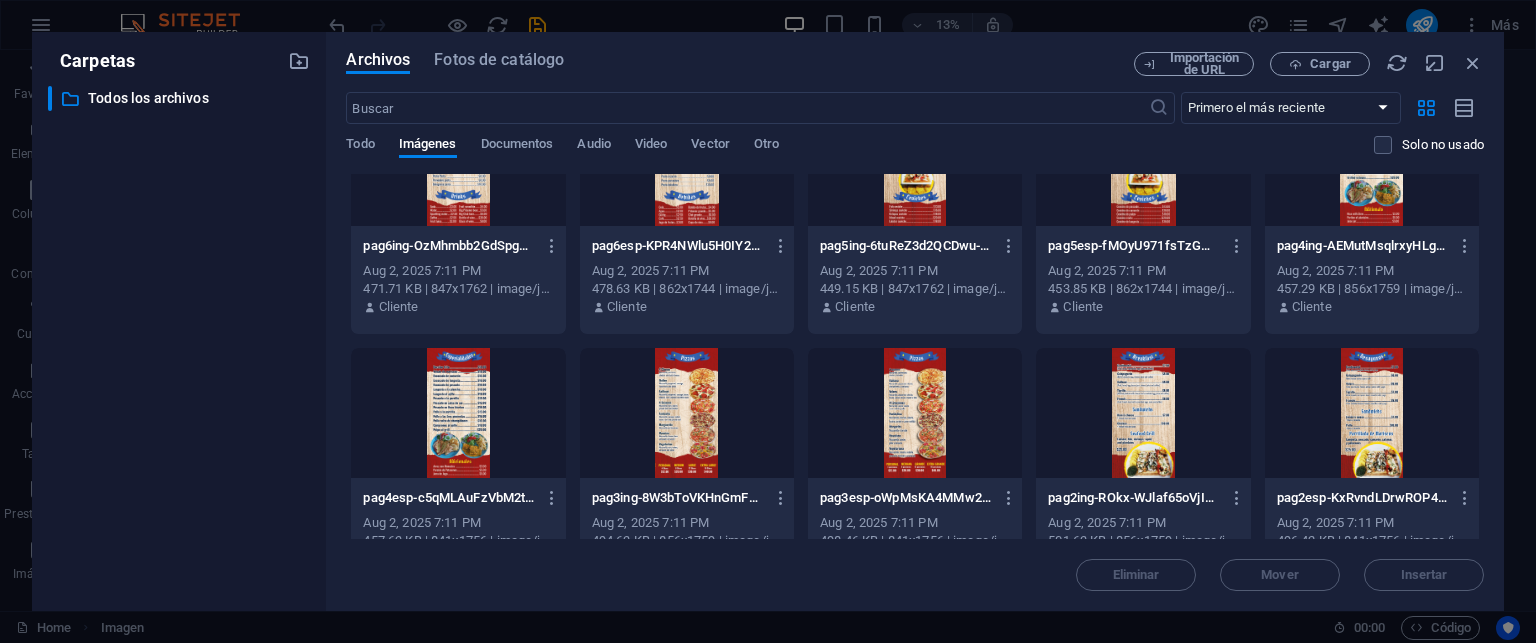 click at bounding box center [1372, 413] 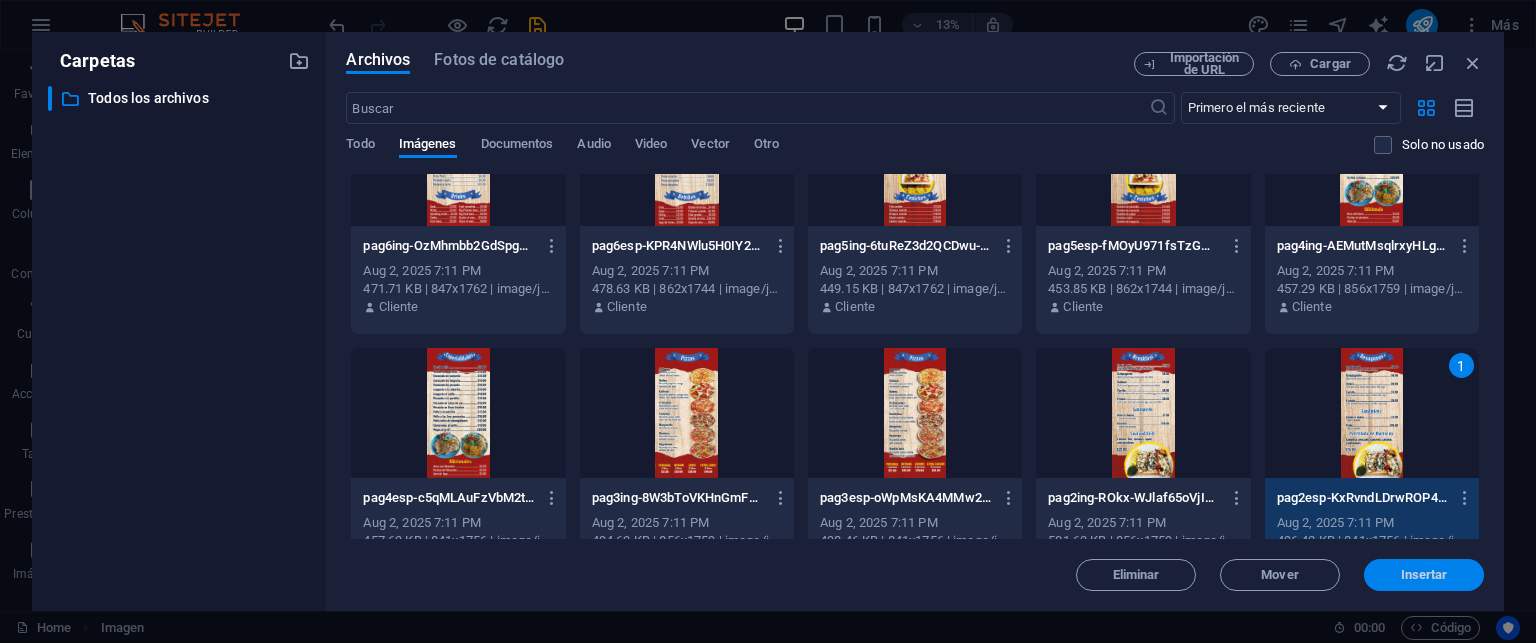 click on "Insertar" at bounding box center [1424, 575] 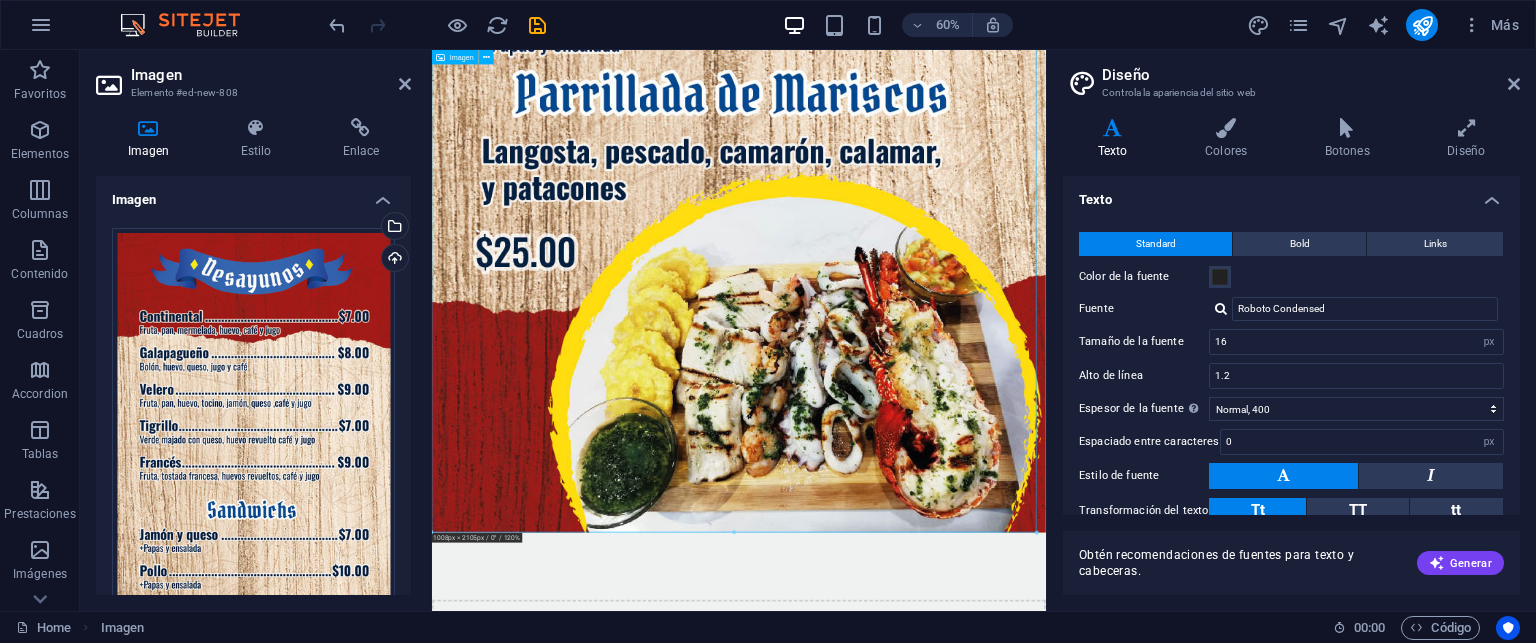 scroll, scrollTop: 3573, scrollLeft: 0, axis: vertical 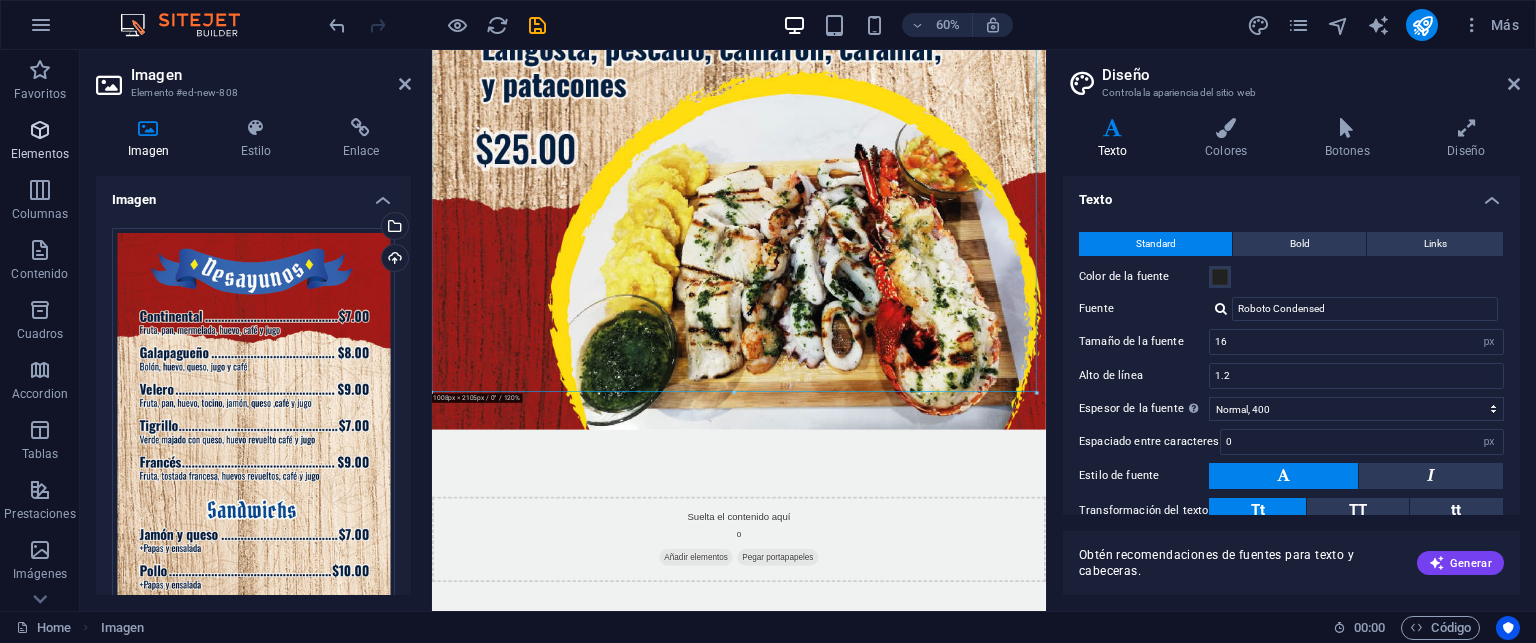 click on "Elementos" at bounding box center (40, 154) 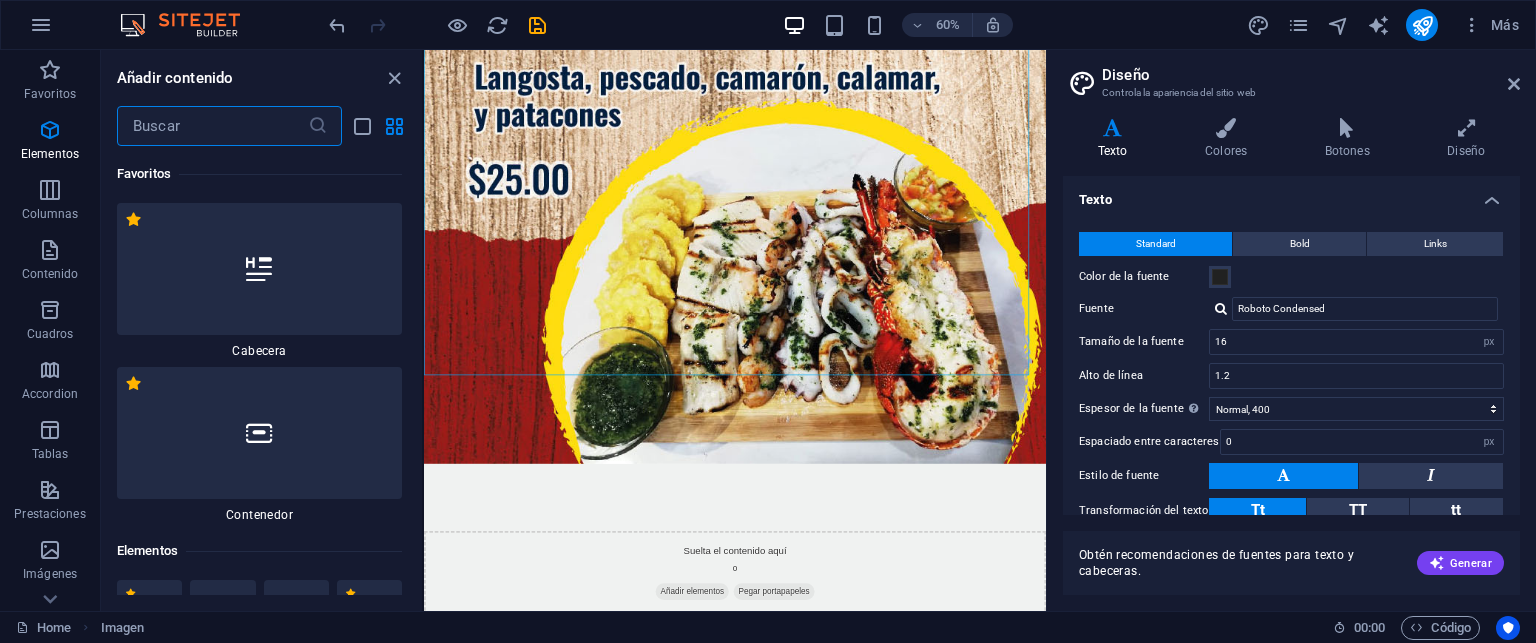 scroll, scrollTop: 3601, scrollLeft: 0, axis: vertical 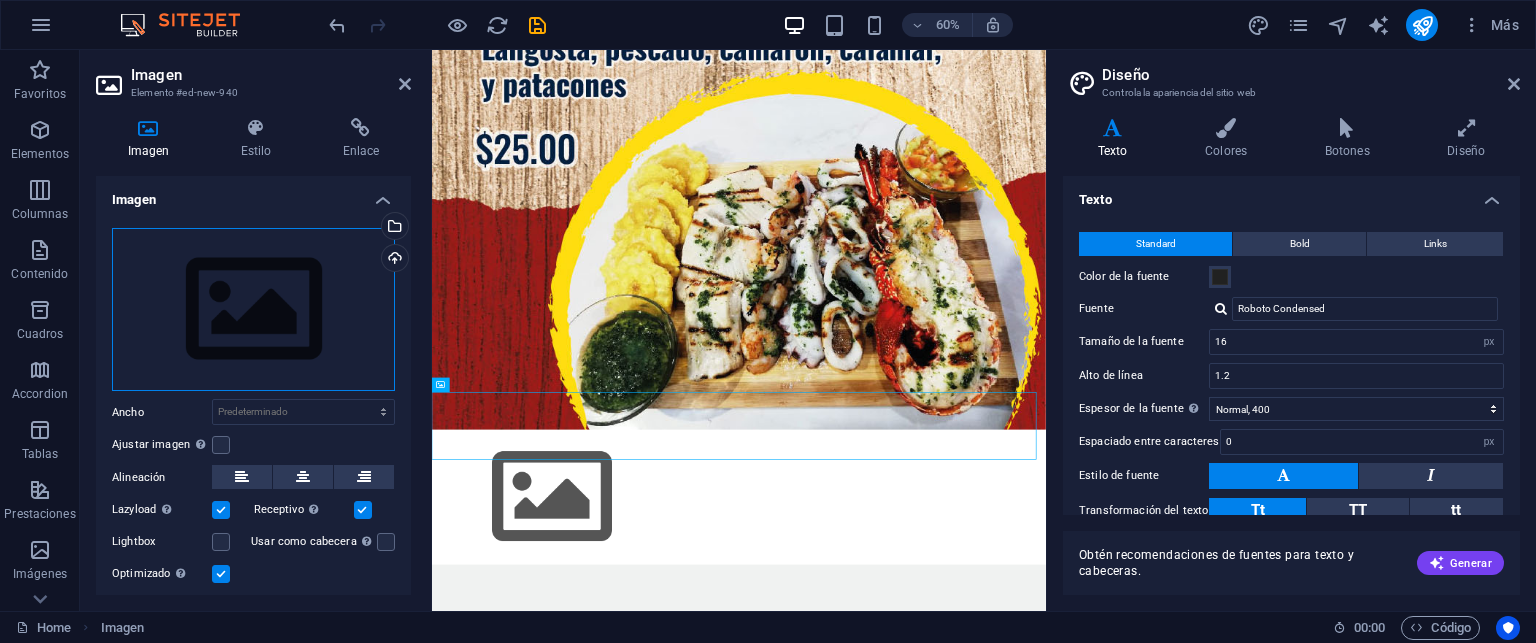 click on "Arrastra archivos aquí, haz clic para escoger archivos o  selecciona archivos de Archivos o de nuestra galería gratuita de fotos y vídeos" at bounding box center (253, 310) 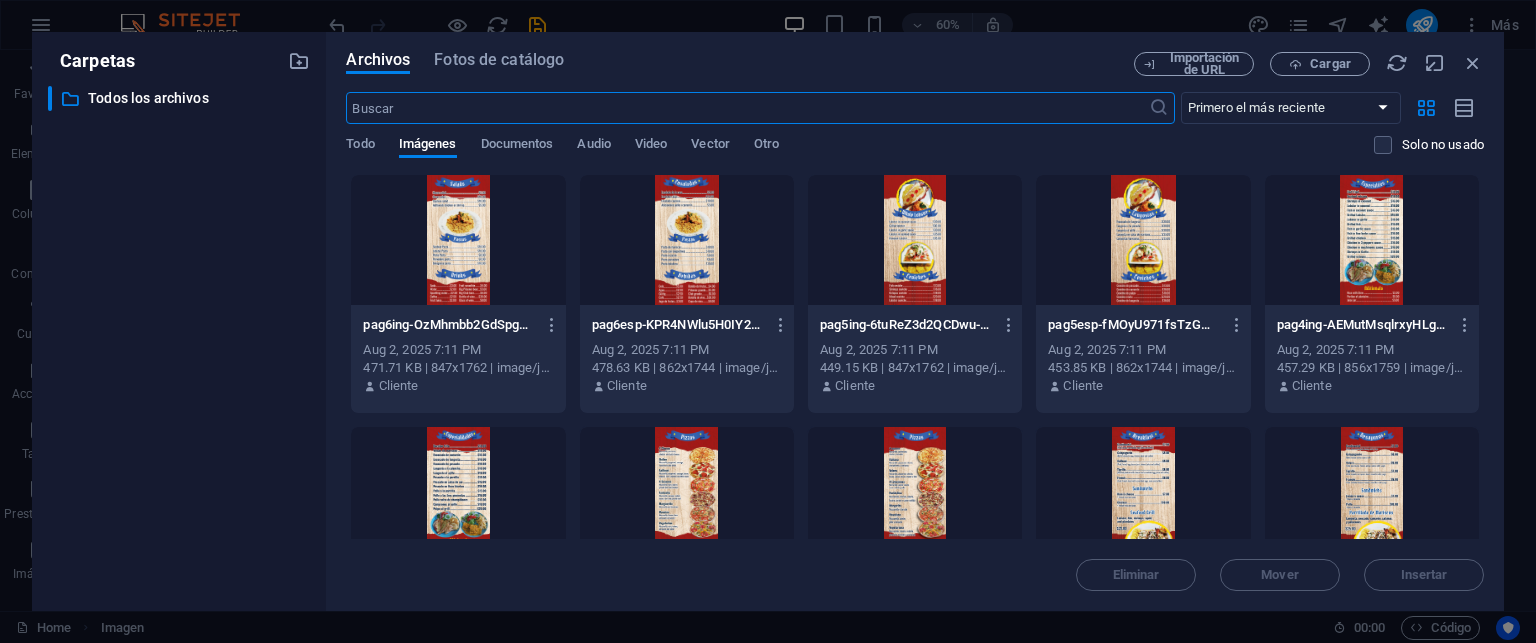 scroll, scrollTop: 10, scrollLeft: 0, axis: vertical 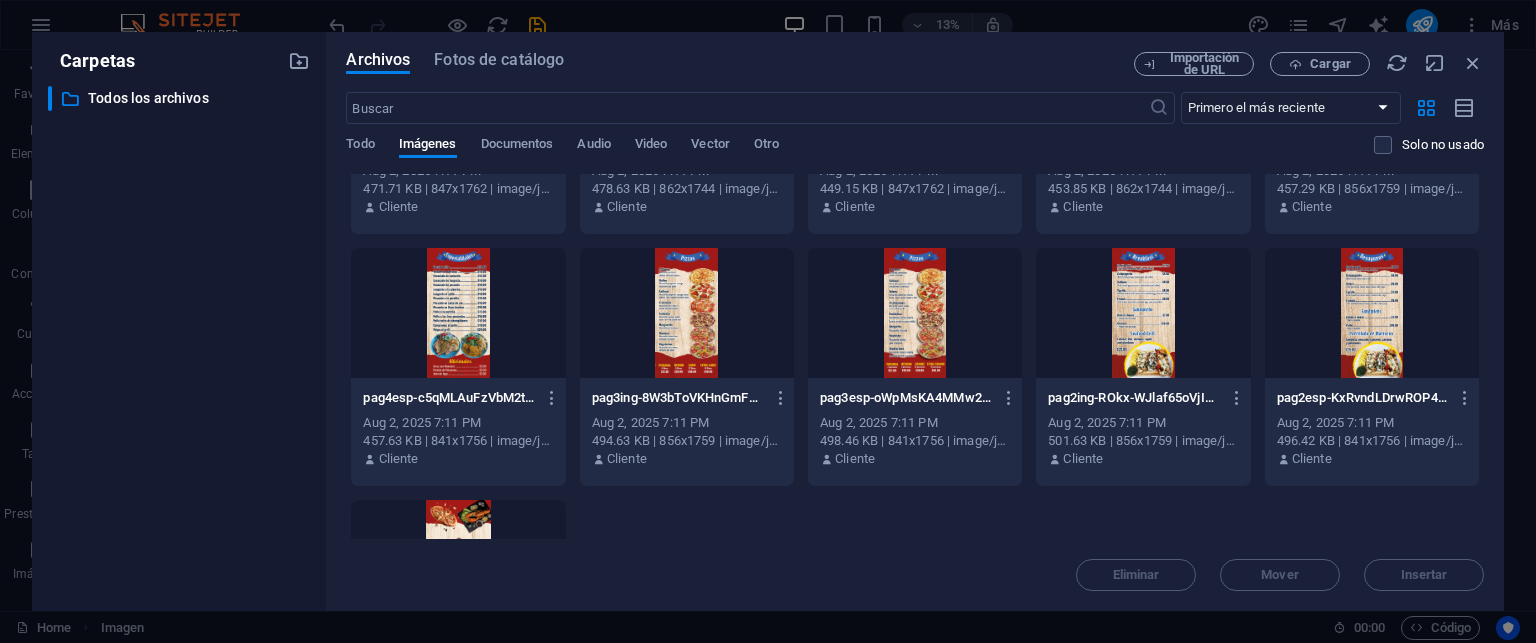 click at bounding box center (1143, 313) 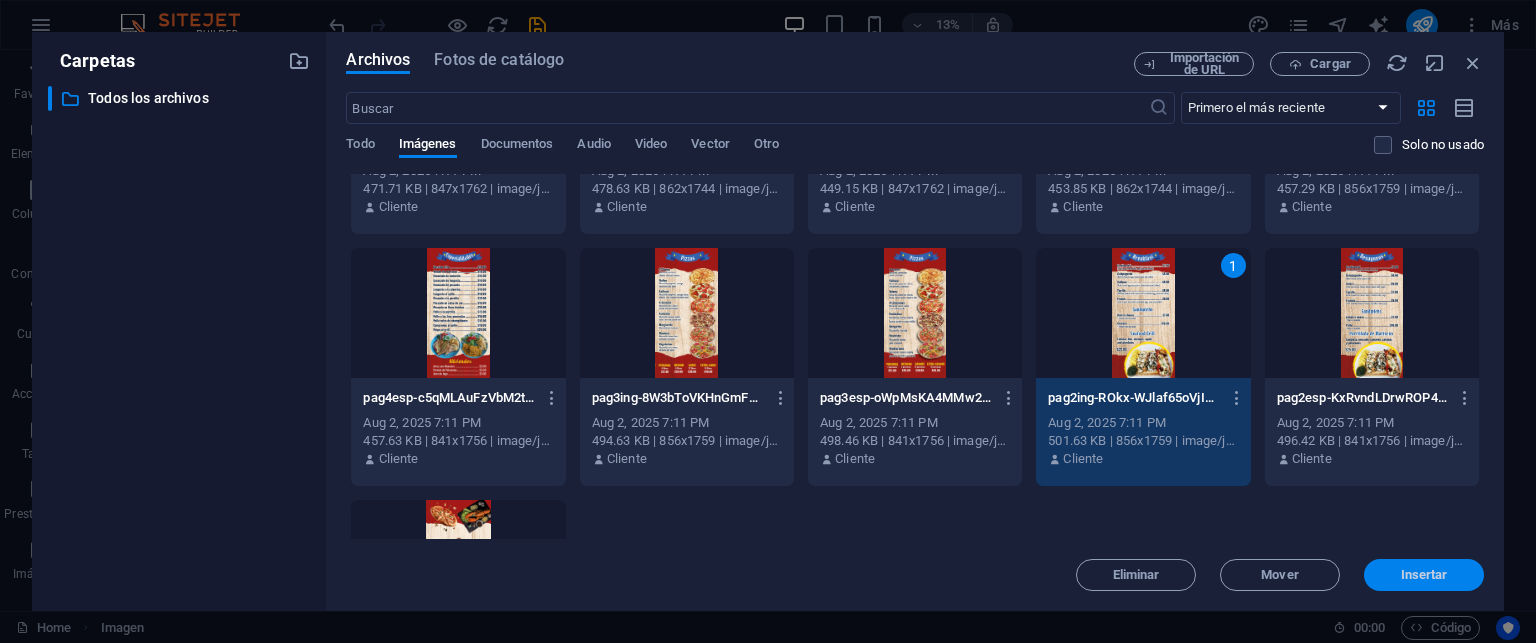 click on "Insertar" at bounding box center [1424, 575] 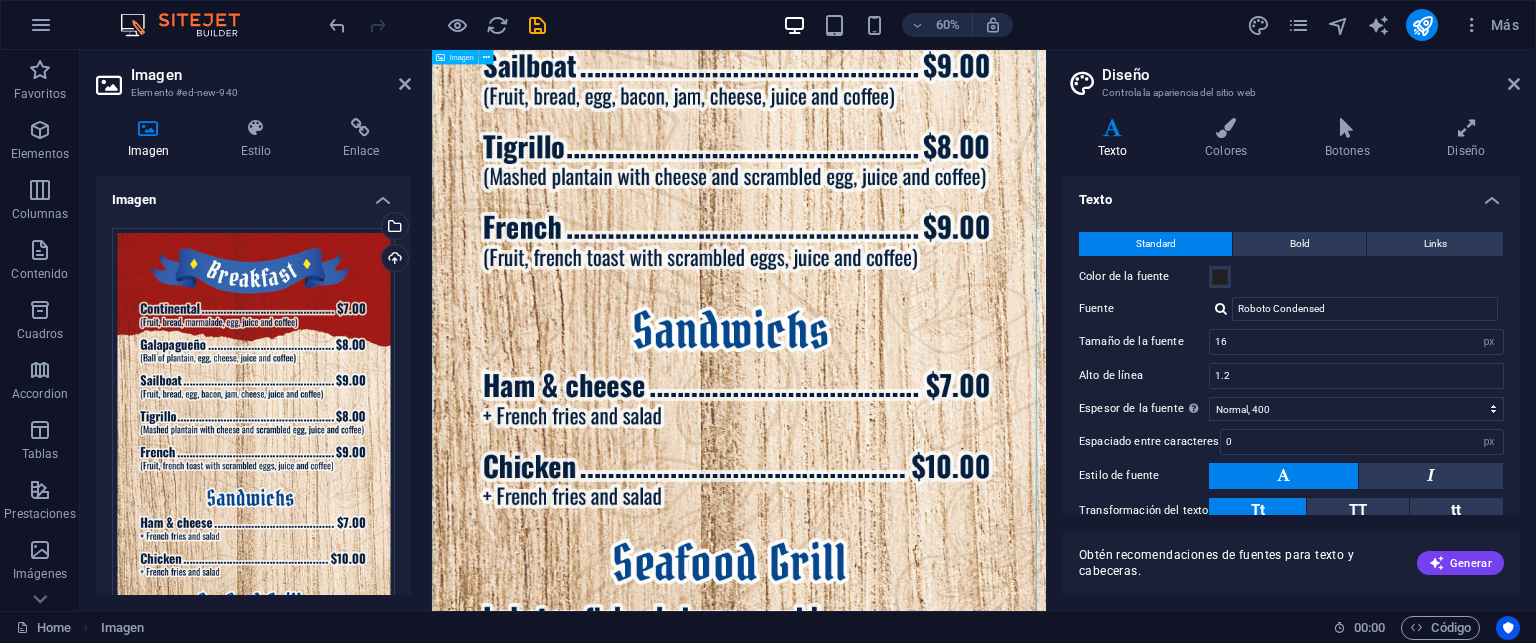 scroll, scrollTop: 4773, scrollLeft: 0, axis: vertical 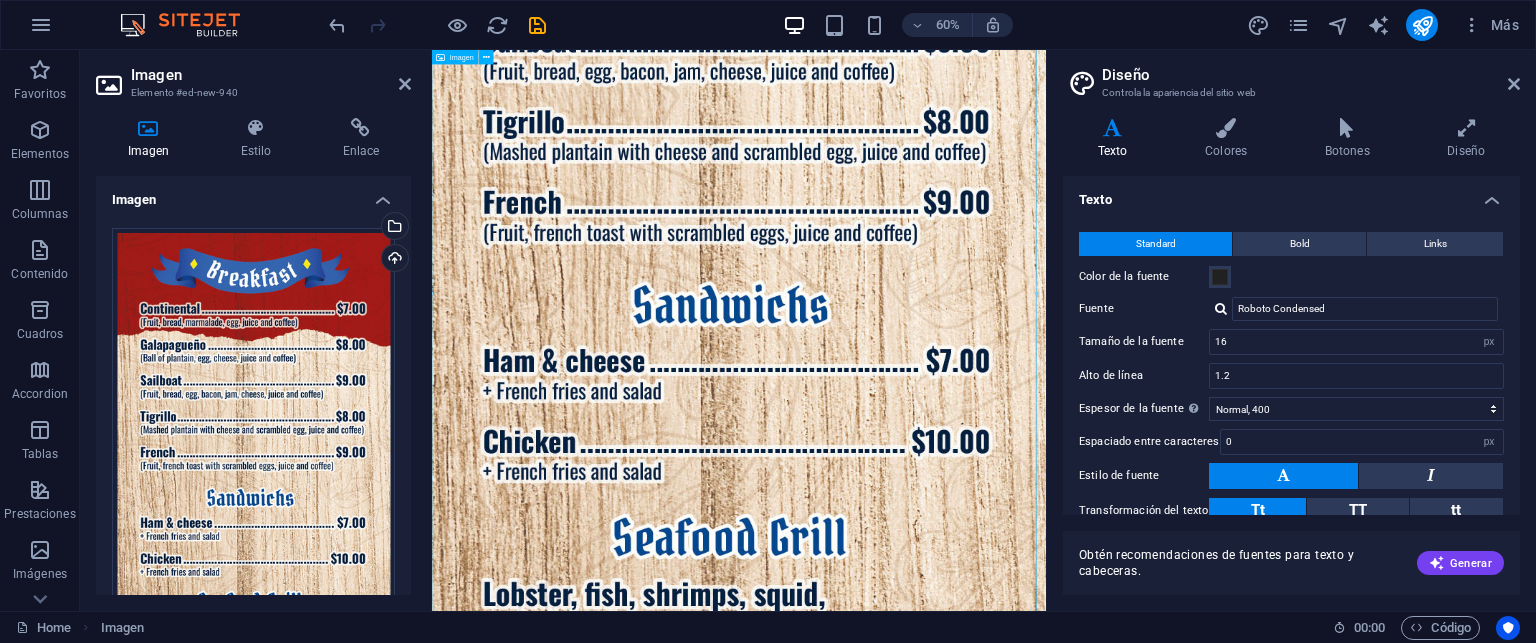 click at bounding box center (943, 534) 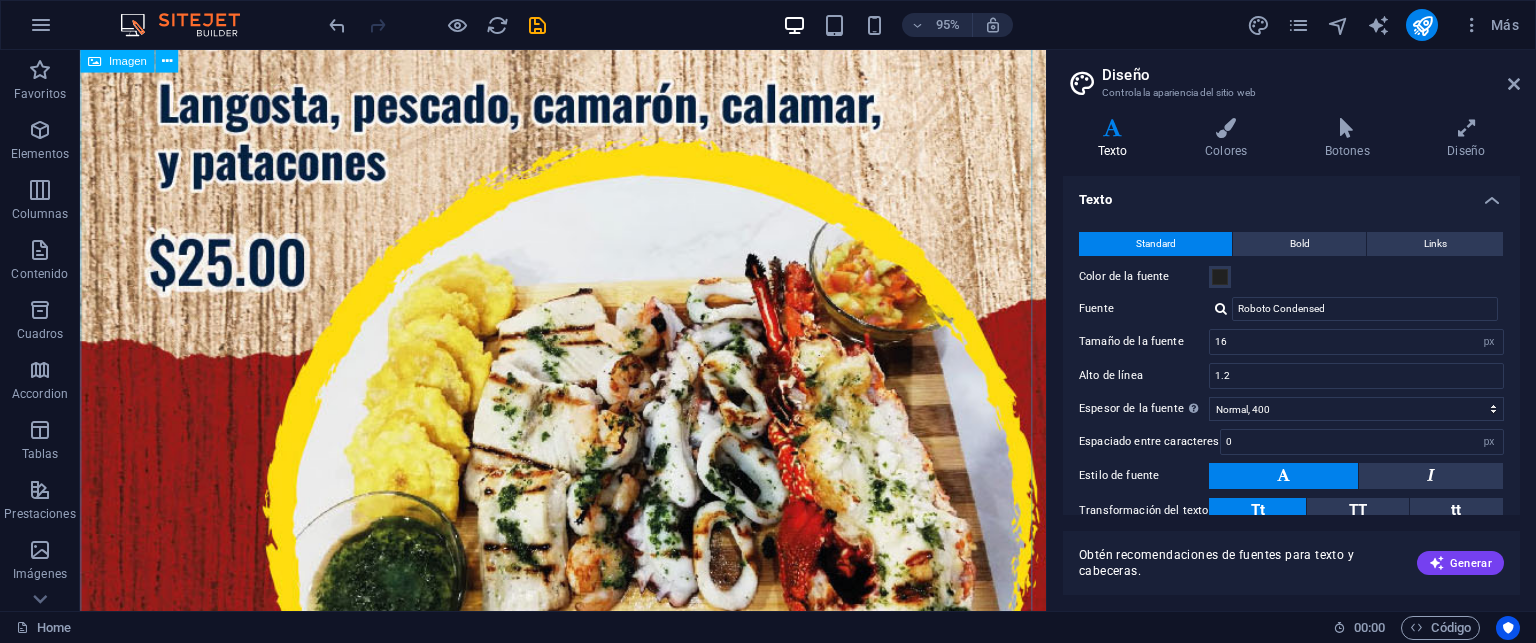 click at bounding box center [588, -323] 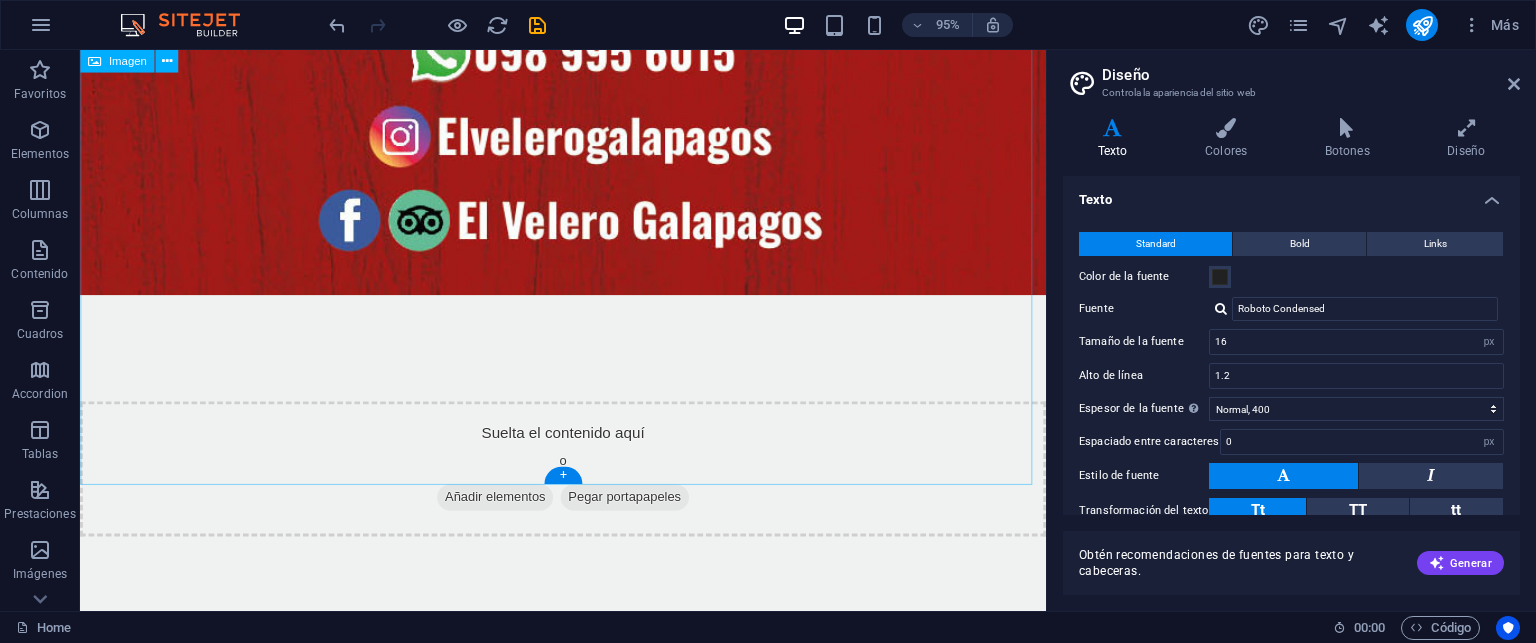 scroll, scrollTop: 1300, scrollLeft: 0, axis: vertical 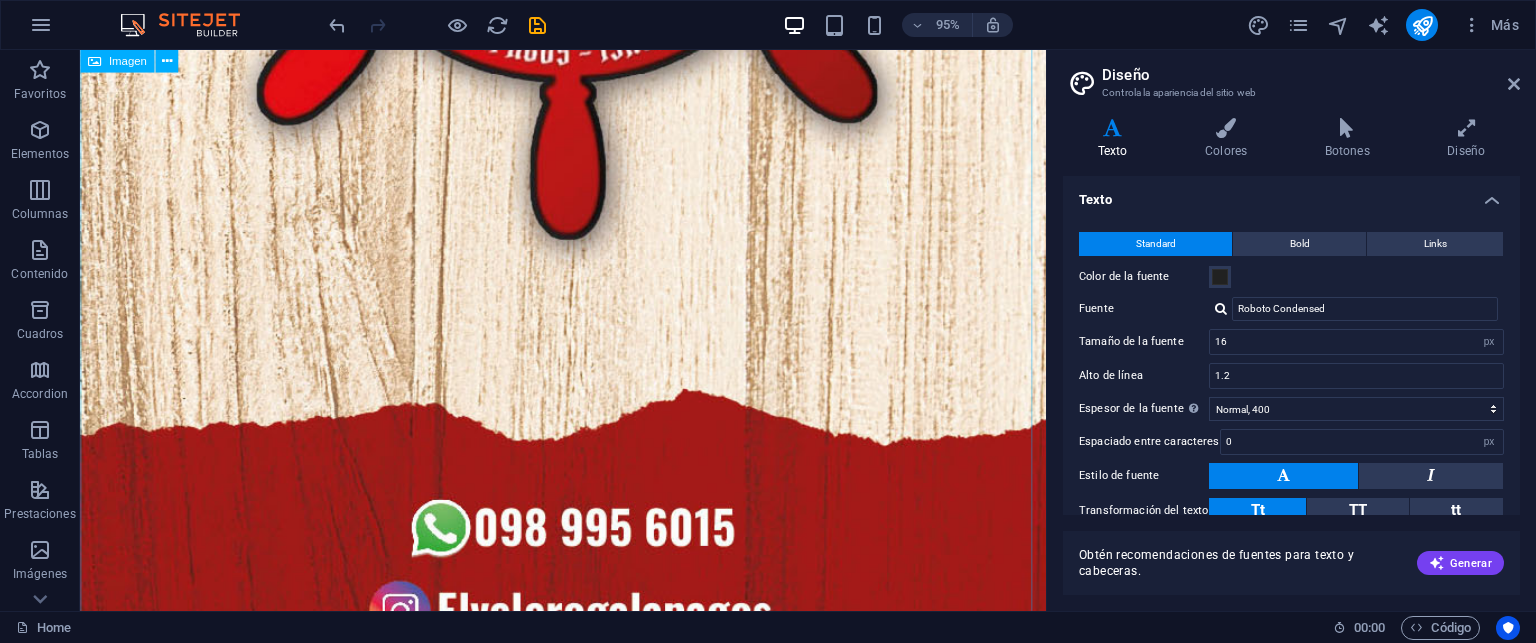 click at bounding box center (588, -221) 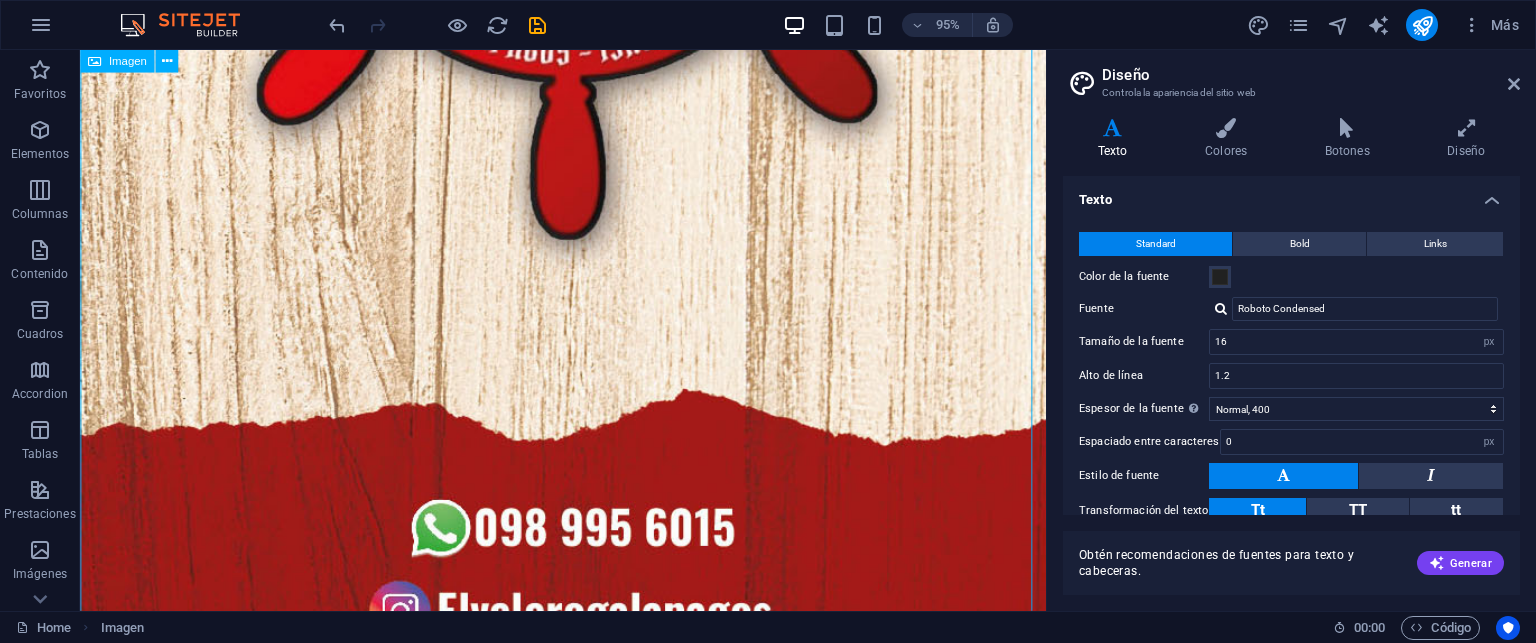 scroll, scrollTop: 0, scrollLeft: 0, axis: both 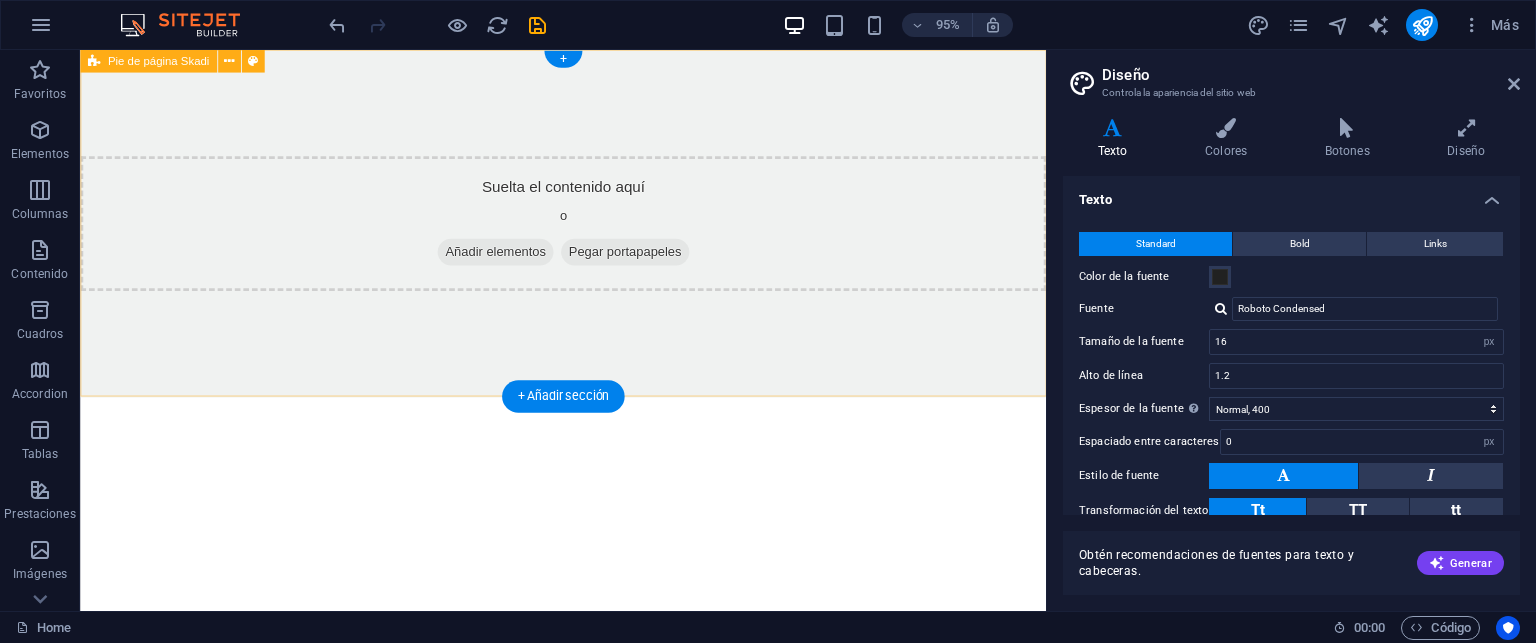 drag, startPoint x: 106, startPoint y: 189, endPoint x: 319, endPoint y: 54, distance: 252.17851 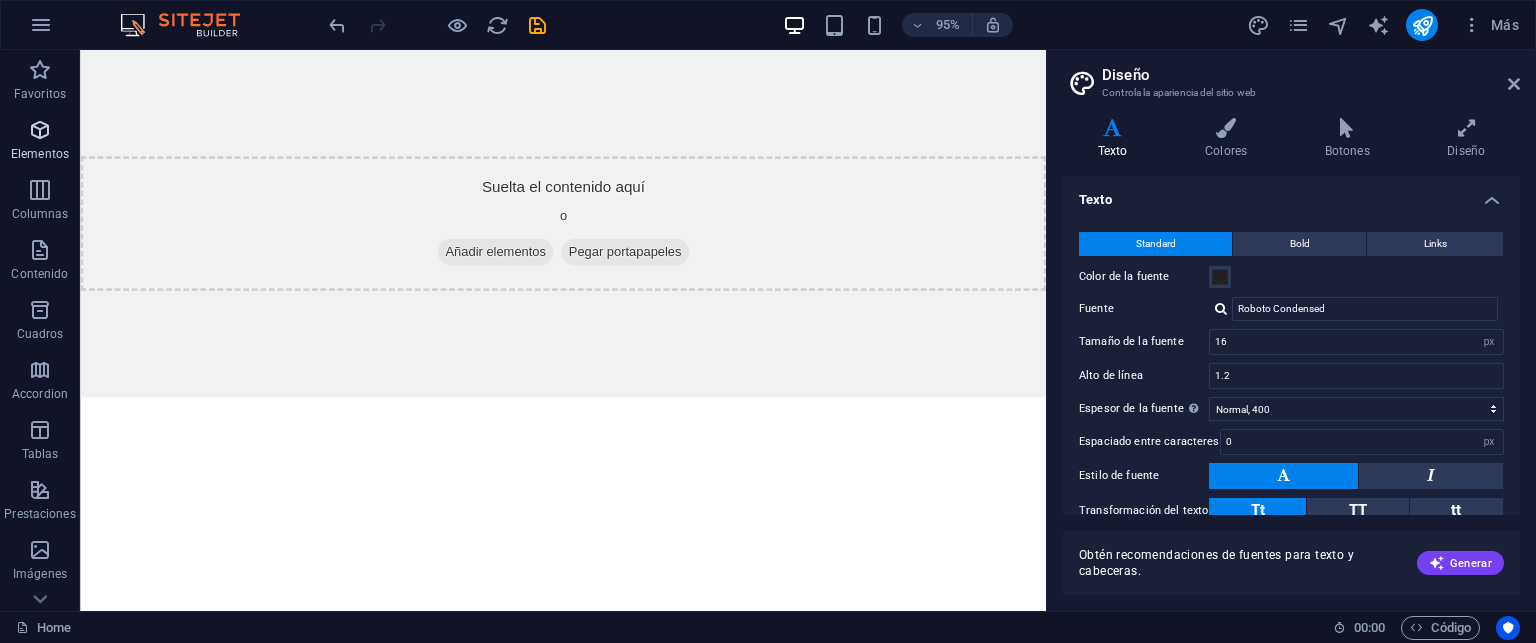 click on "Elementos" at bounding box center (40, 154) 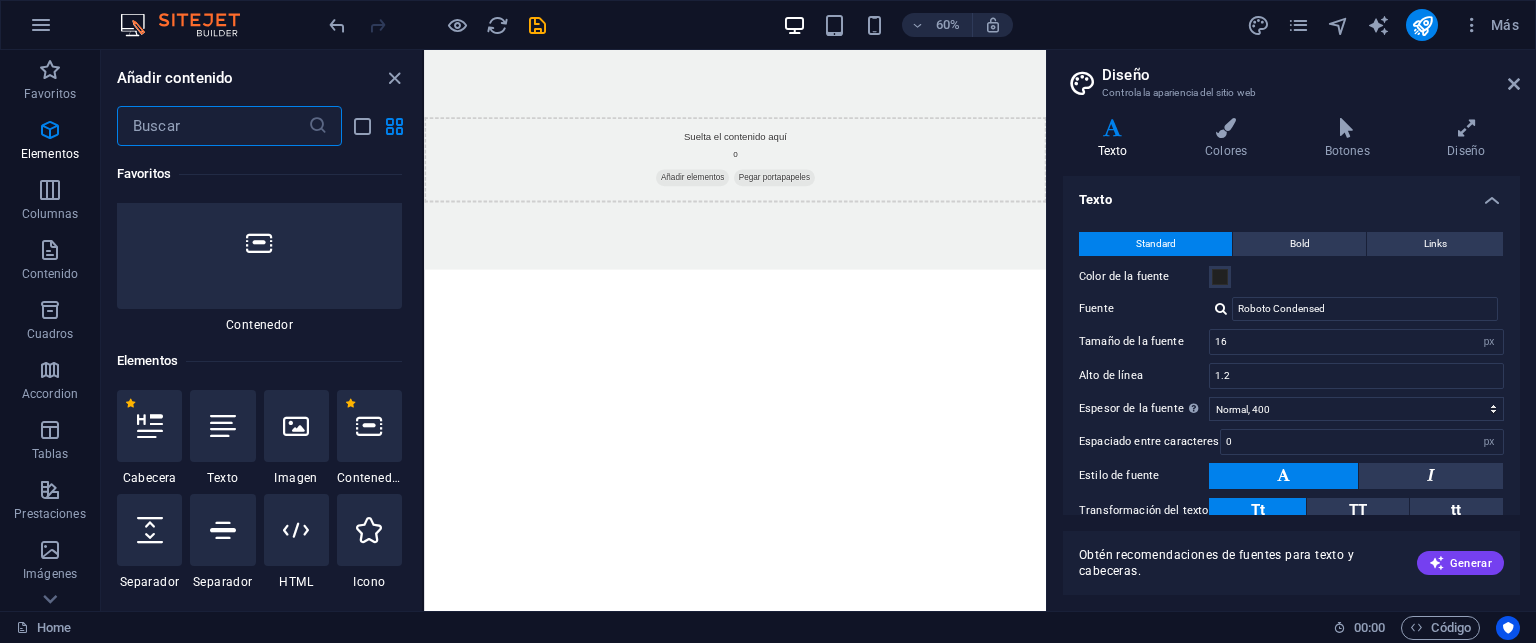 scroll, scrollTop: 376, scrollLeft: 0, axis: vertical 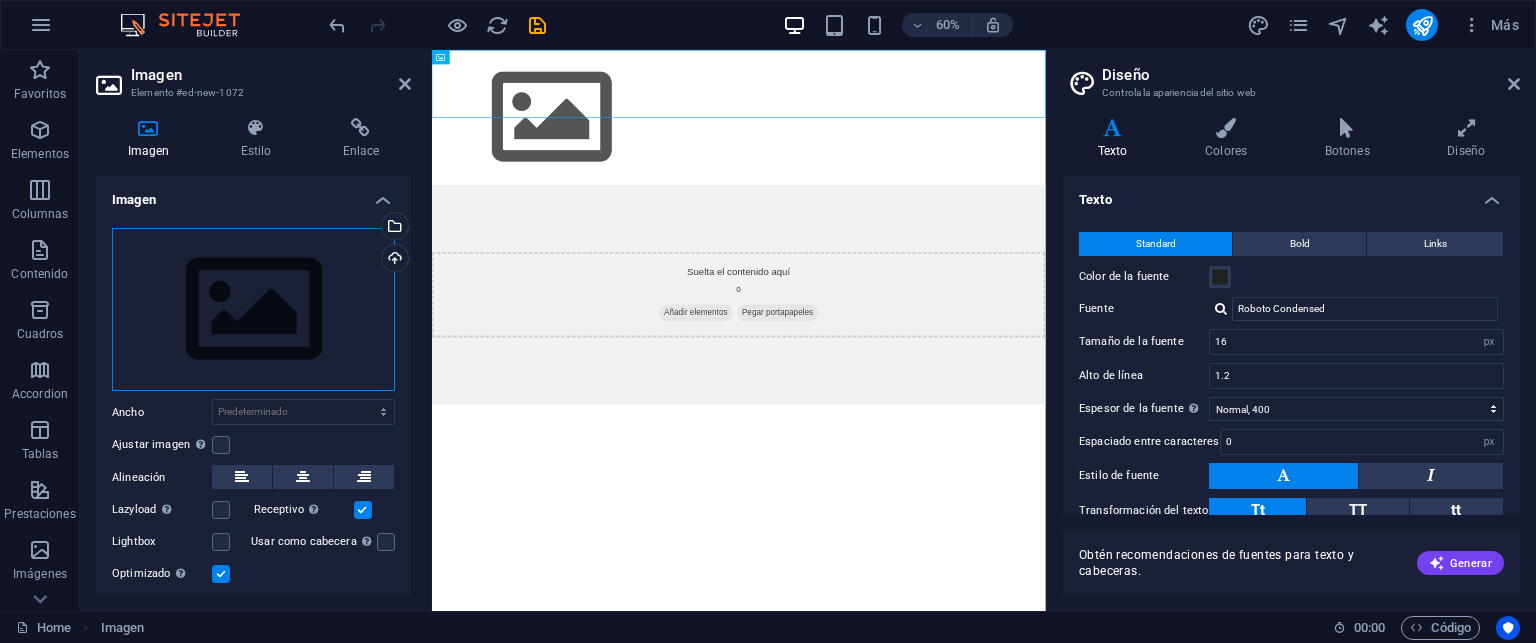 click on "Arrastra archivos aquí, haz clic para escoger archivos o  selecciona archivos de Archivos o de nuestra galería gratuita de fotos y vídeos" at bounding box center [253, 310] 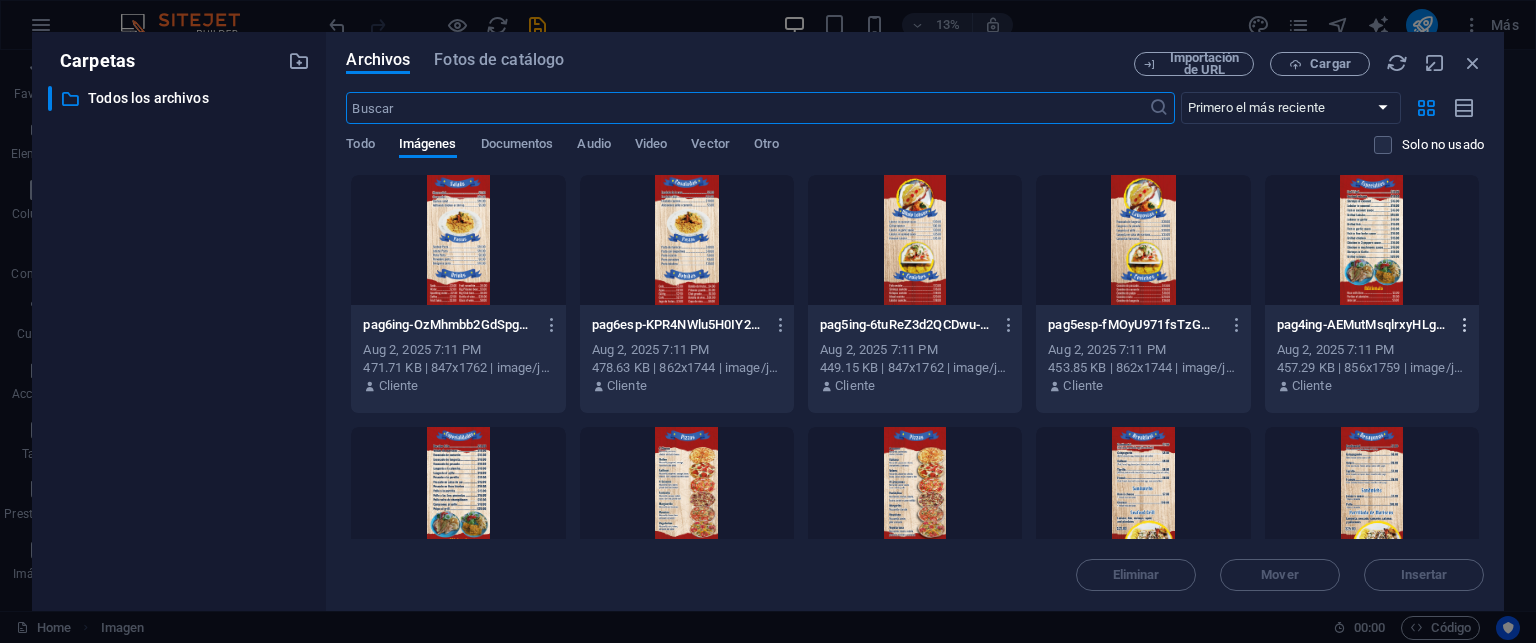 click at bounding box center (1465, 325) 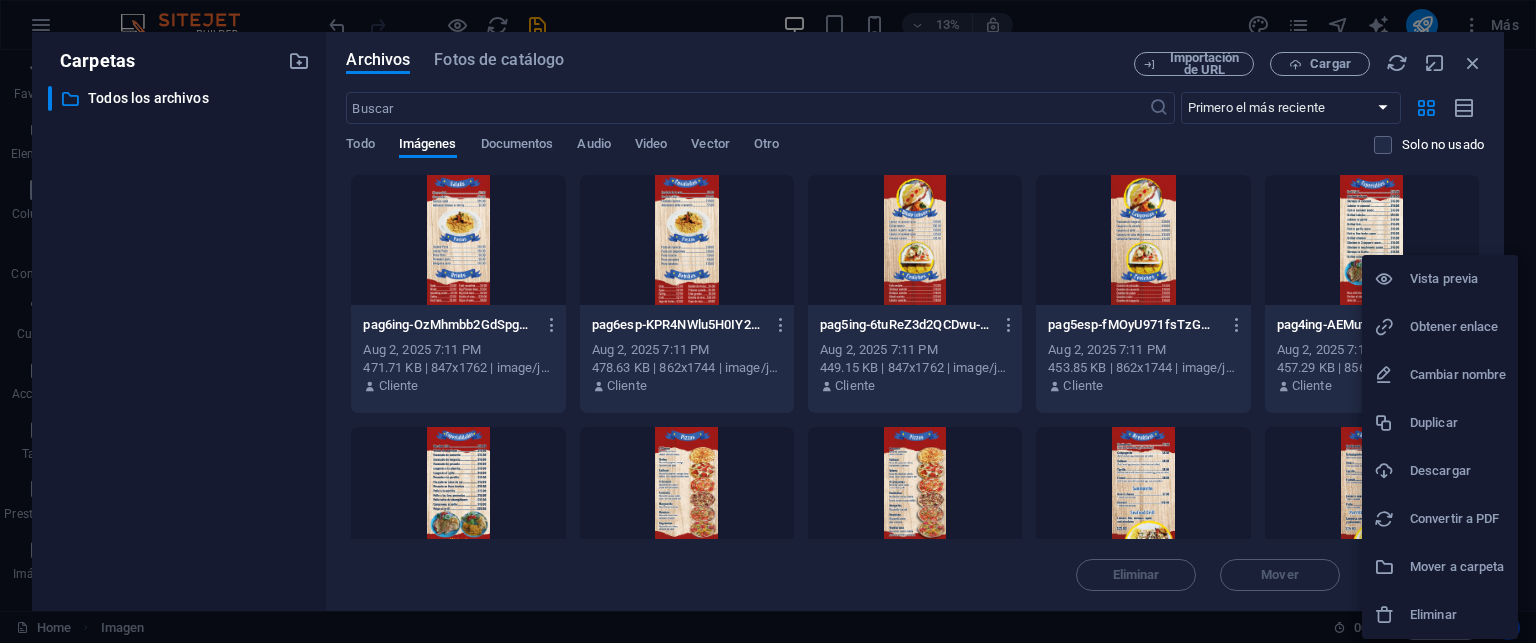 click on "Eliminar" at bounding box center [1458, 615] 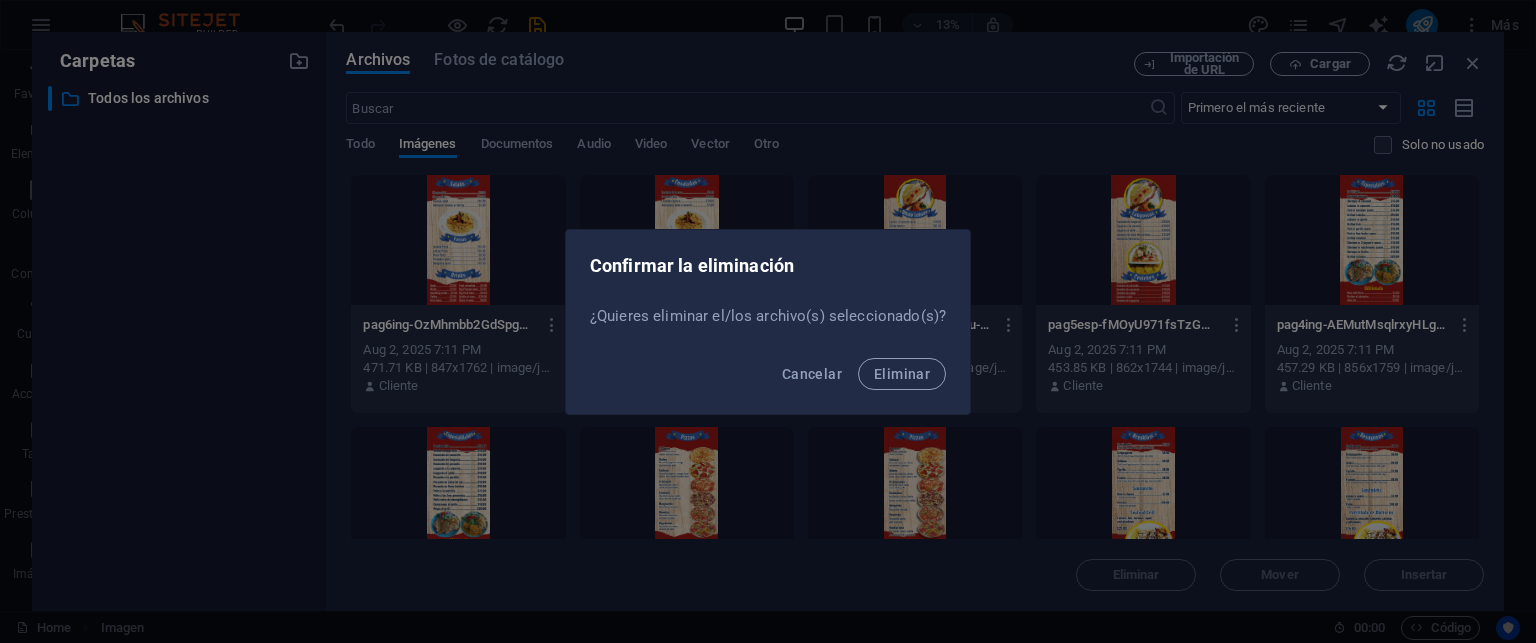 drag, startPoint x: 896, startPoint y: 378, endPoint x: 1231, endPoint y: 356, distance: 335.72162 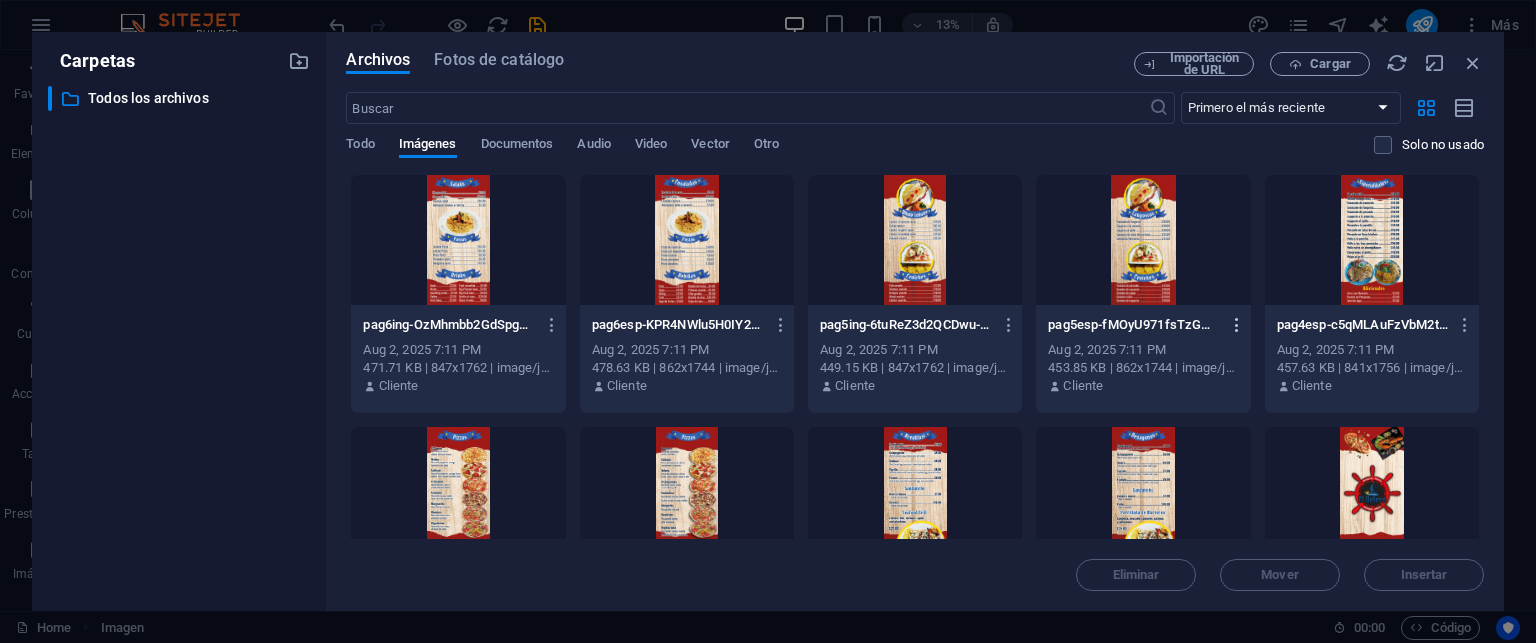 click at bounding box center (1233, 325) 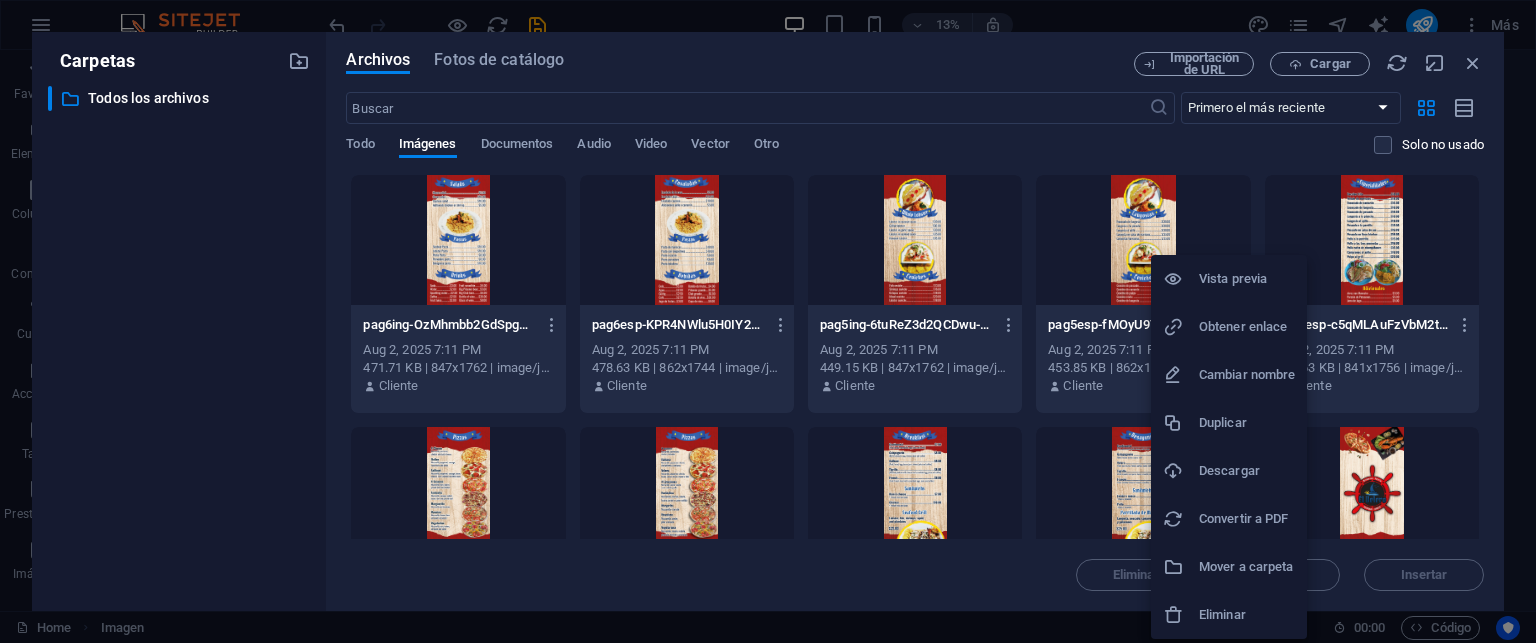 click on "Eliminar" at bounding box center [1247, 615] 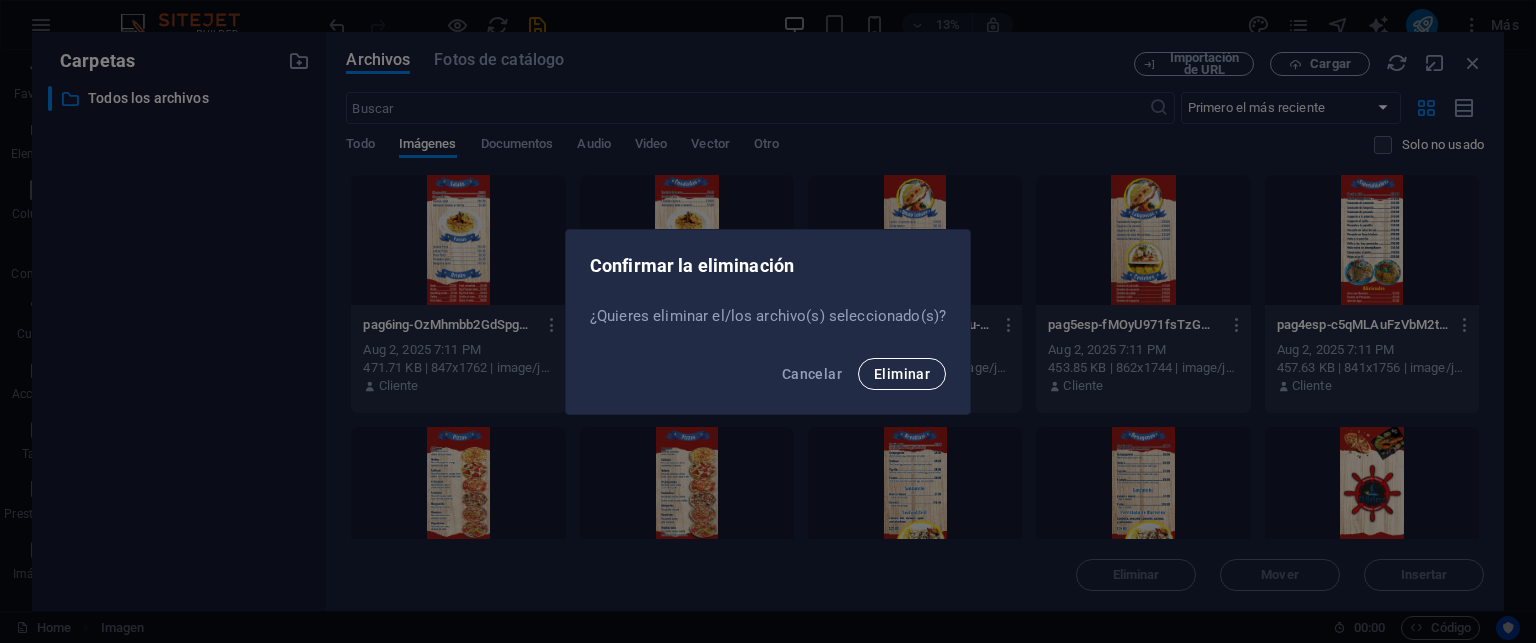 drag, startPoint x: 909, startPoint y: 370, endPoint x: 1012, endPoint y: 375, distance: 103.121284 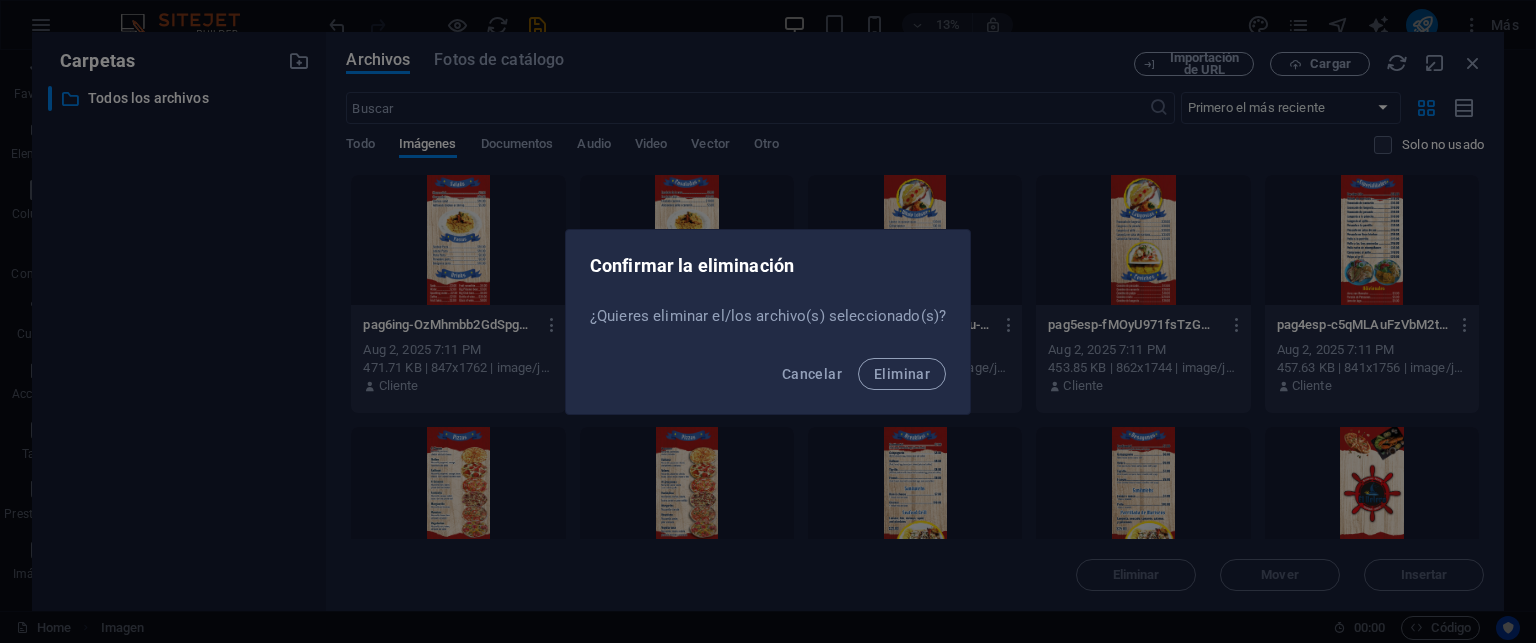 click on "Eliminar" at bounding box center (902, 374) 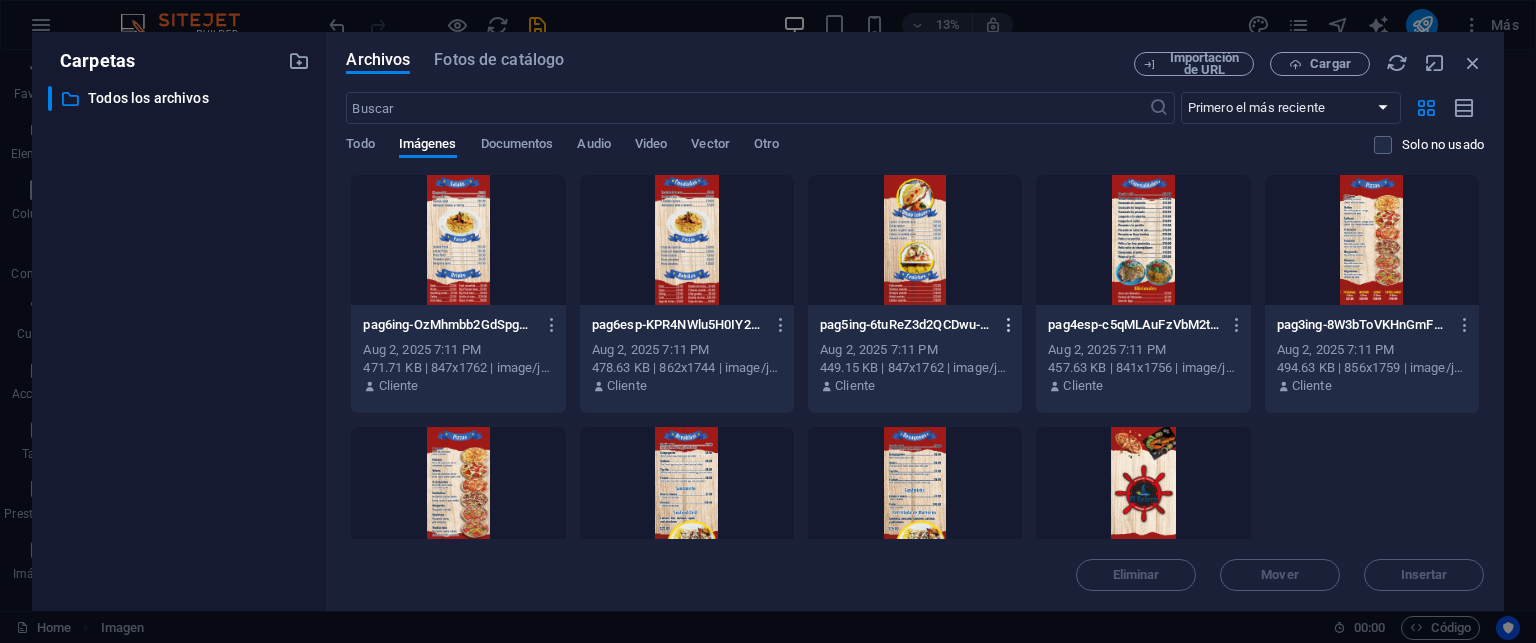 click at bounding box center (1009, 325) 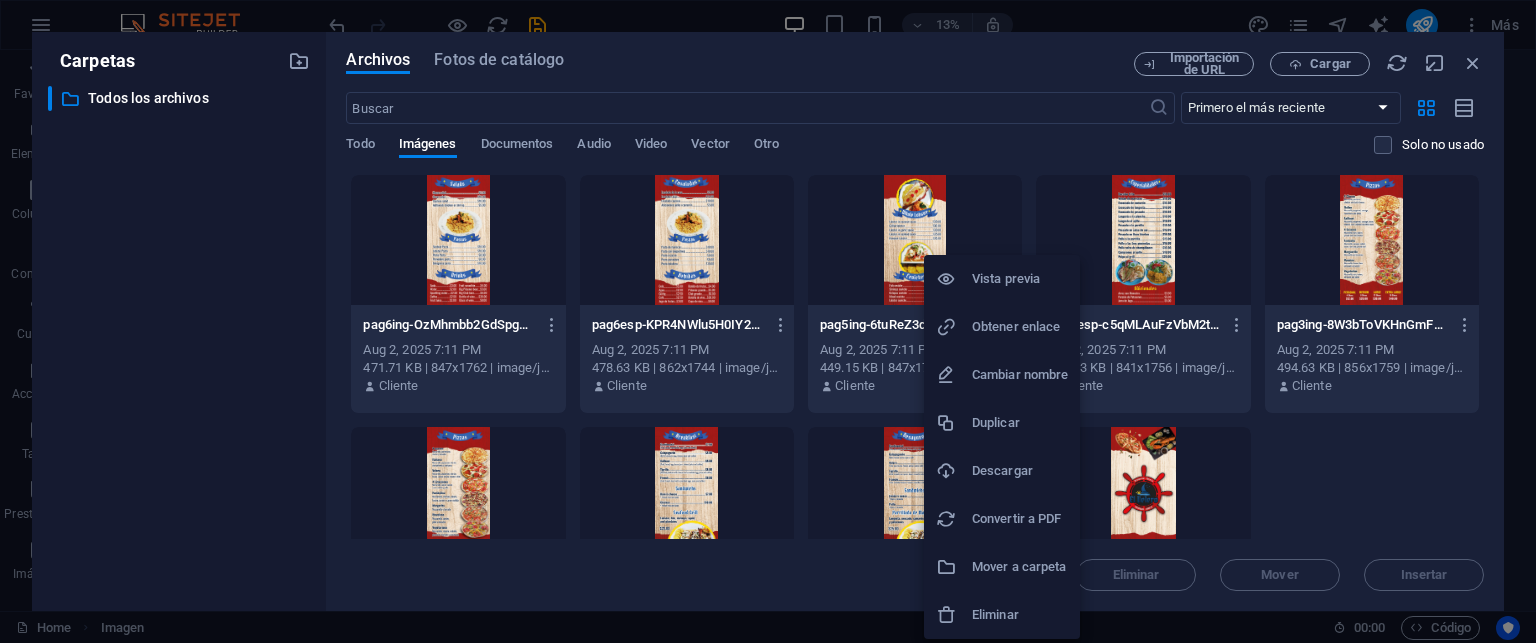click on "Eliminar" at bounding box center [1020, 615] 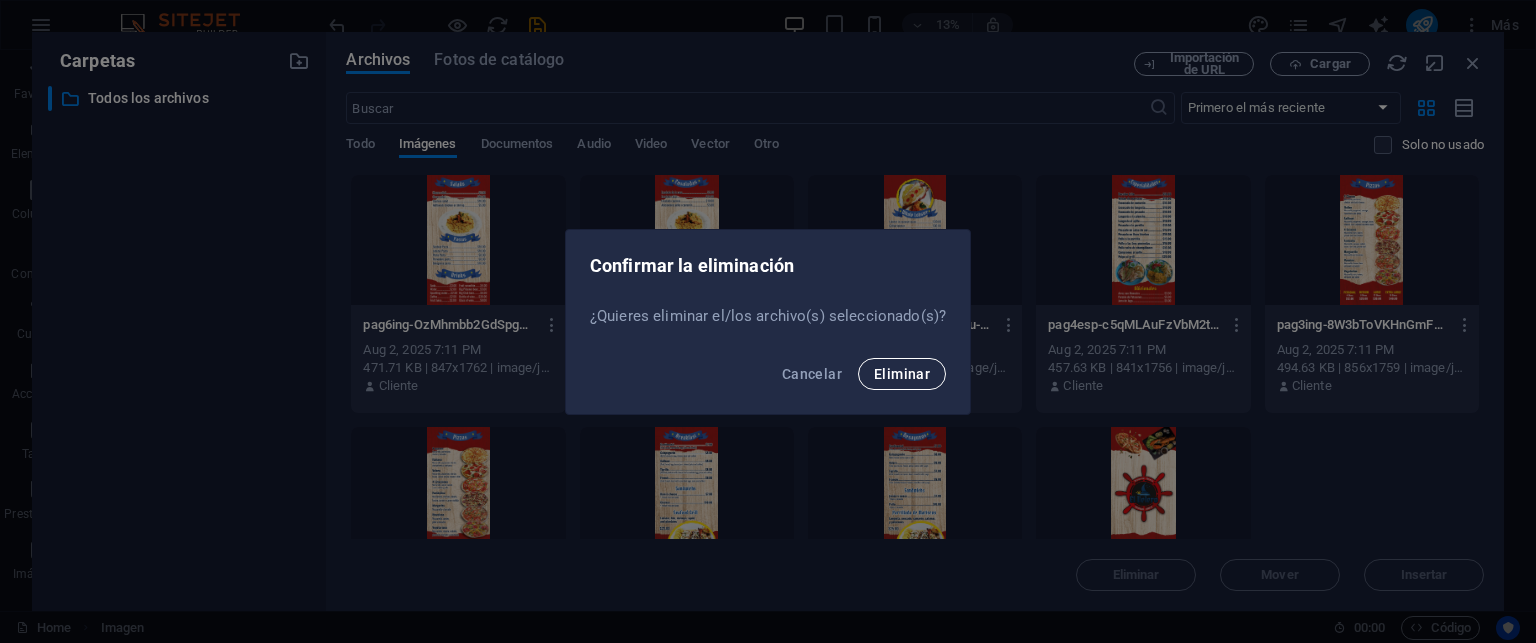 click on "Eliminar" at bounding box center [902, 374] 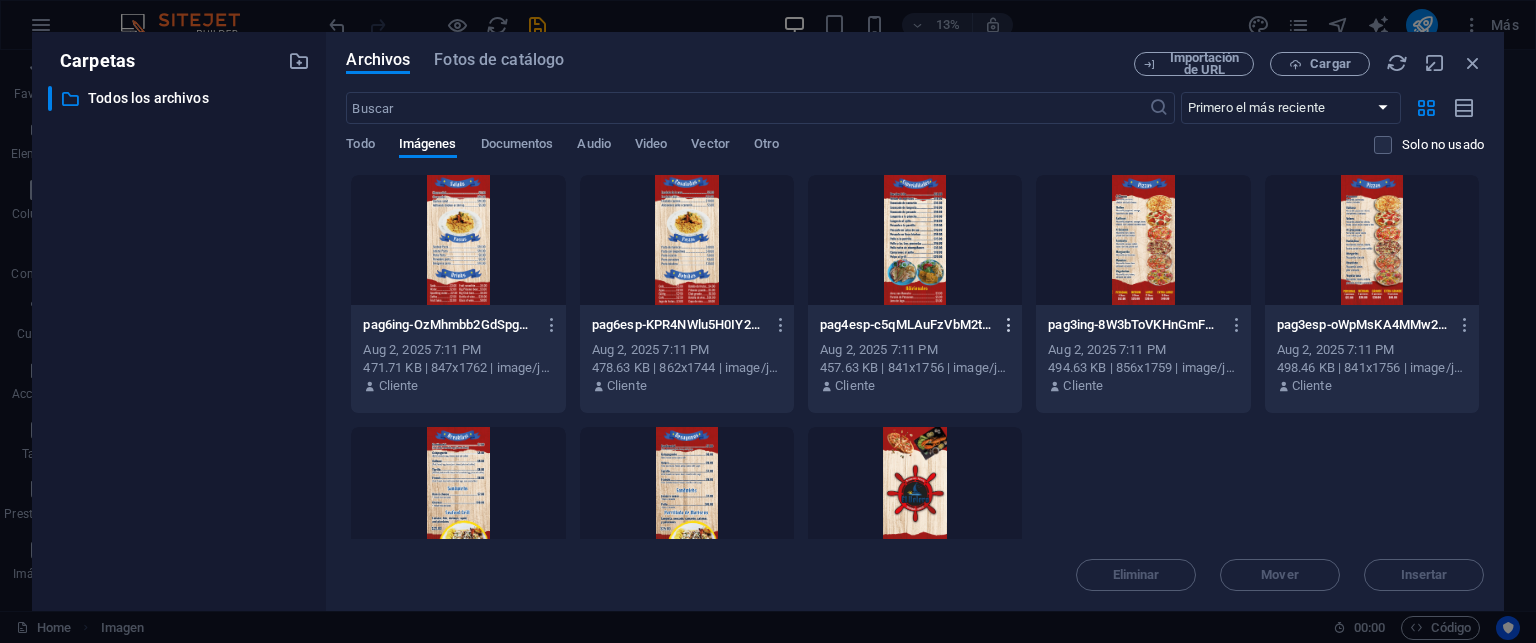 click at bounding box center [1009, 325] 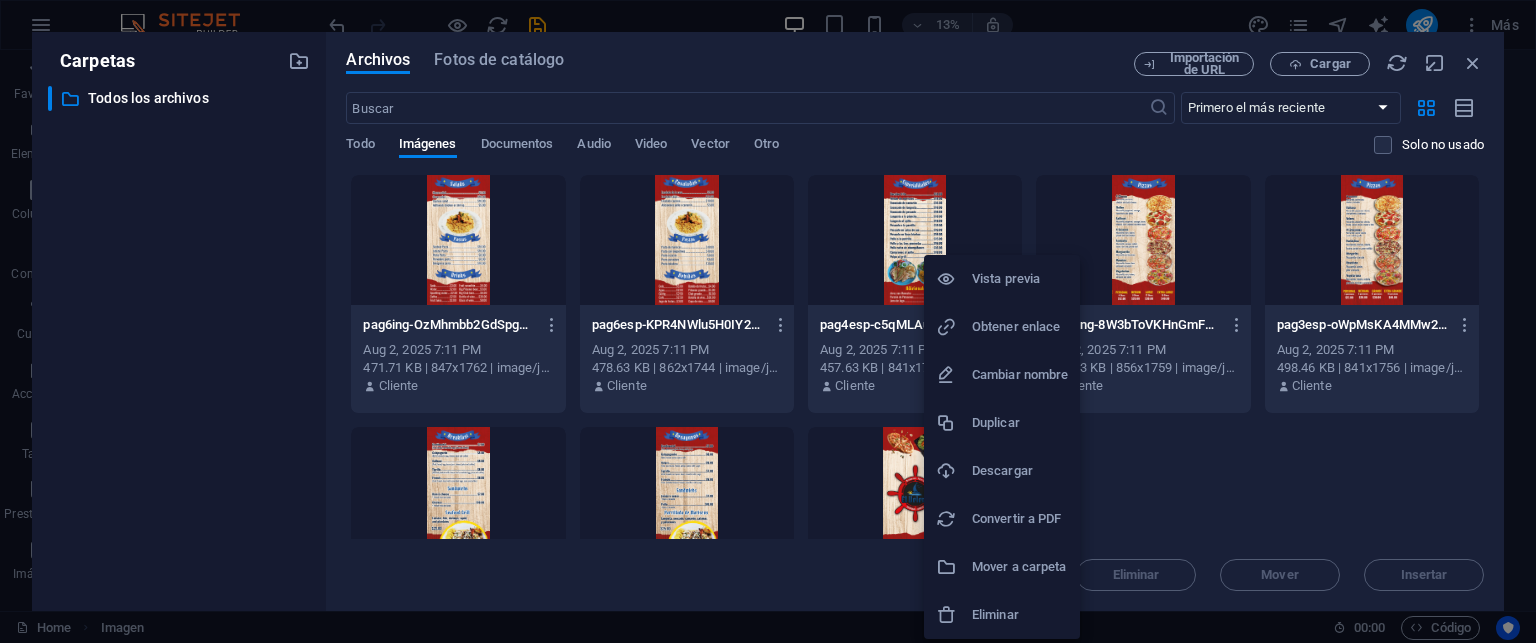 click on "Eliminar" at bounding box center [1020, 615] 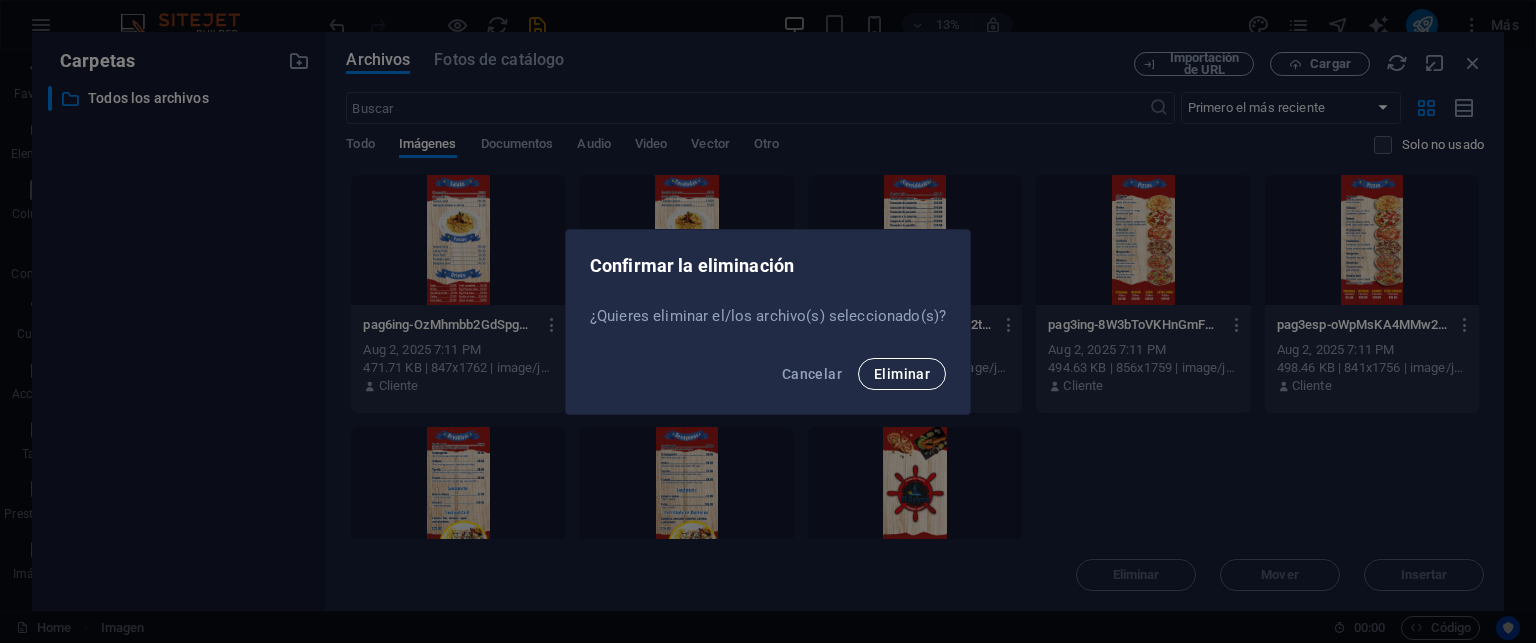 click on "Eliminar" at bounding box center (902, 374) 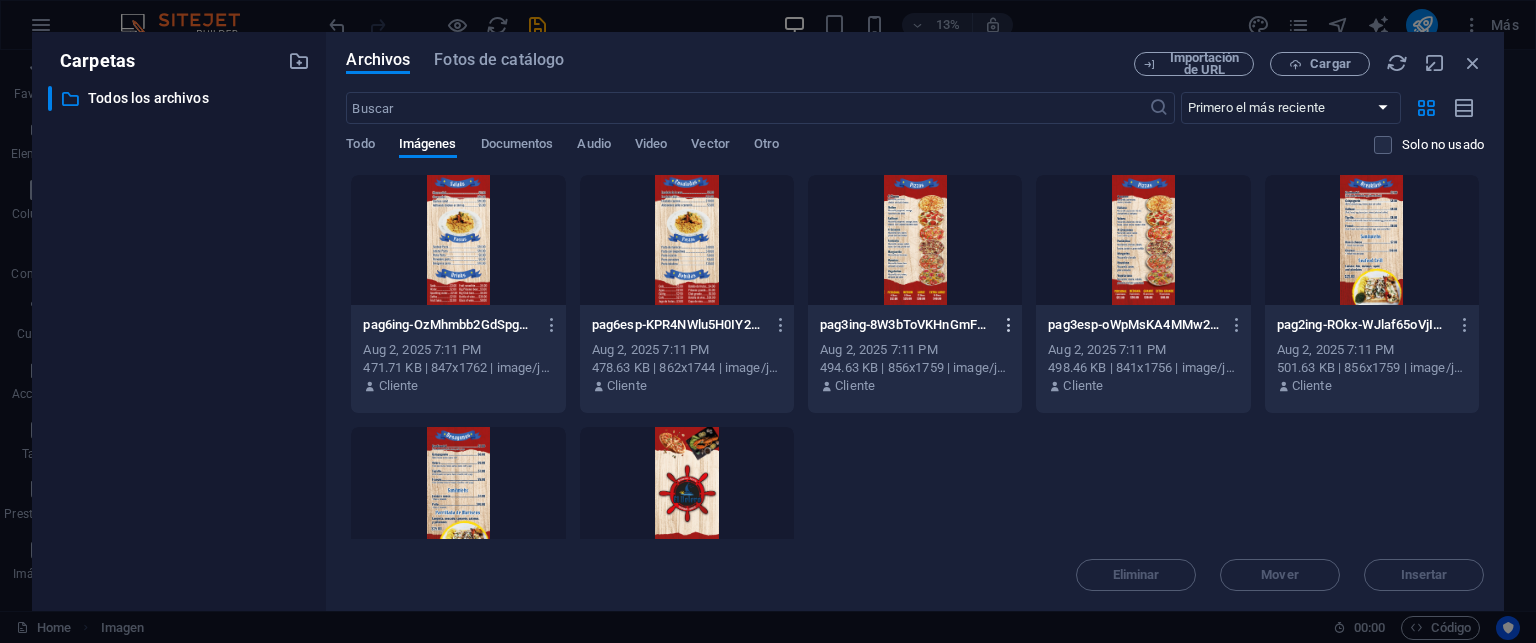 click at bounding box center (1009, 325) 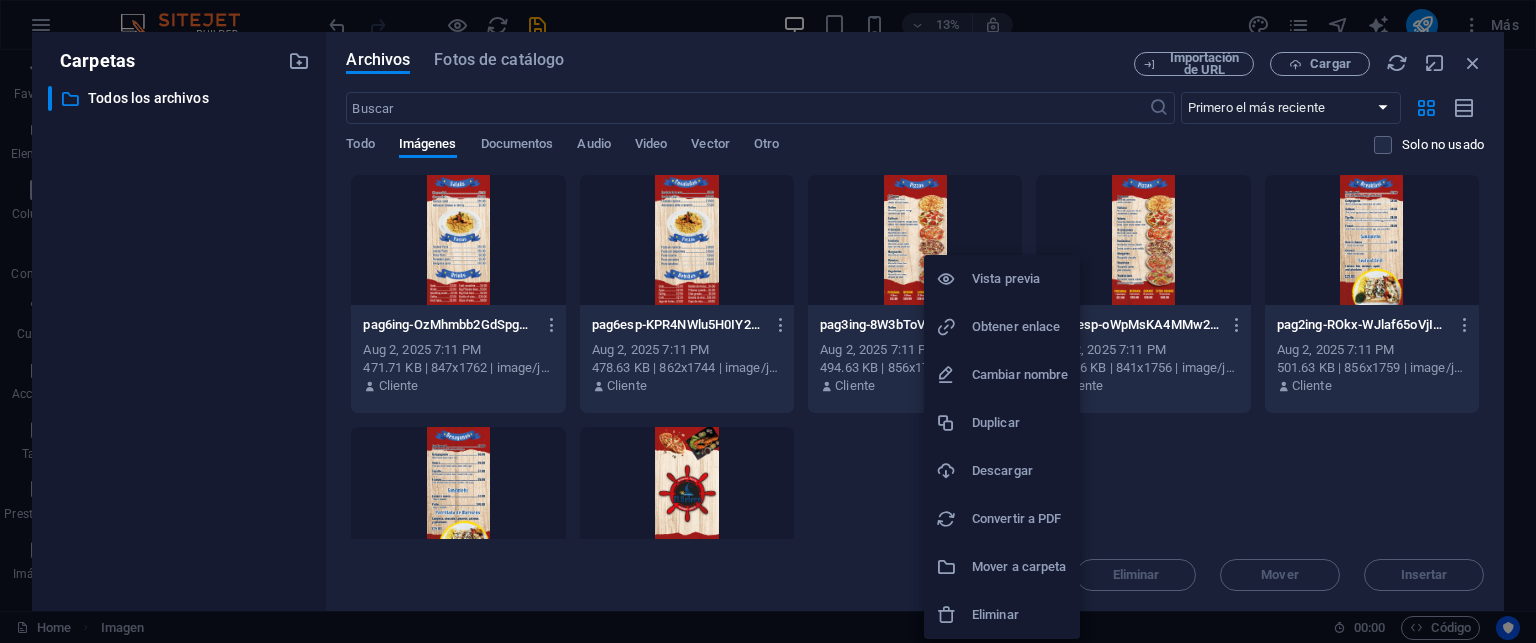 click on "Eliminar" at bounding box center [1020, 615] 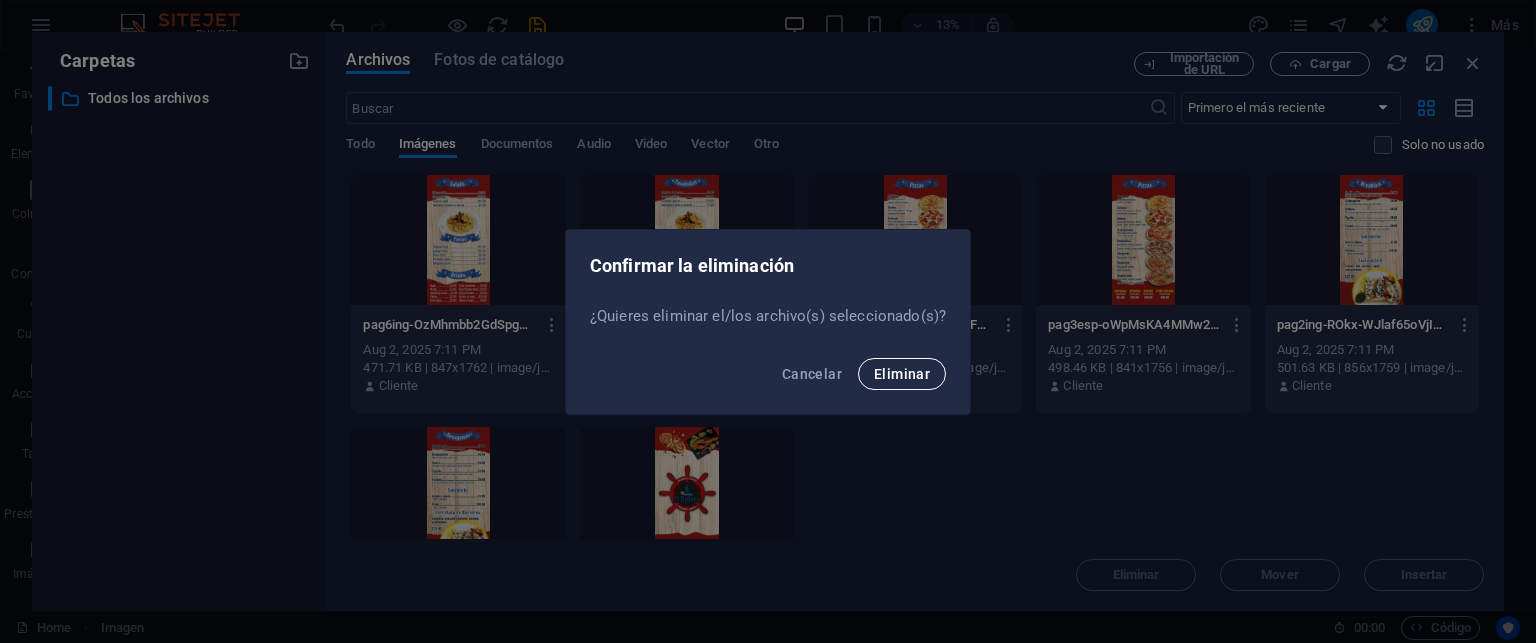 click on "Eliminar" at bounding box center [902, 374] 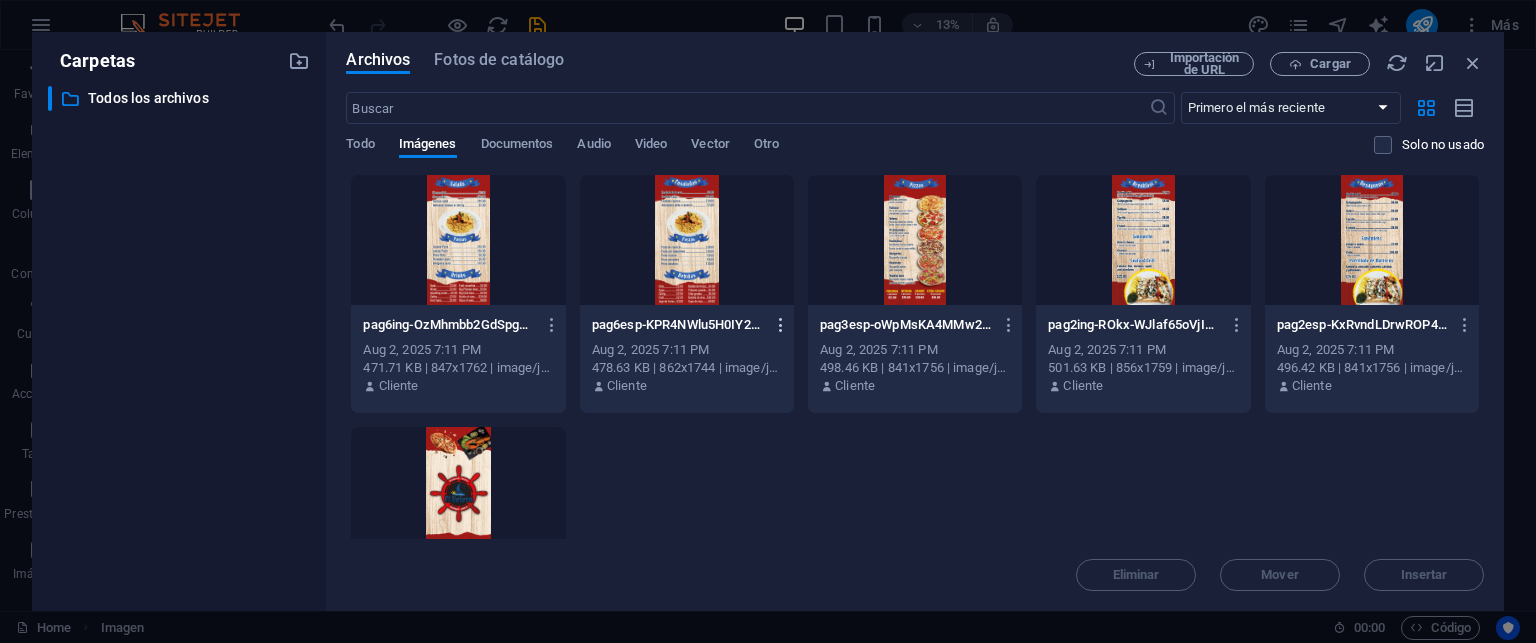 click at bounding box center (781, 325) 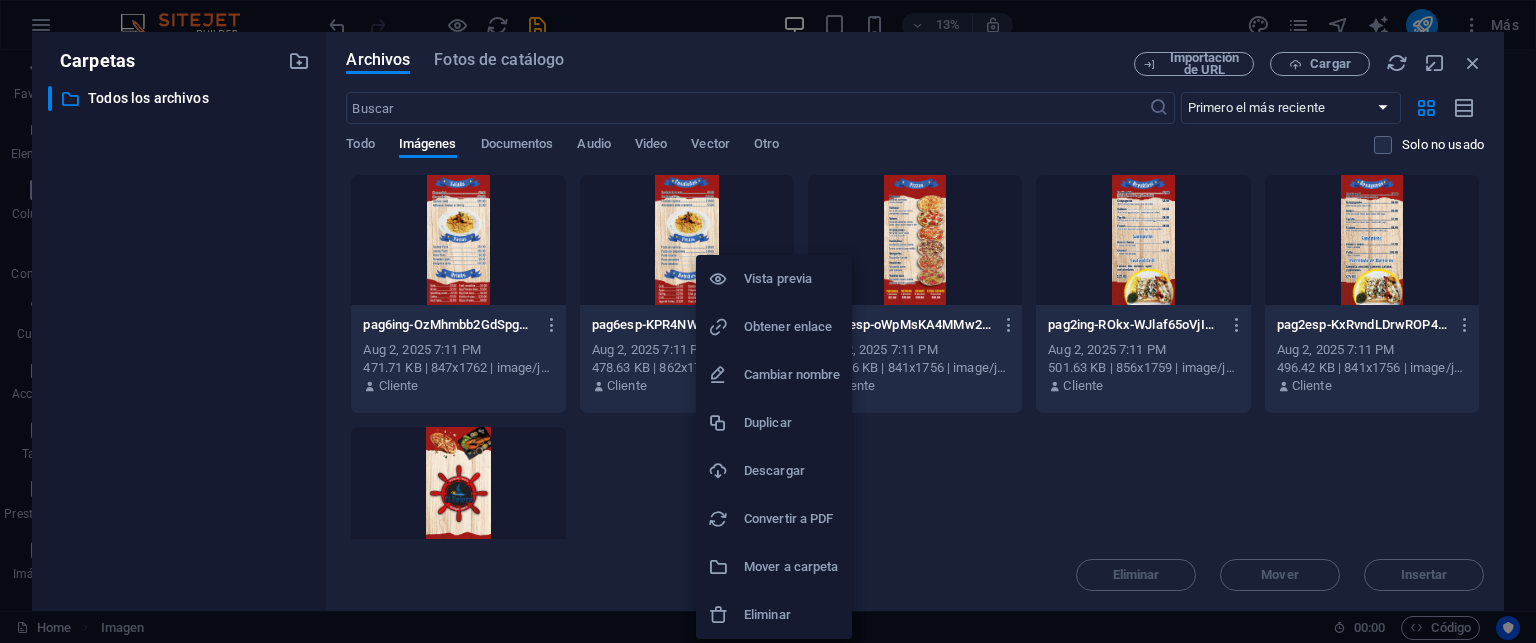 click on "Eliminar" at bounding box center [792, 615] 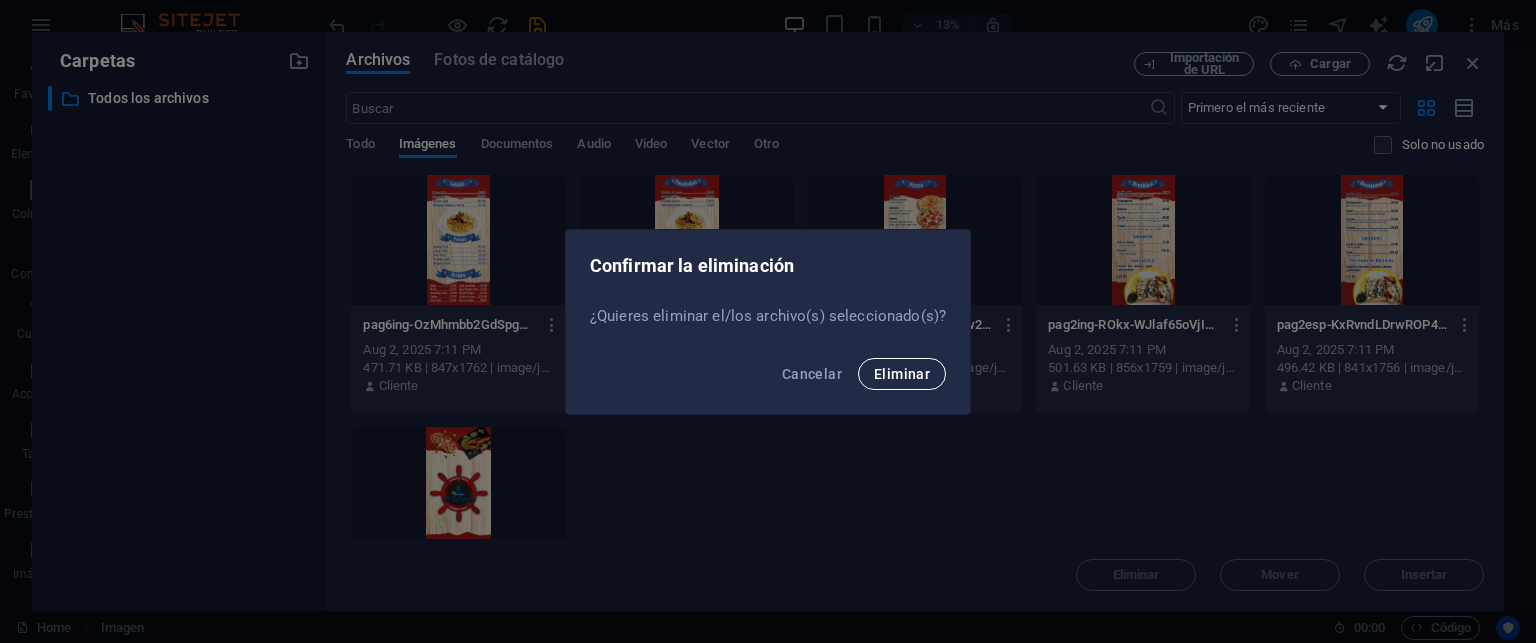 click on "Eliminar" at bounding box center (902, 374) 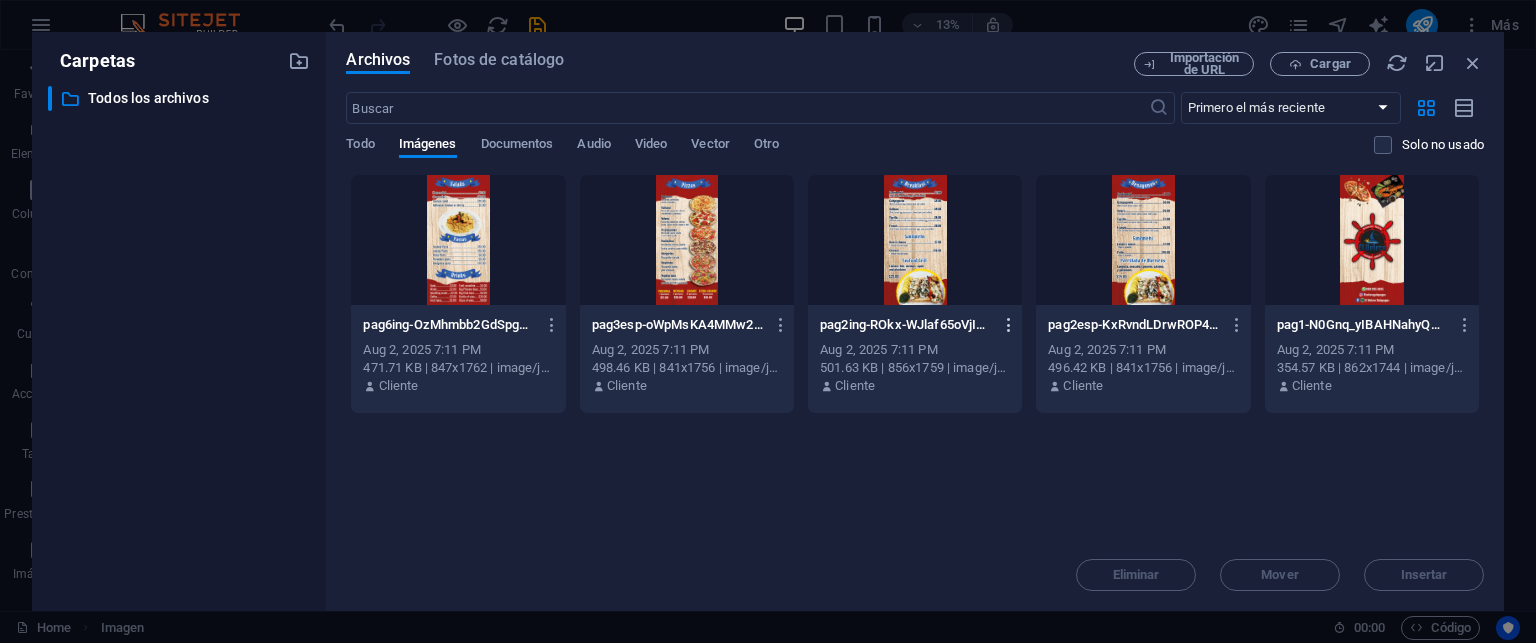 click at bounding box center [1009, 325] 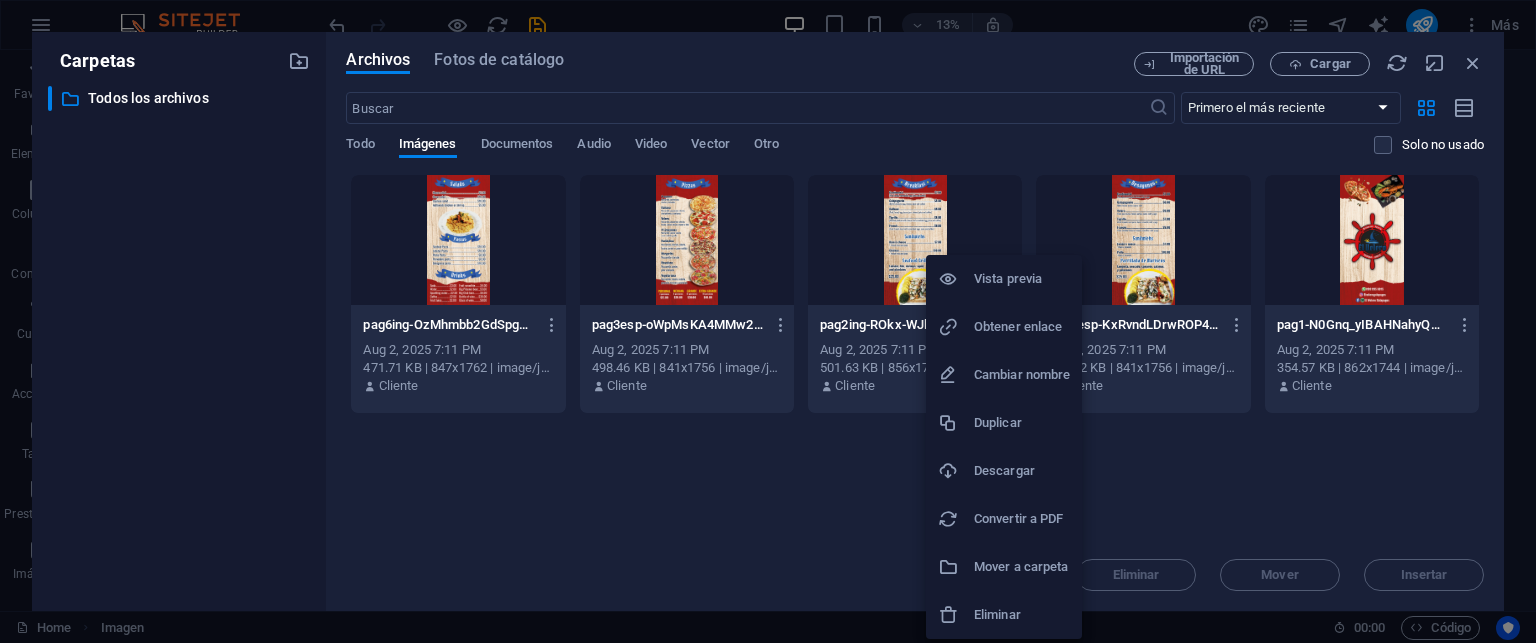 click on "Eliminar" at bounding box center [1004, 615] 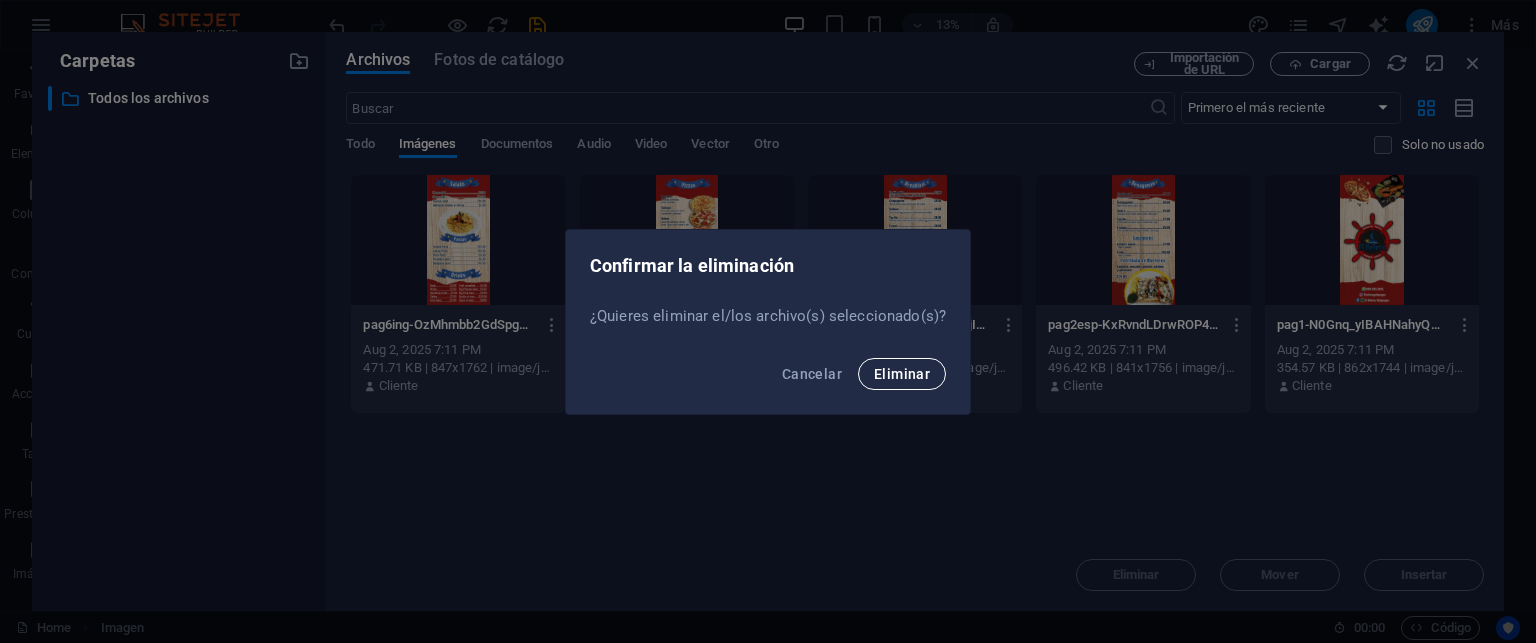 click on "Eliminar" at bounding box center [902, 374] 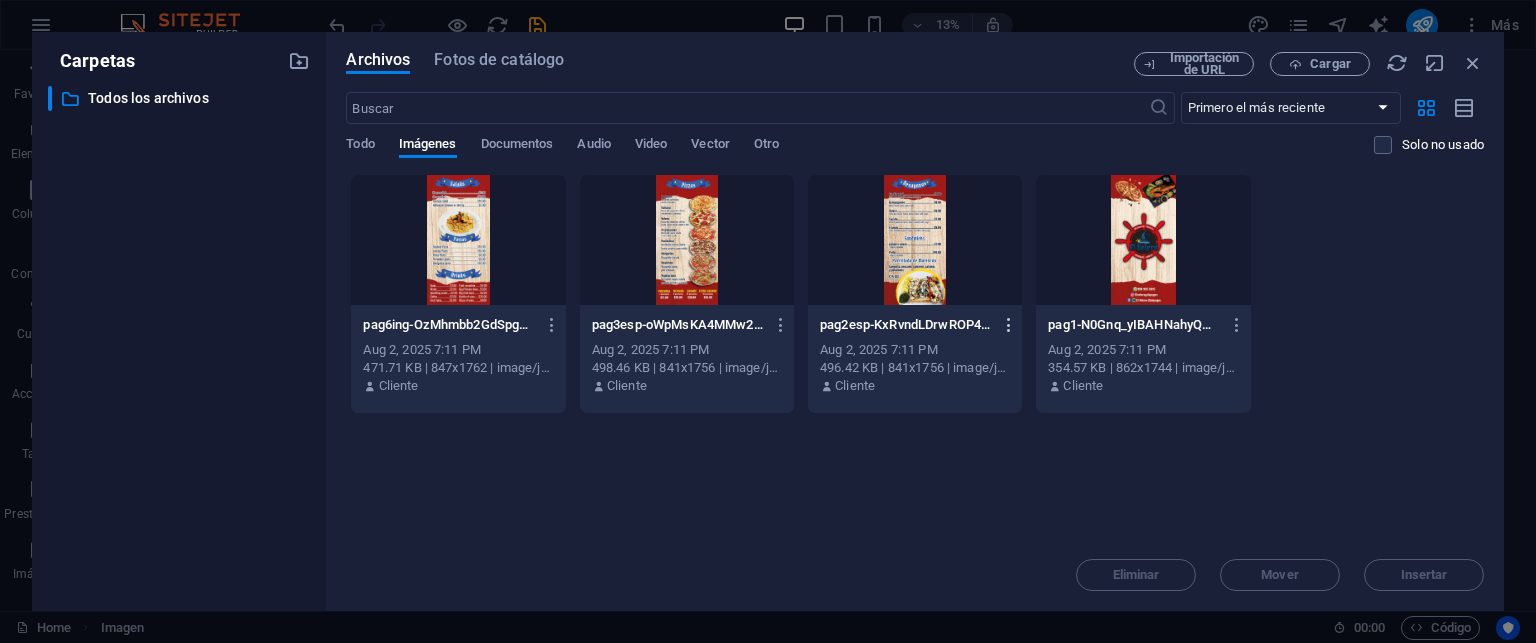 click at bounding box center [1009, 325] 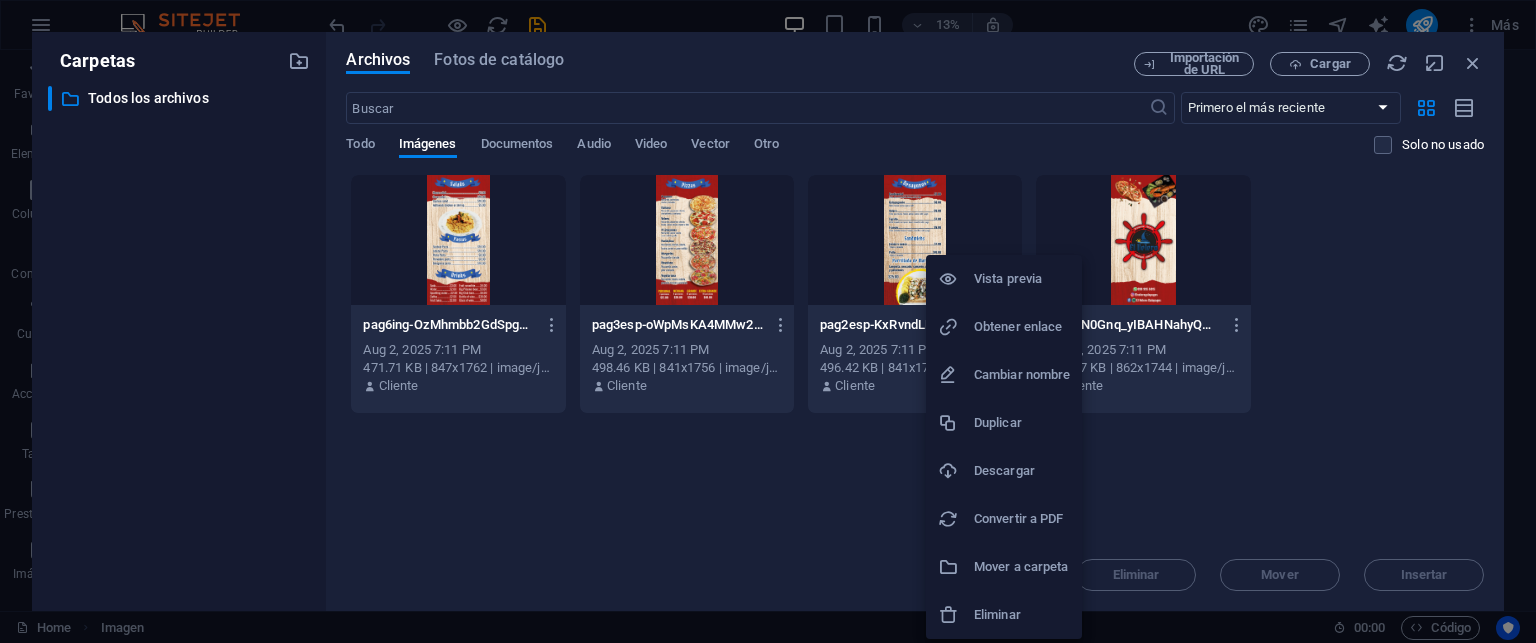 click on "Eliminar" at bounding box center (1022, 615) 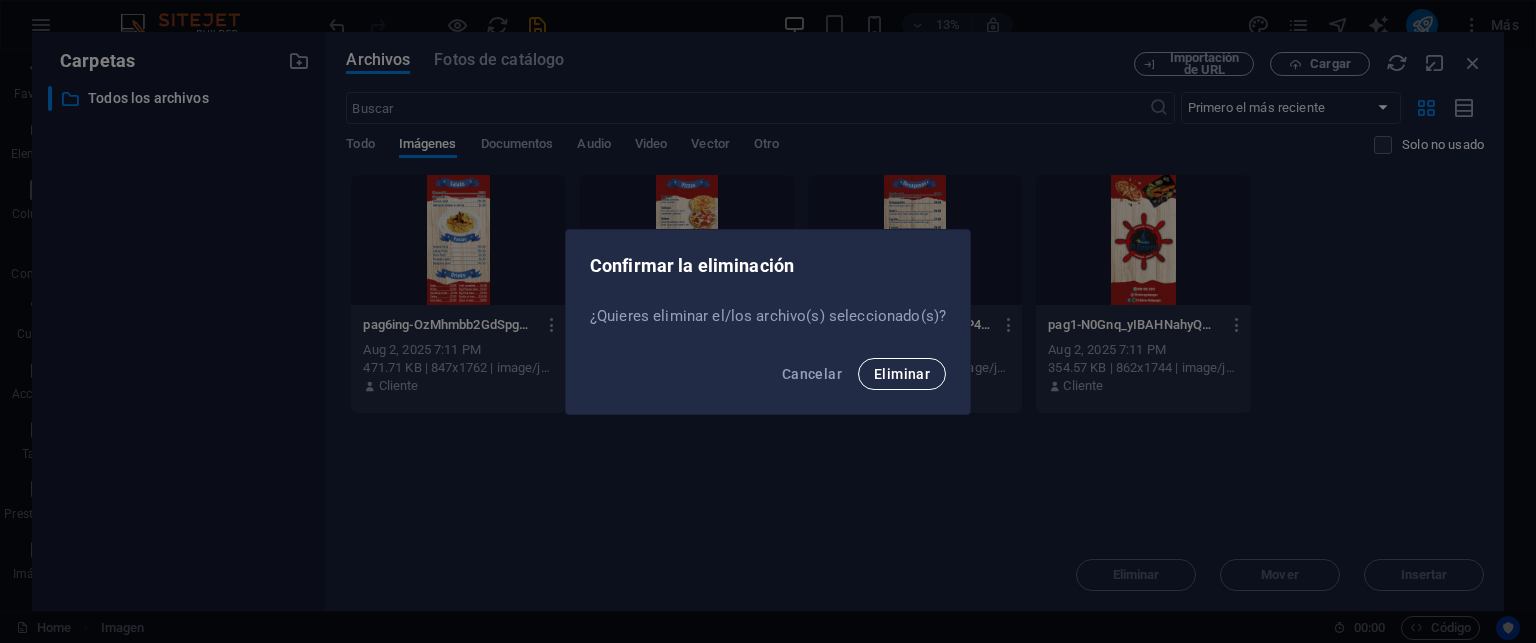 click on "Eliminar" at bounding box center [902, 374] 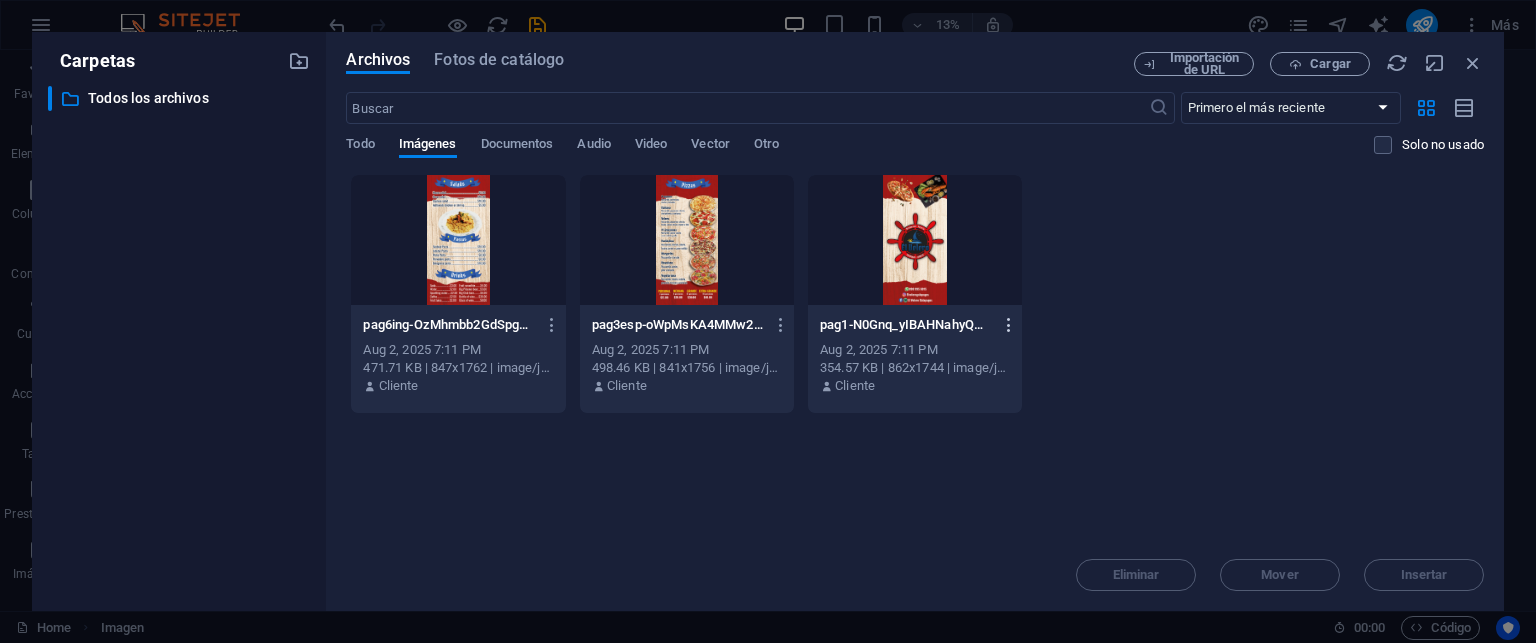 click at bounding box center [1009, 325] 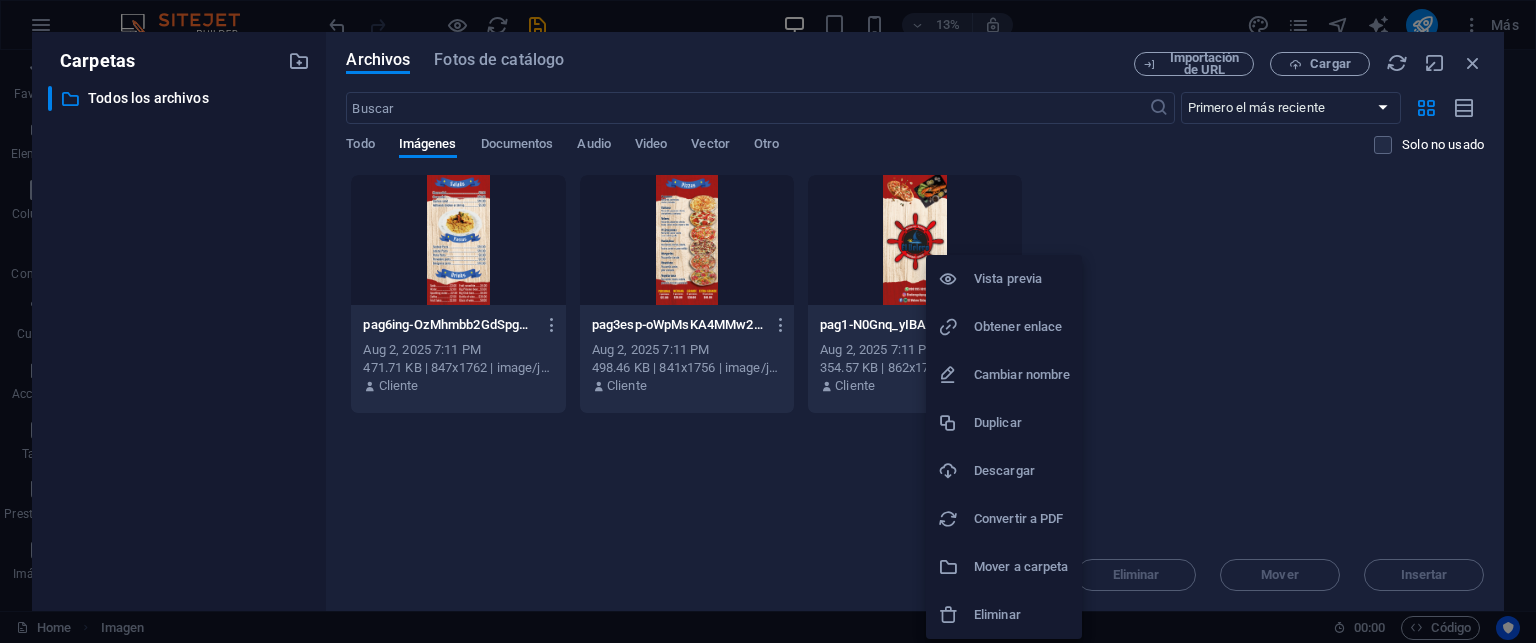 click on "Eliminar" at bounding box center (1022, 615) 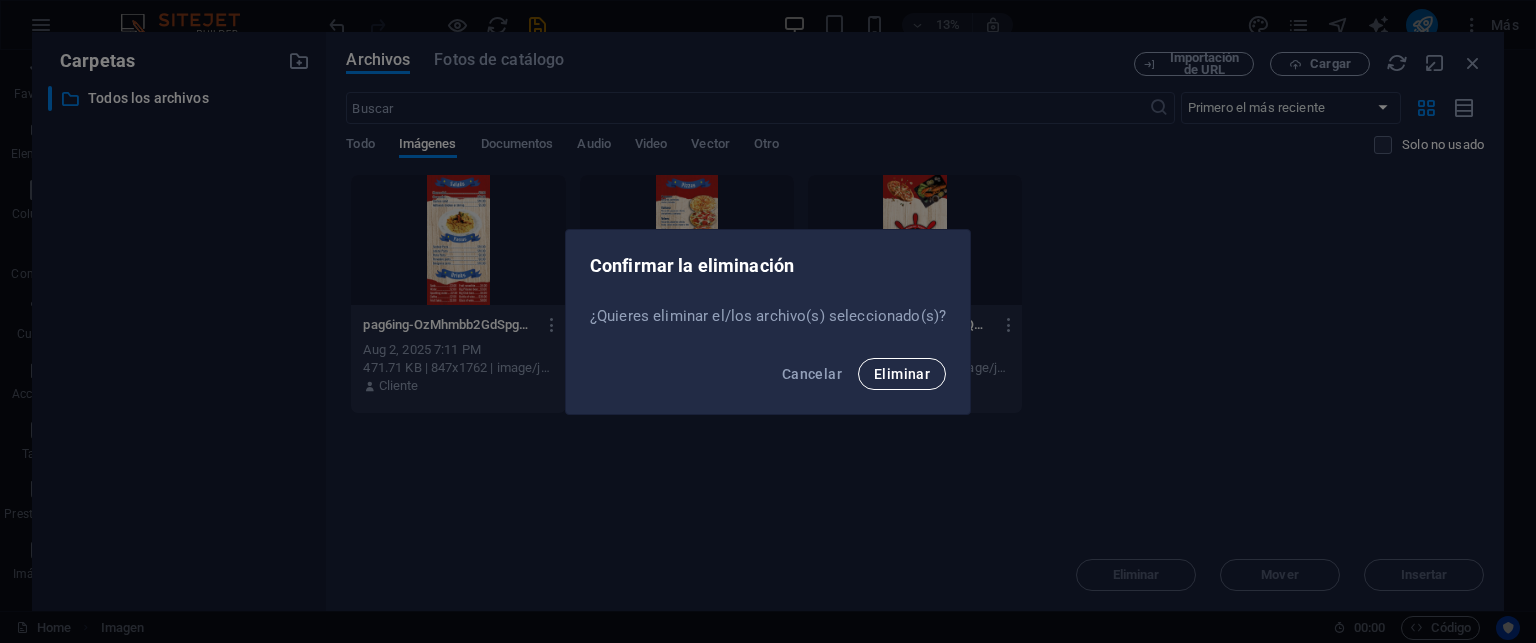click on "Eliminar" at bounding box center (902, 374) 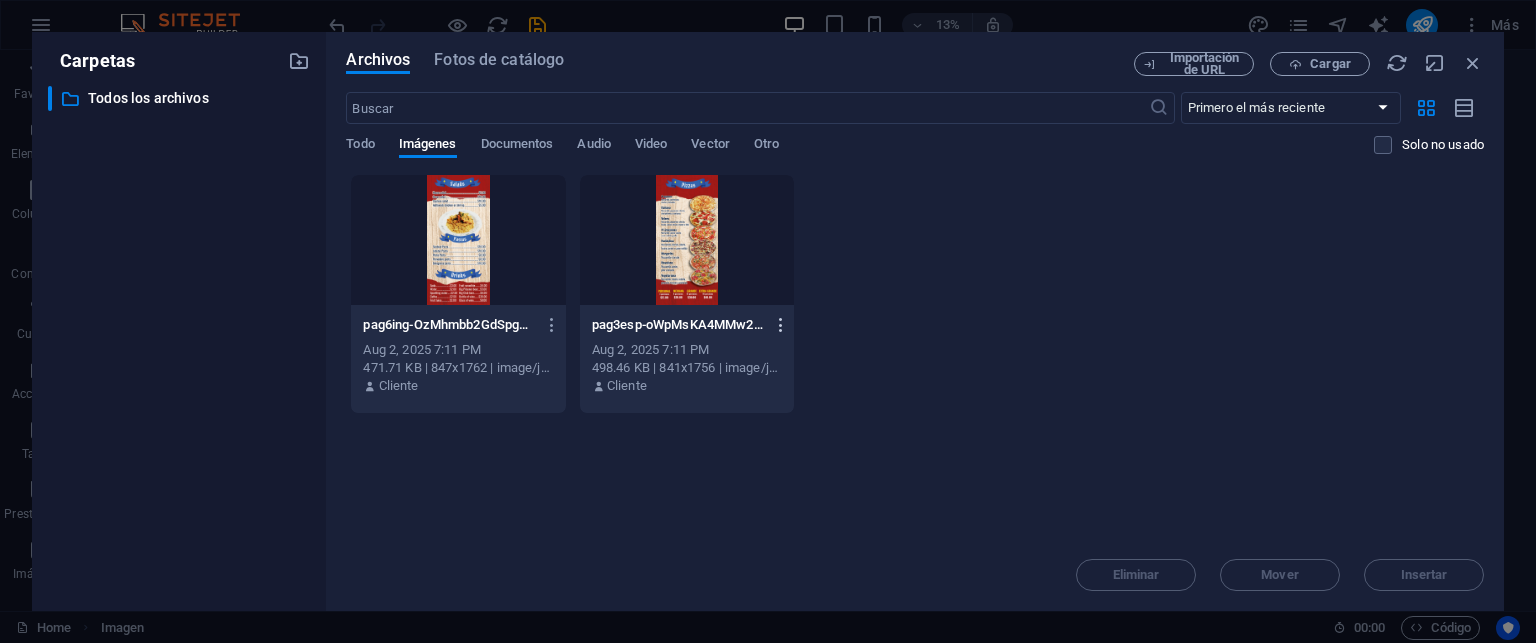 click at bounding box center [781, 325] 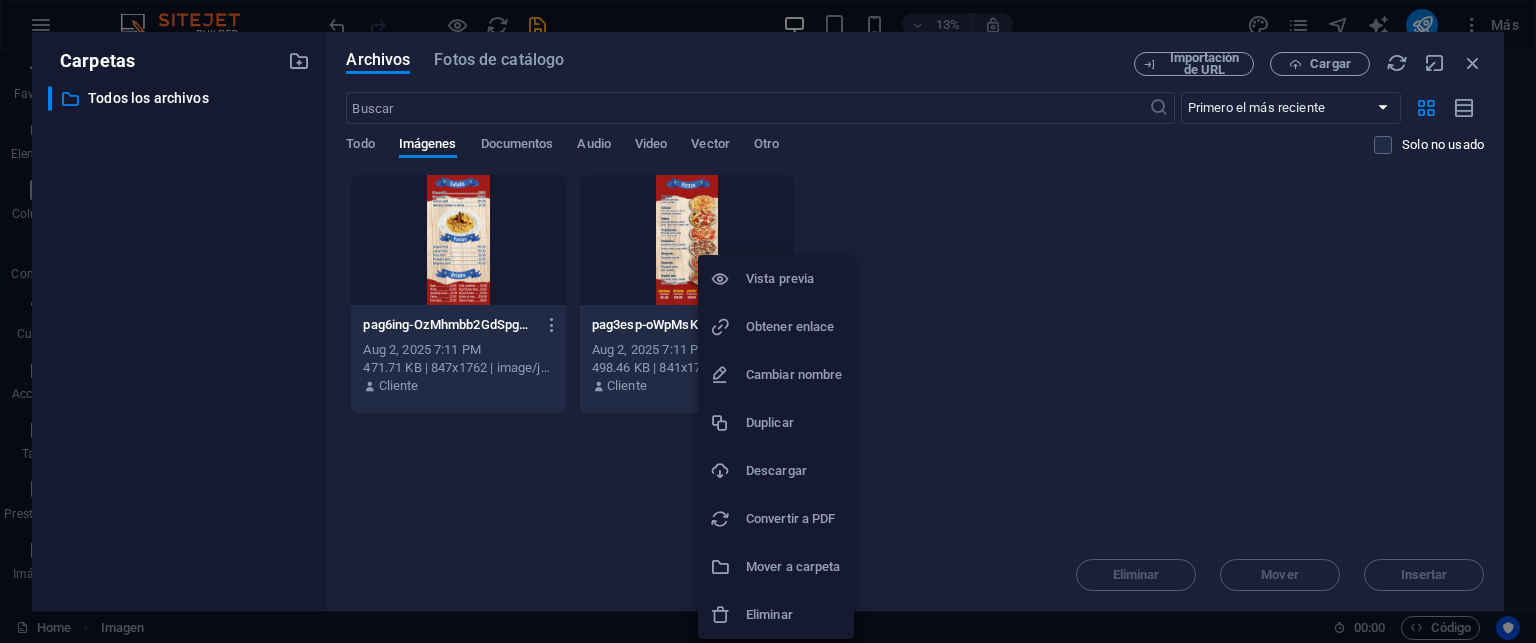 click on "Eliminar" at bounding box center (794, 615) 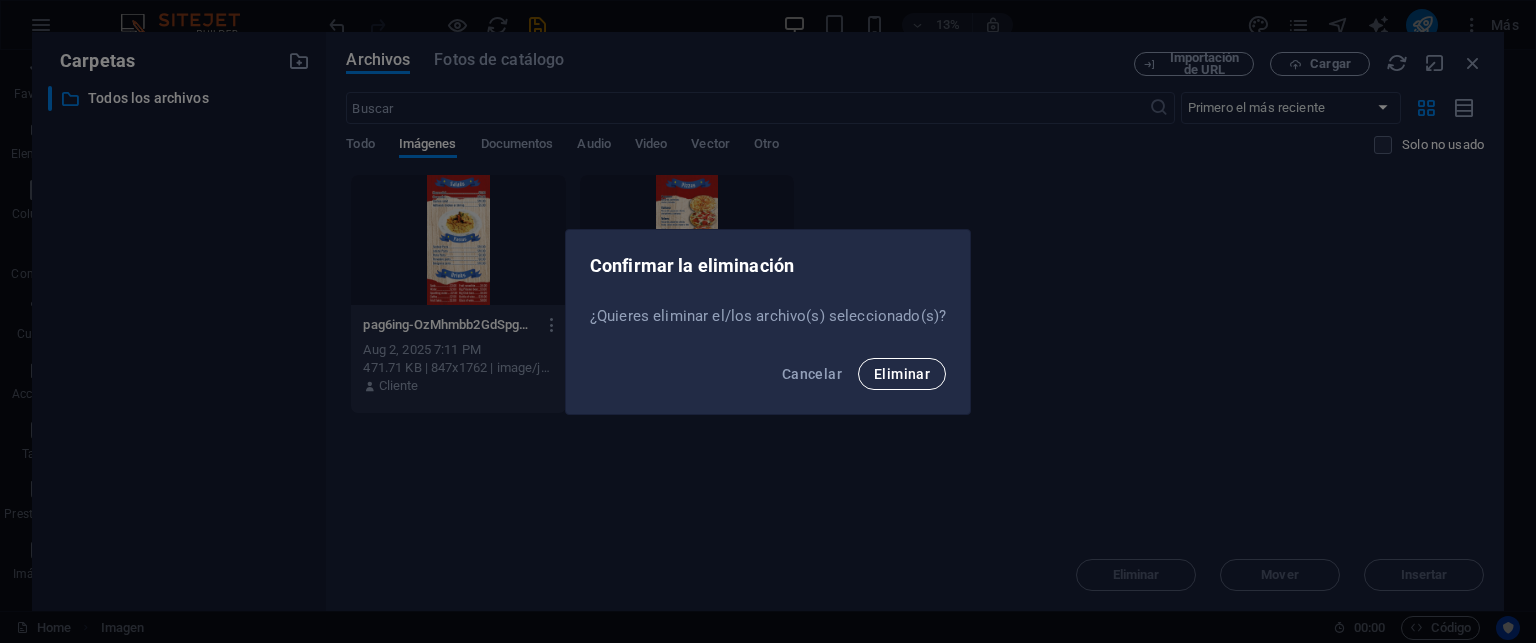 click on "Eliminar" at bounding box center [902, 374] 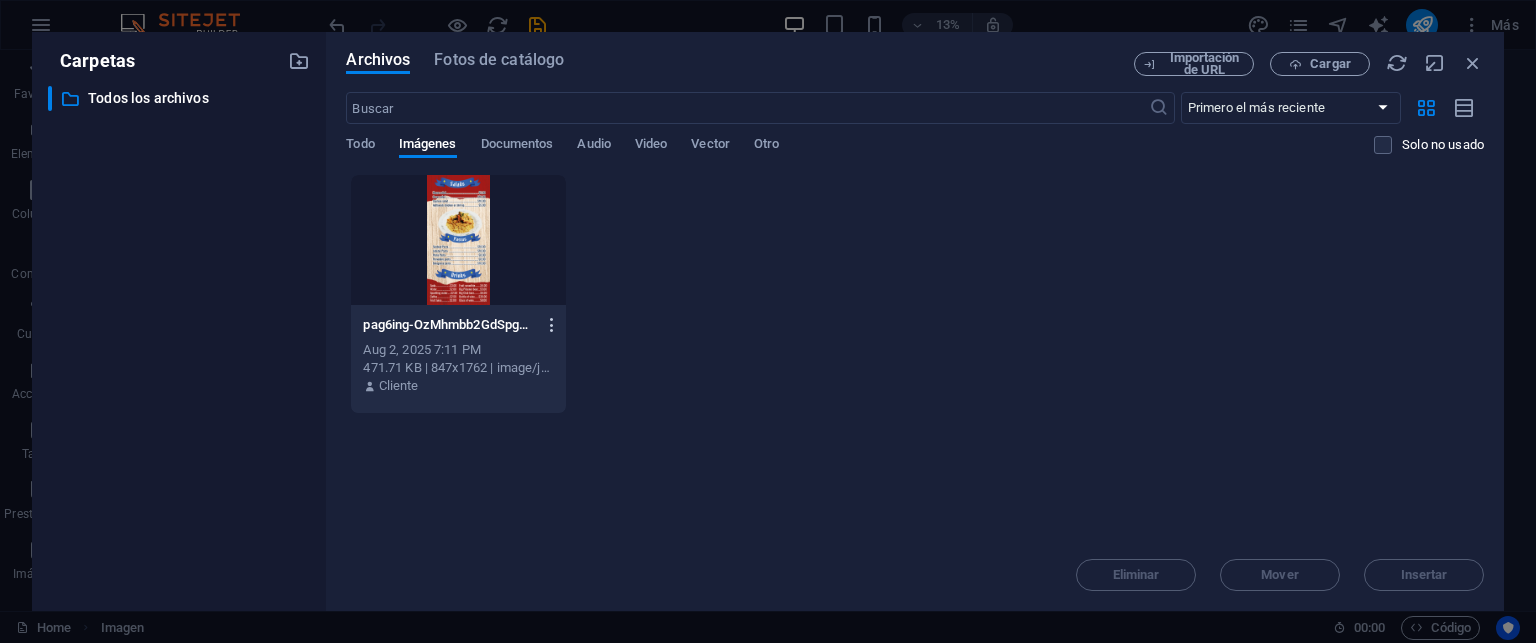 click at bounding box center [552, 325] 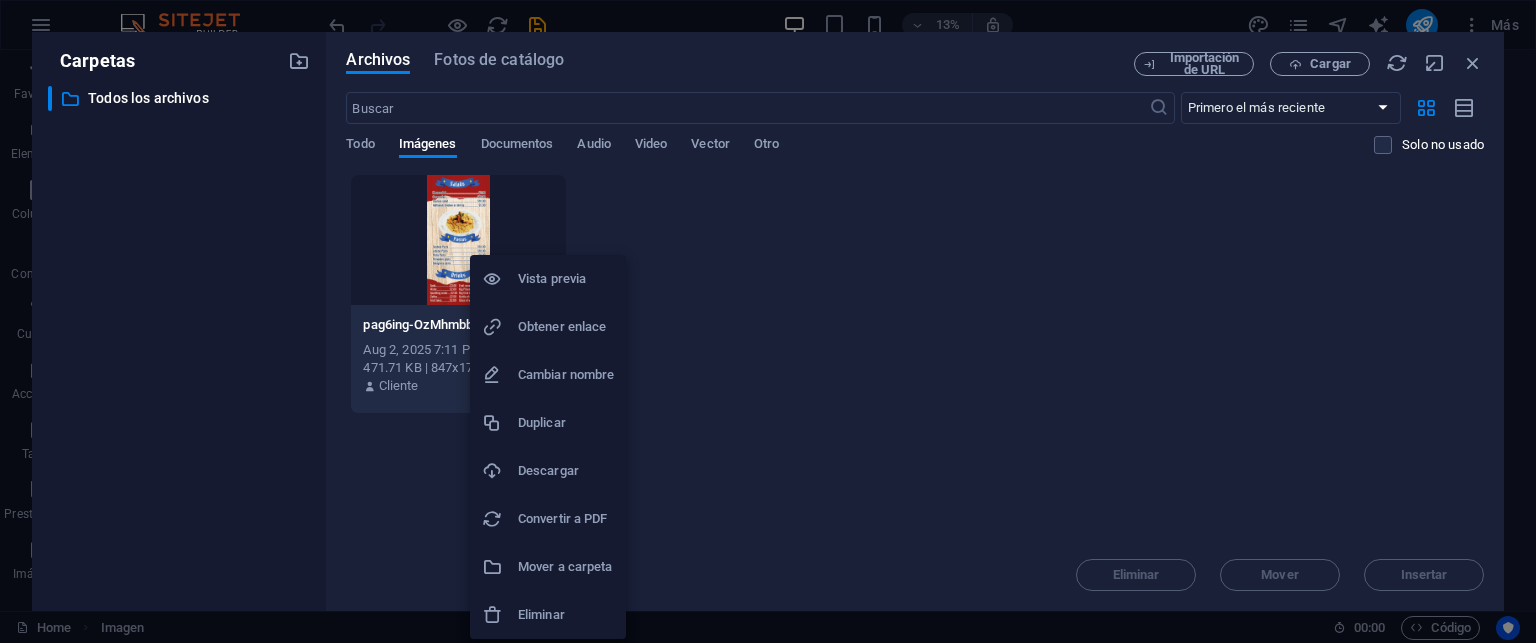 click on "Eliminar" at bounding box center (548, 615) 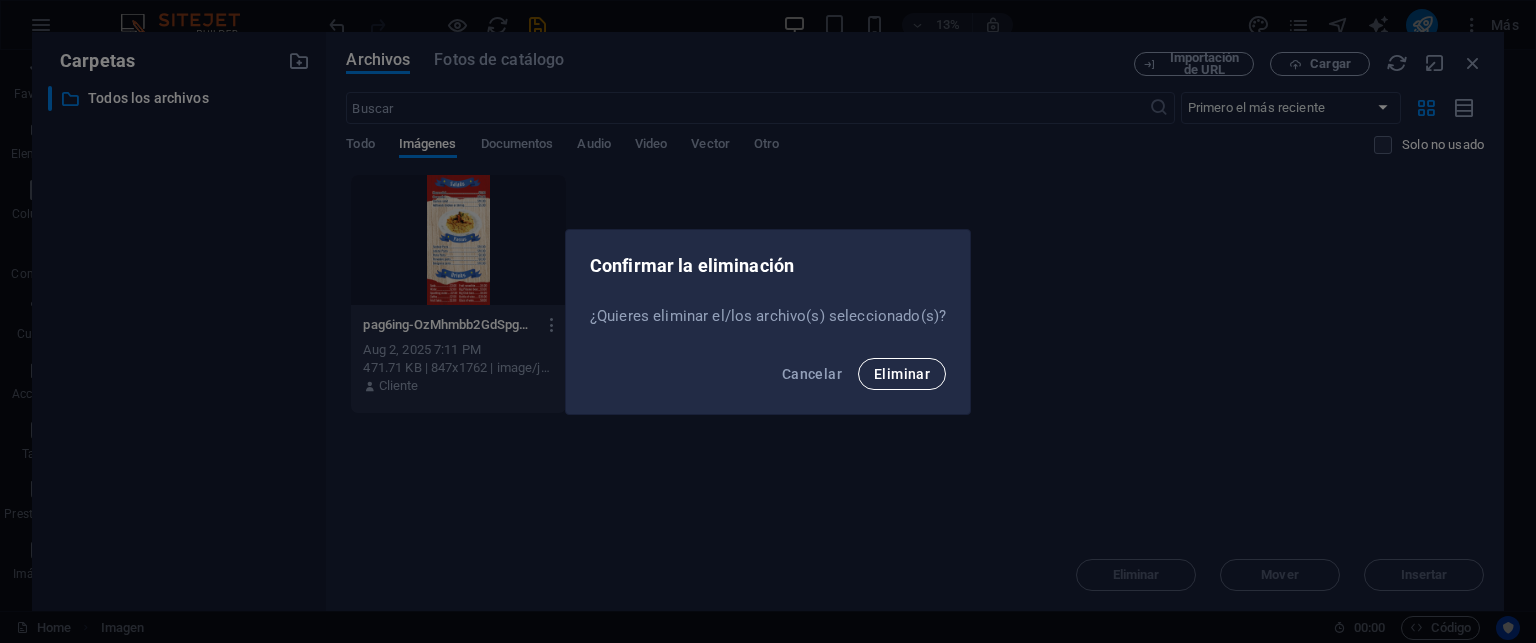 click on "Eliminar" at bounding box center [902, 374] 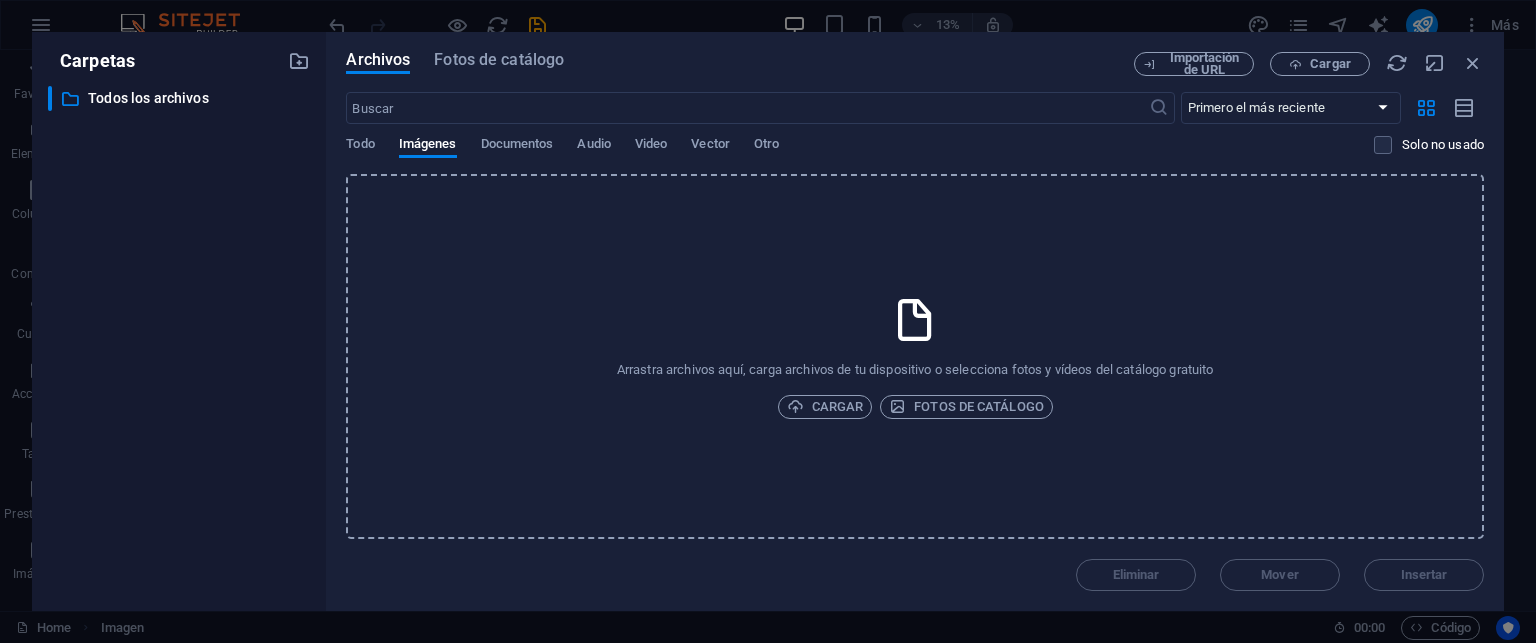 click on "​ Todos los archivos Todos los archivos" at bounding box center (179, 340) 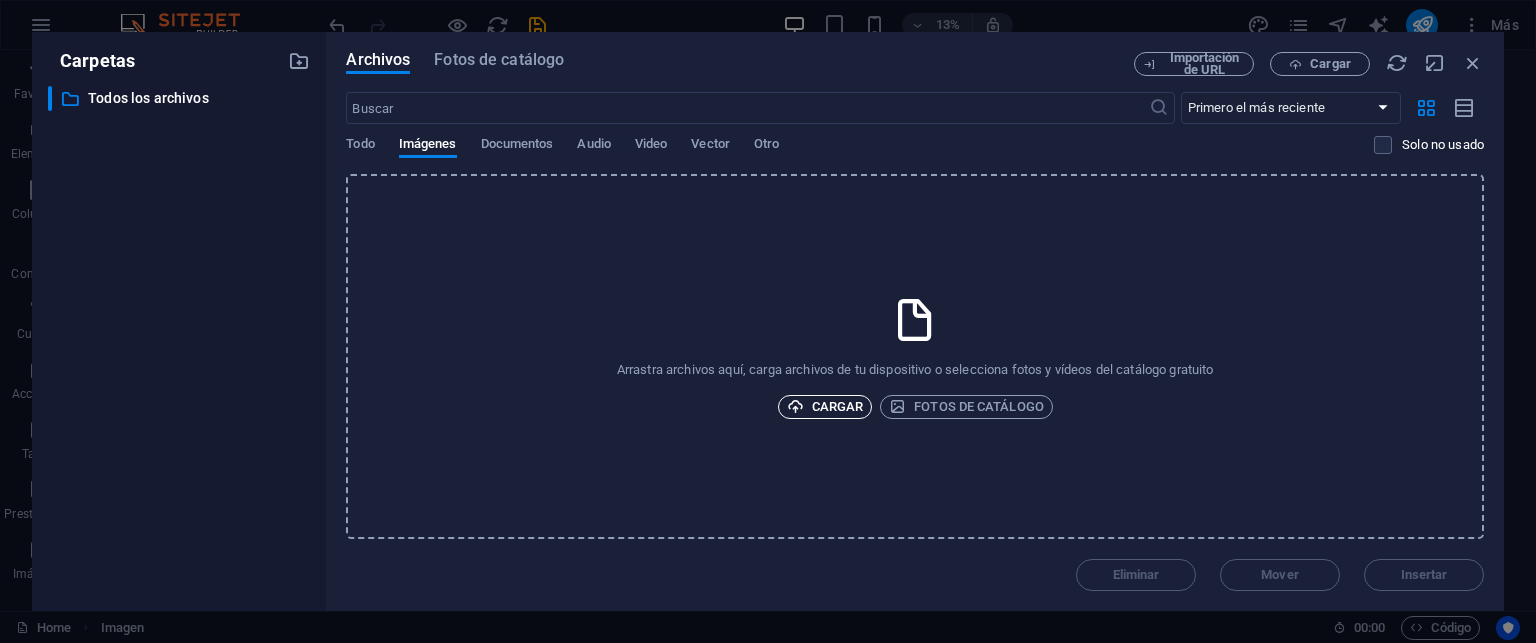 click on "Cargar" at bounding box center [825, 407] 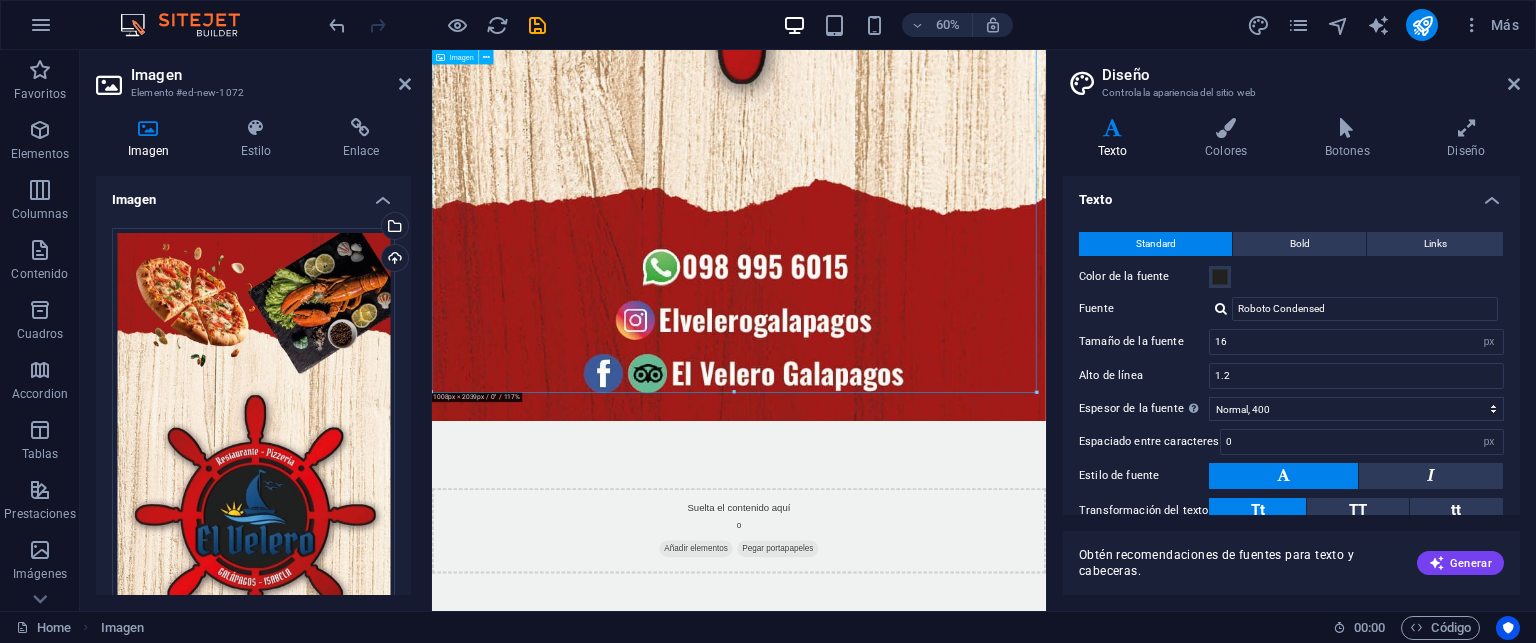 scroll, scrollTop: 1468, scrollLeft: 0, axis: vertical 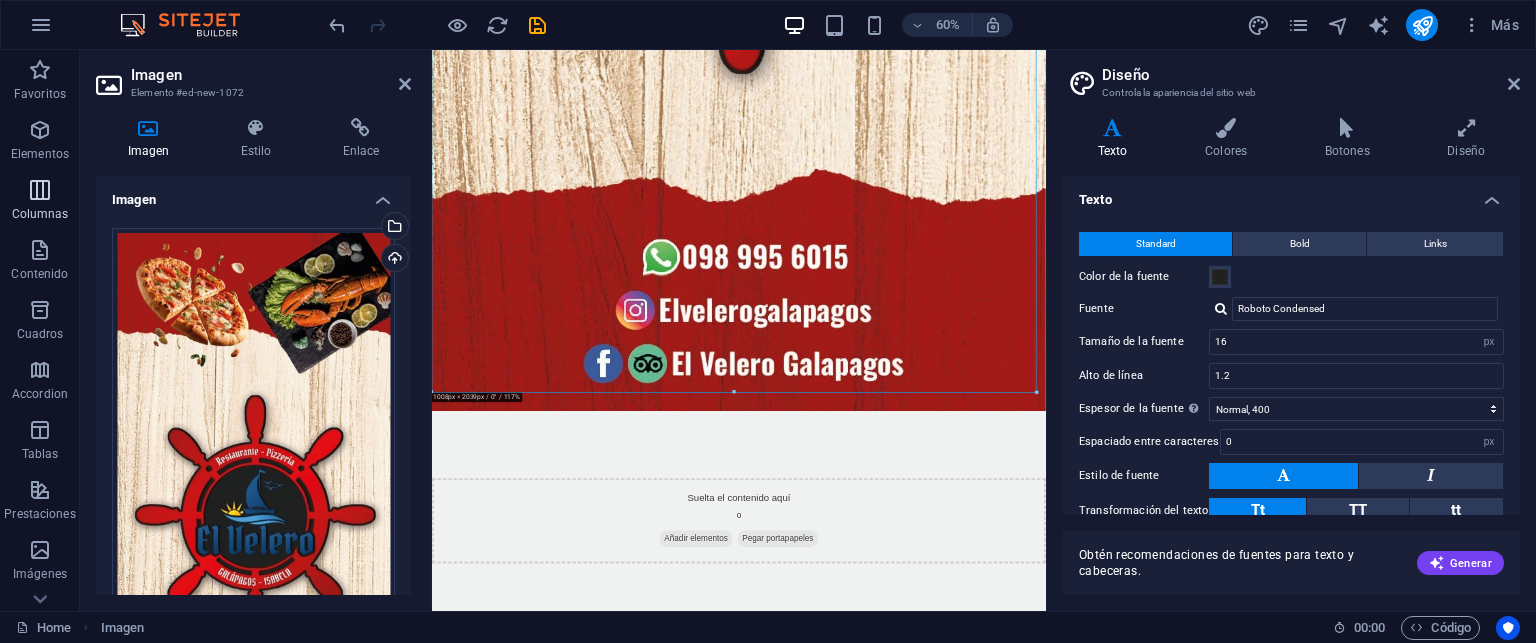 drag, startPoint x: 64, startPoint y: 139, endPoint x: 58, endPoint y: 191, distance: 52.34501 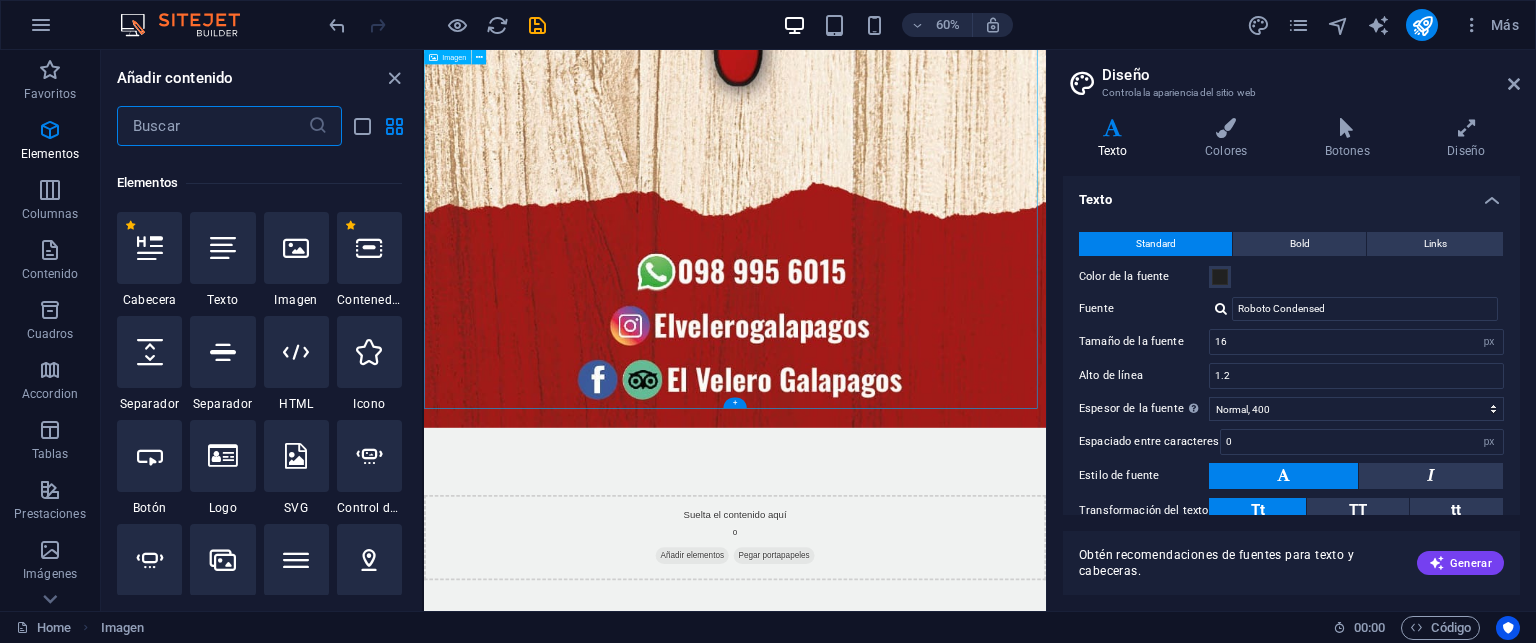 scroll, scrollTop: 376, scrollLeft: 0, axis: vertical 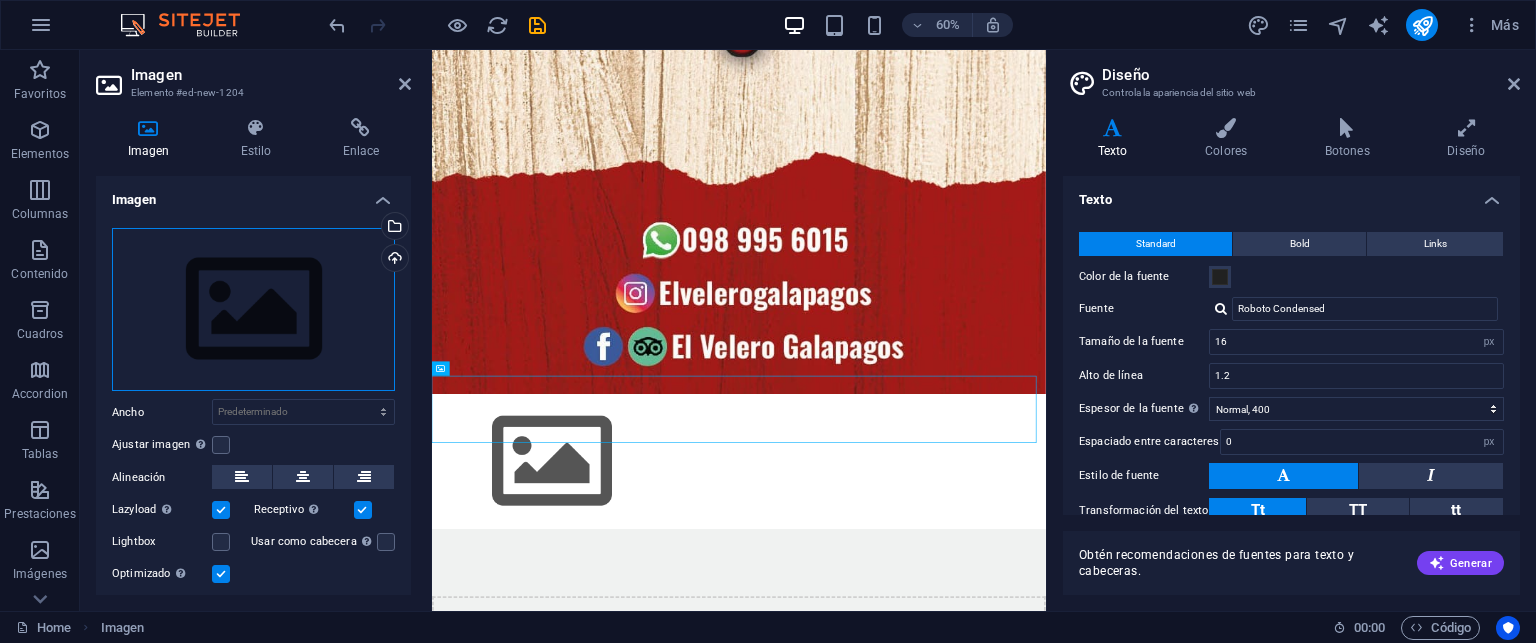 click on "Arrastra archivos aquí, haz clic para escoger archivos o  selecciona archivos de Archivos o de nuestra galería gratuita de fotos y vídeos" at bounding box center (253, 310) 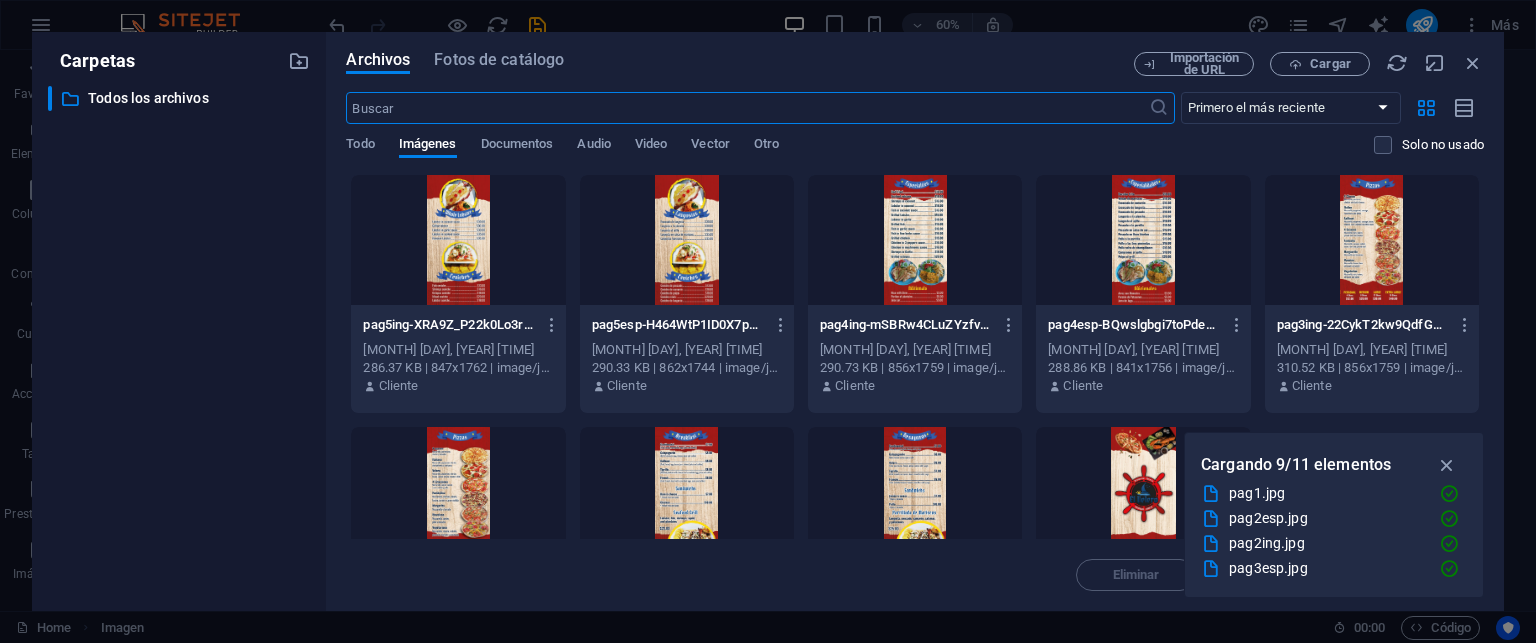 scroll, scrollTop: 0, scrollLeft: 0, axis: both 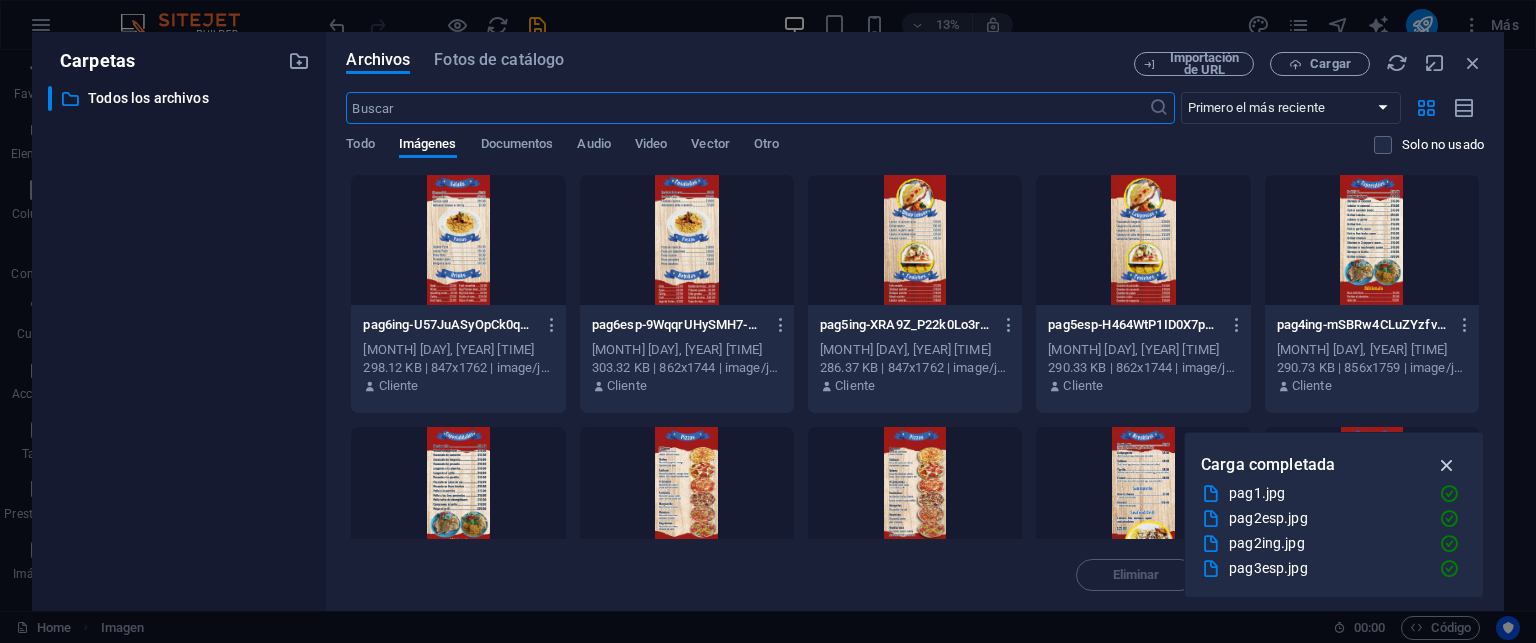 click at bounding box center [1447, 465] 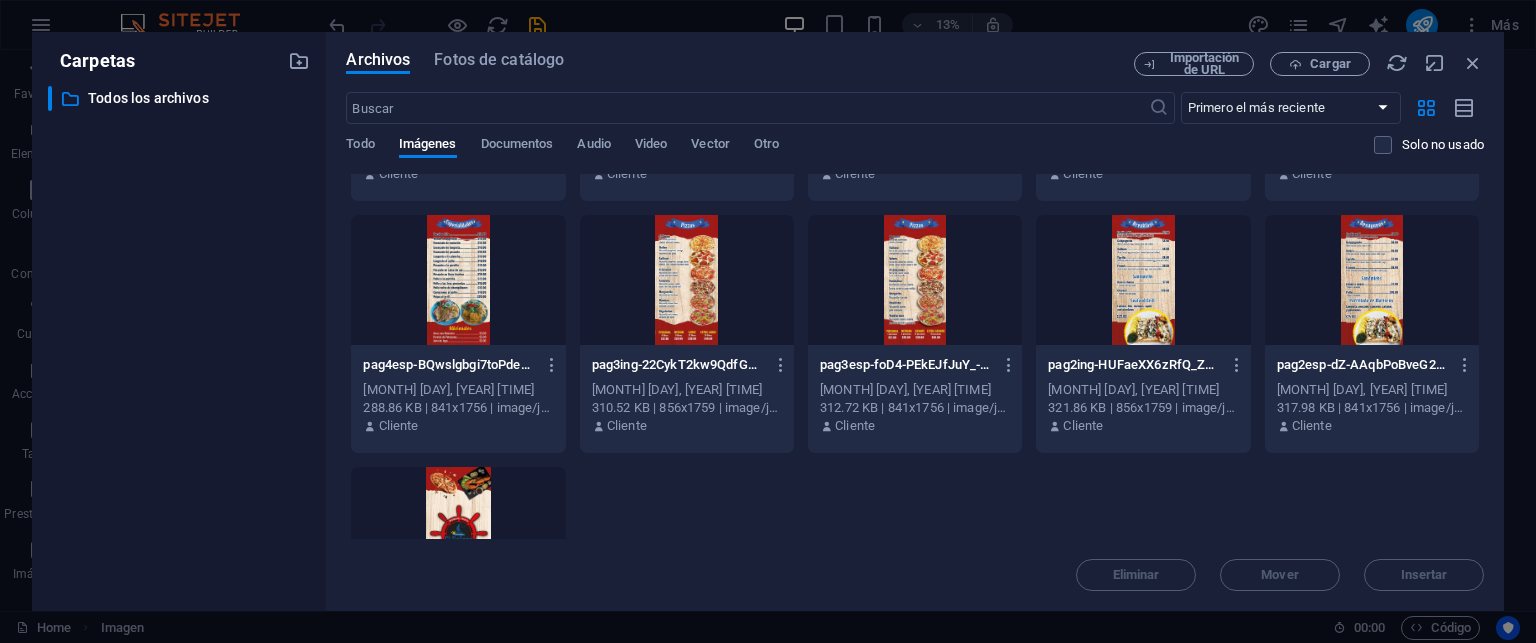 scroll, scrollTop: 300, scrollLeft: 0, axis: vertical 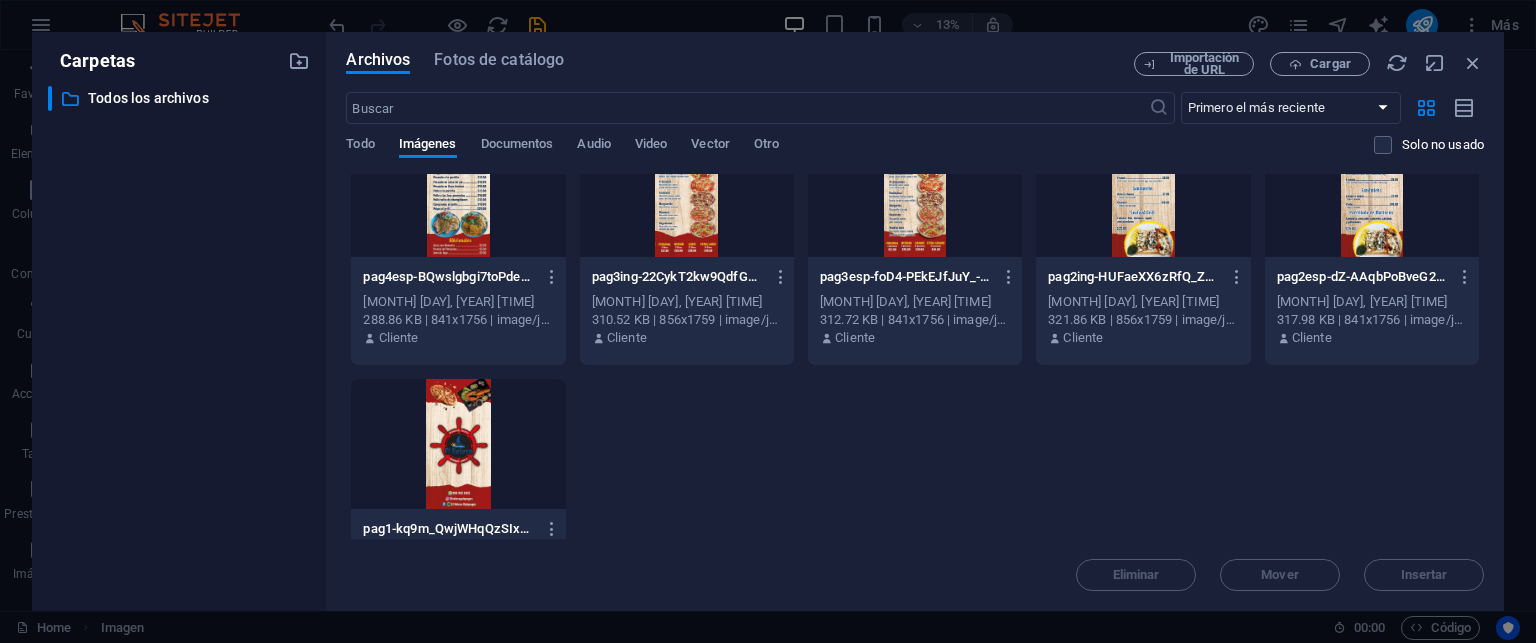 click at bounding box center [1372, 192] 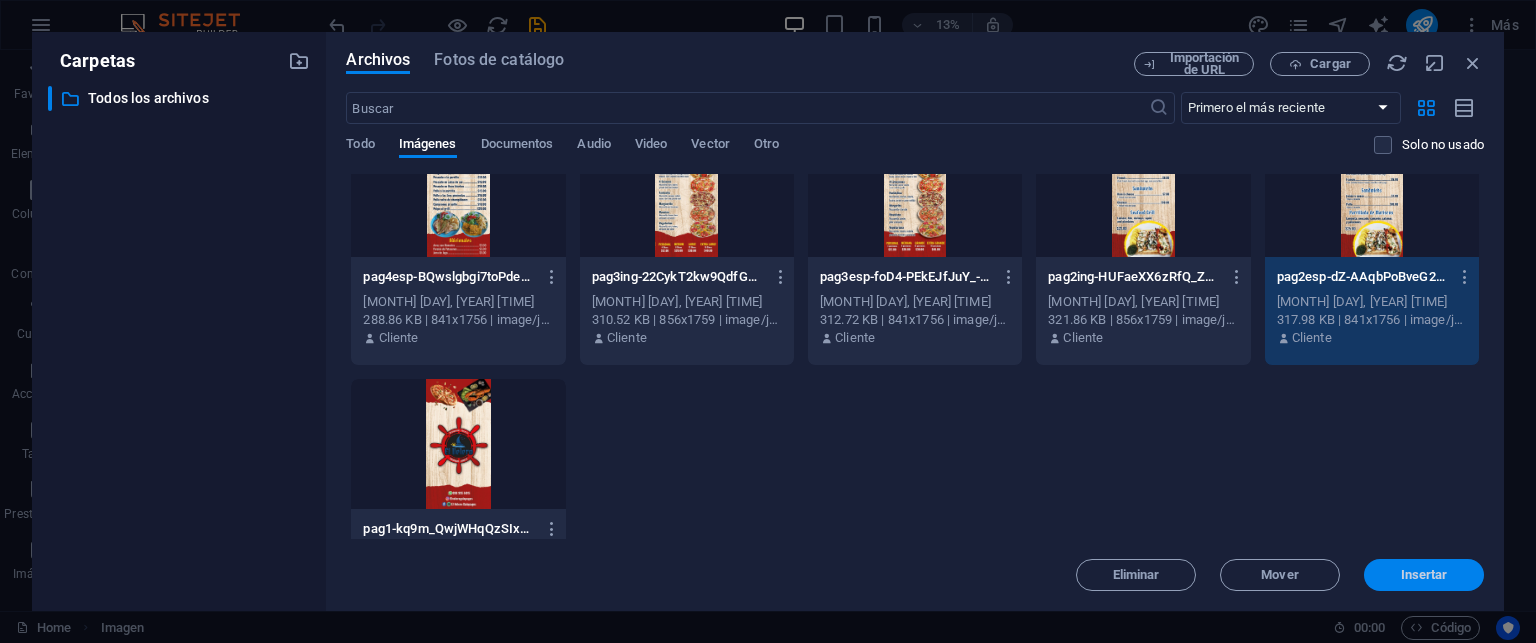 click on "Insertar" at bounding box center [1424, 575] 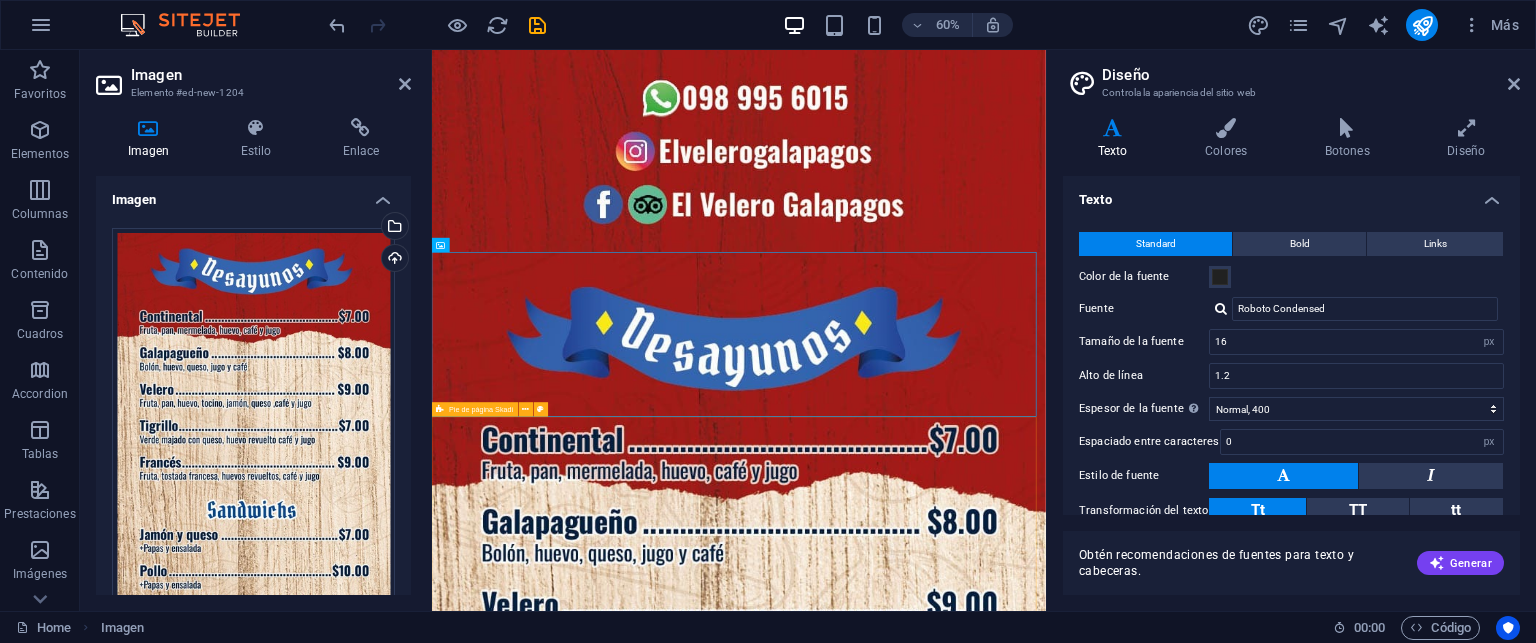 scroll, scrollTop: 1742, scrollLeft: 0, axis: vertical 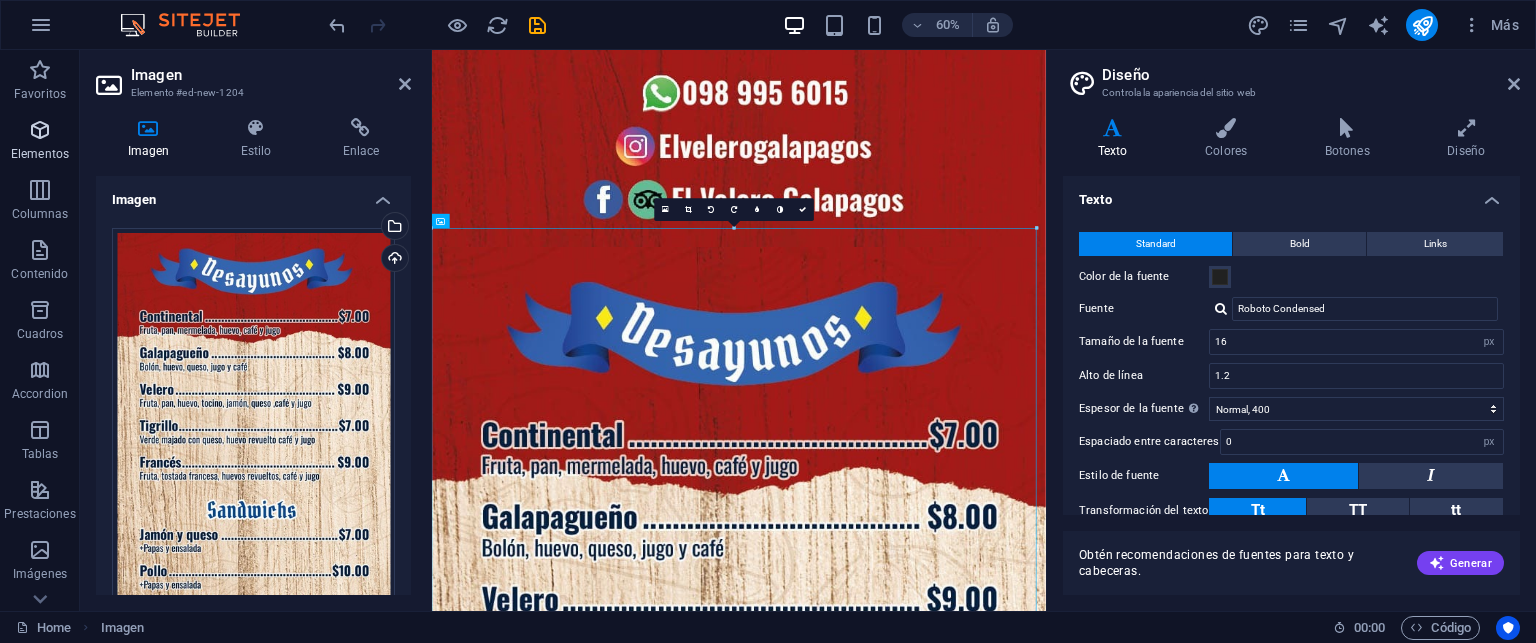 click on "Elementos" at bounding box center [40, 154] 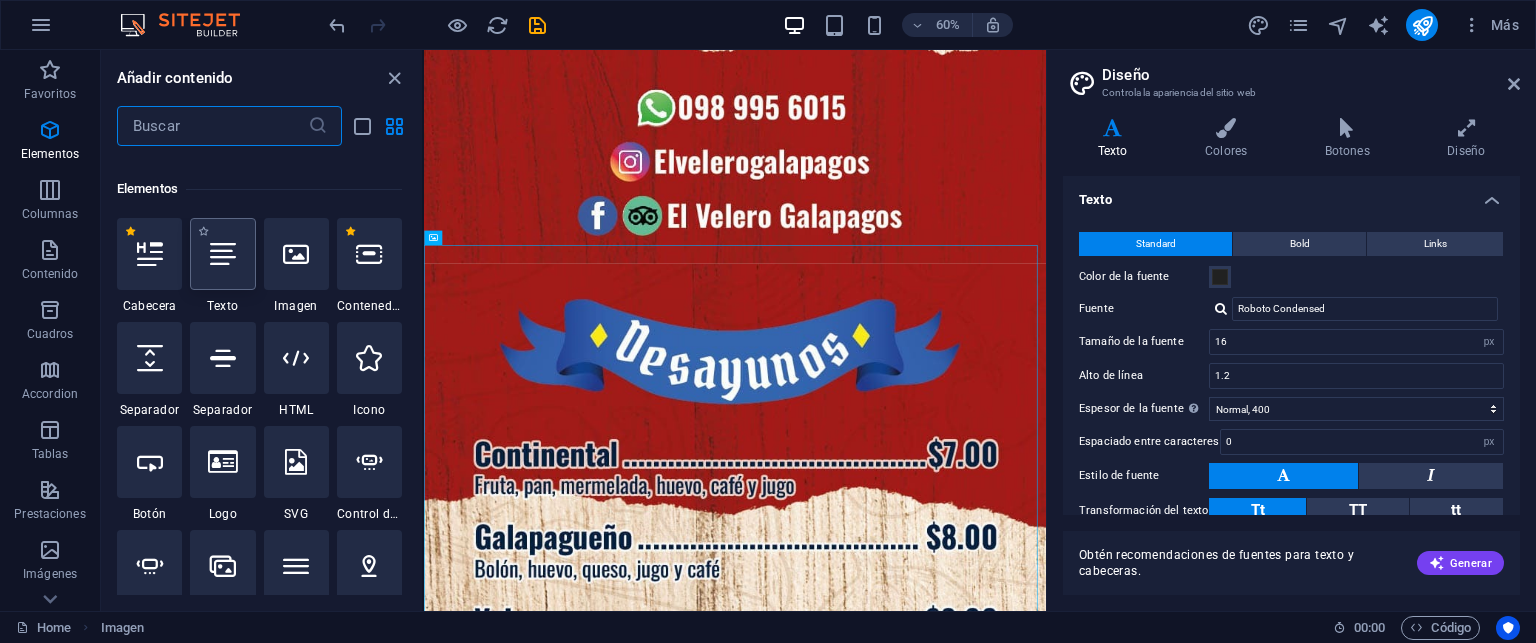 scroll, scrollTop: 376, scrollLeft: 0, axis: vertical 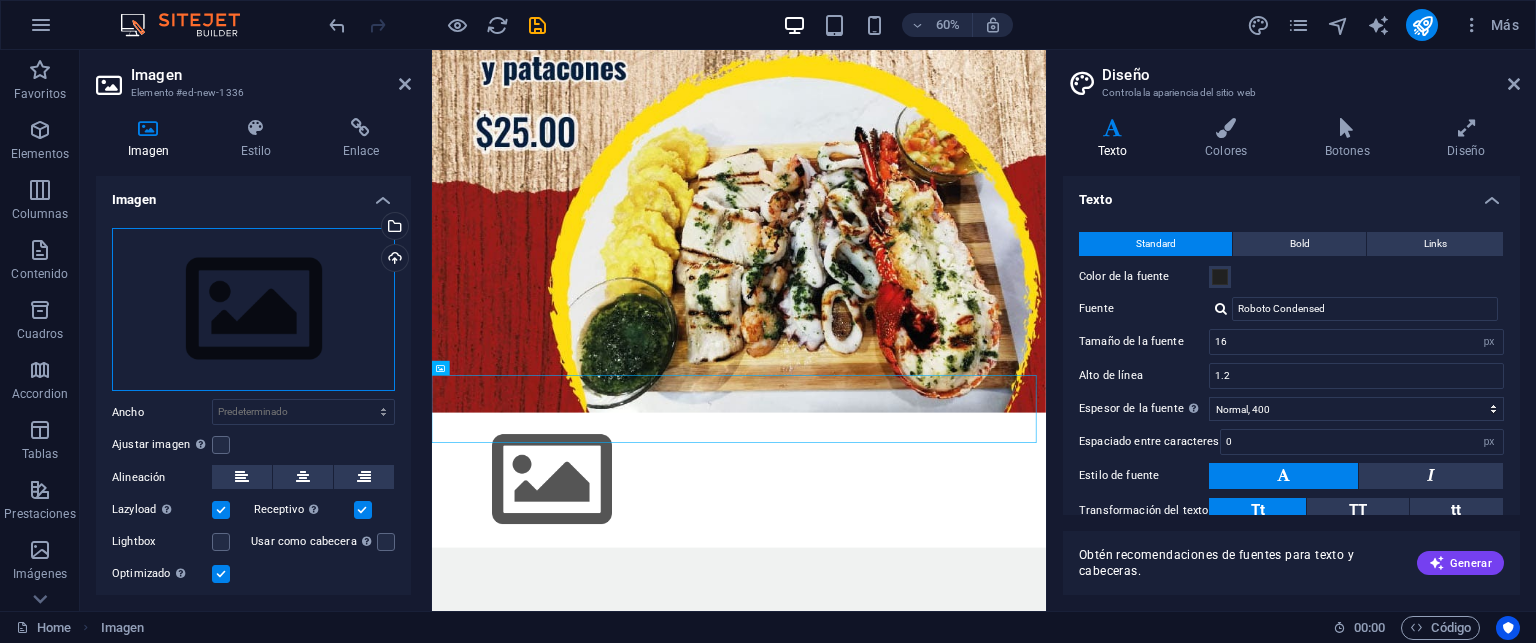 click on "Arrastra archivos aquí, haz clic para escoger archivos o  selecciona archivos de Archivos o de nuestra galería gratuita de fotos y vídeos" at bounding box center (253, 310) 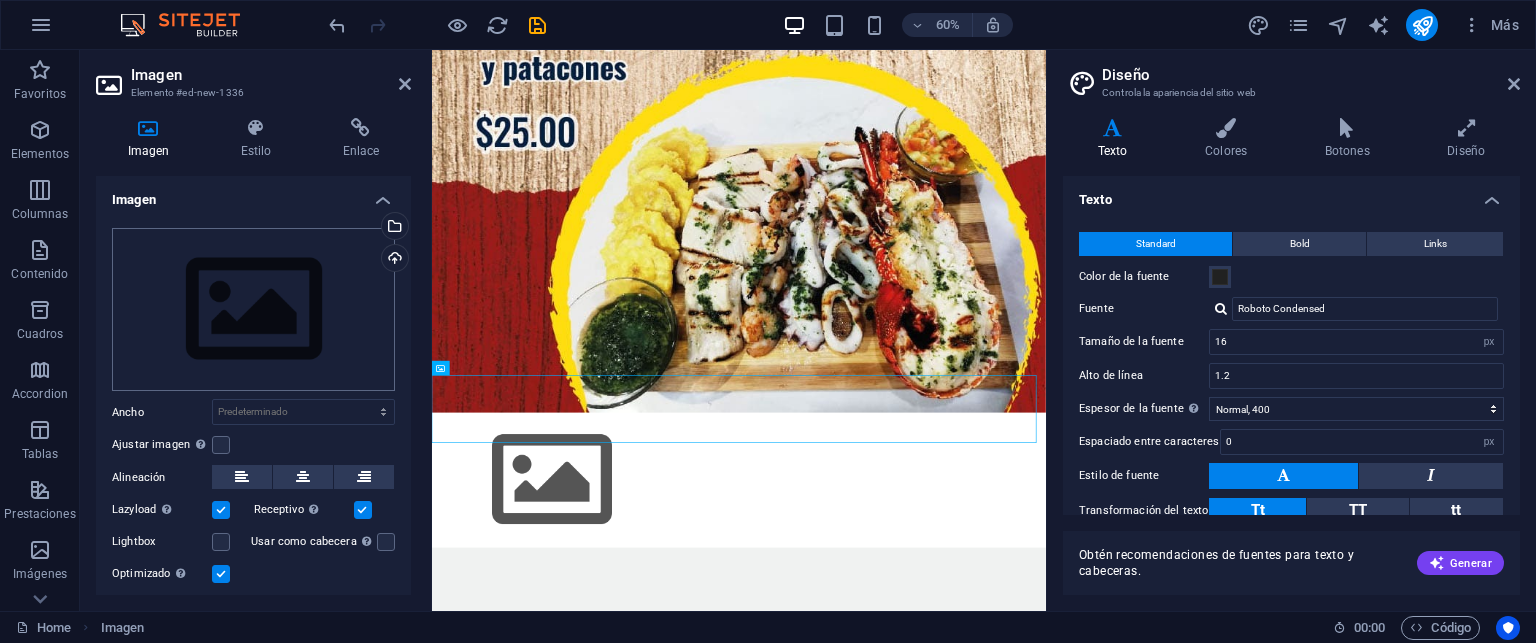scroll, scrollTop: 10, scrollLeft: 0, axis: vertical 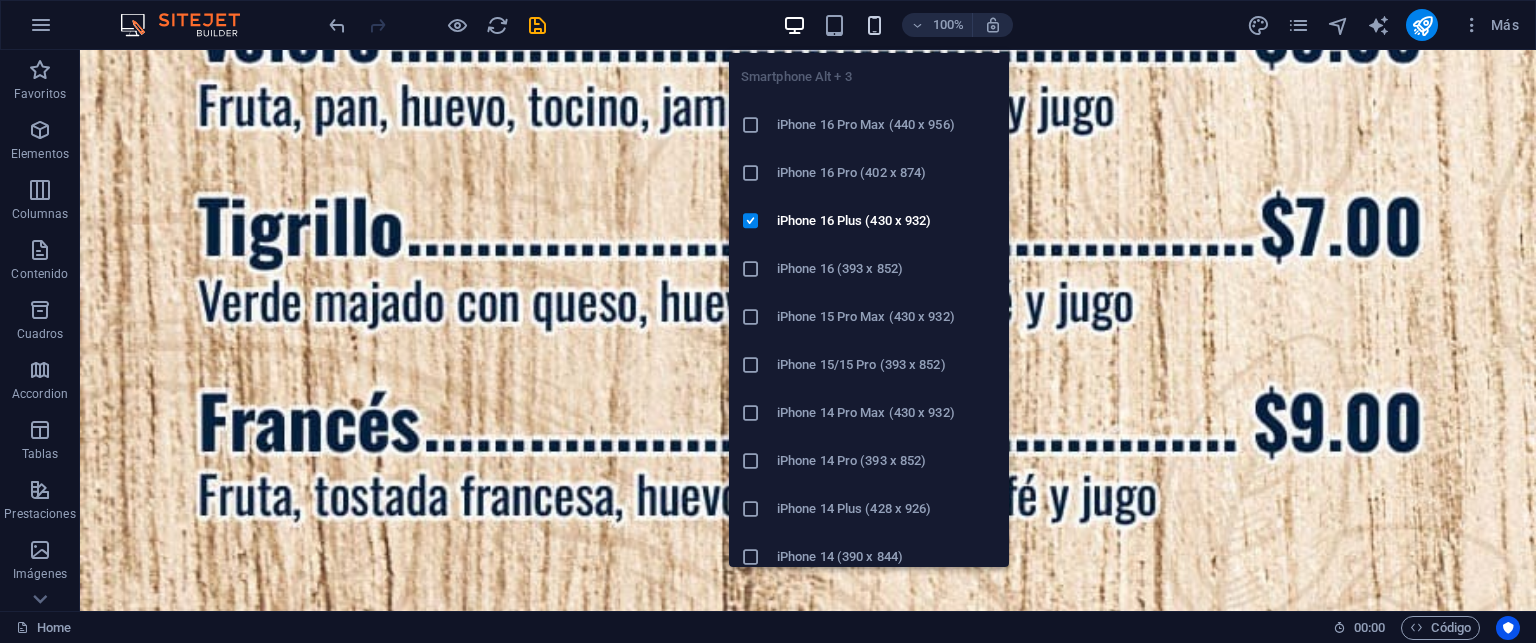 click at bounding box center [874, 25] 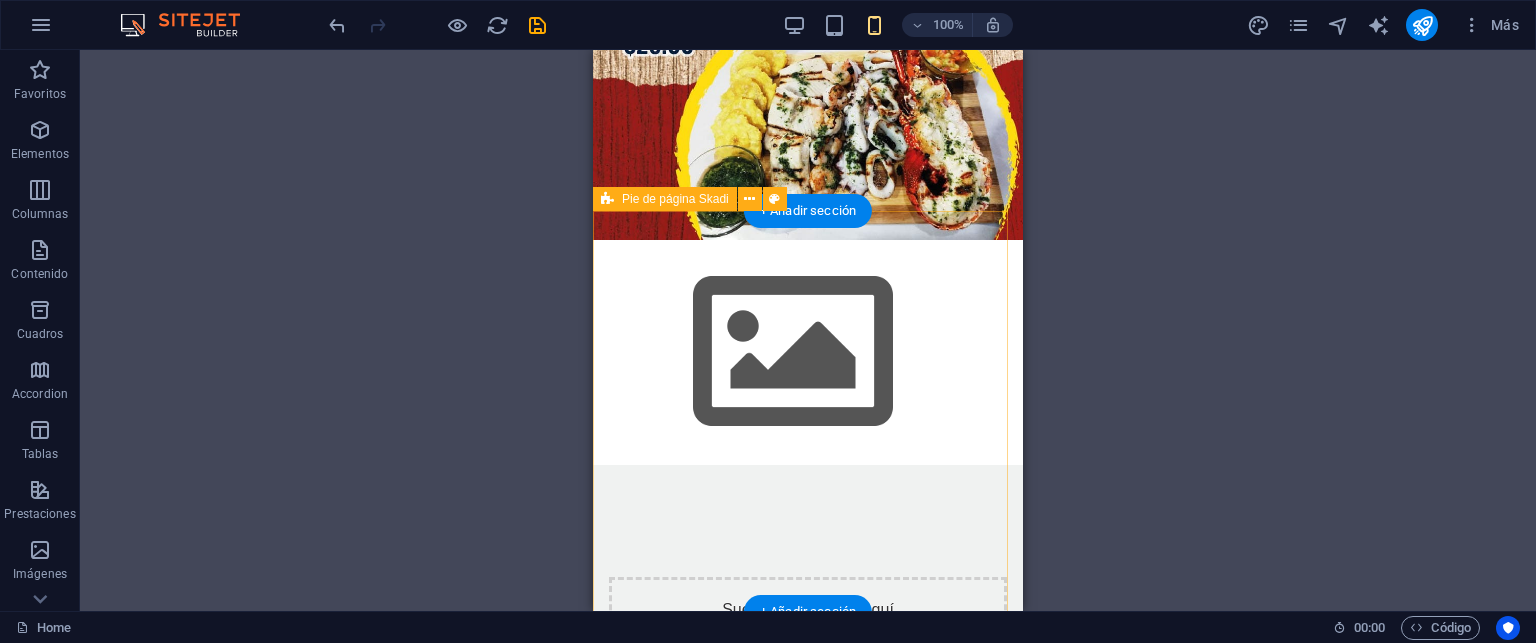 scroll, scrollTop: 1658, scrollLeft: 0, axis: vertical 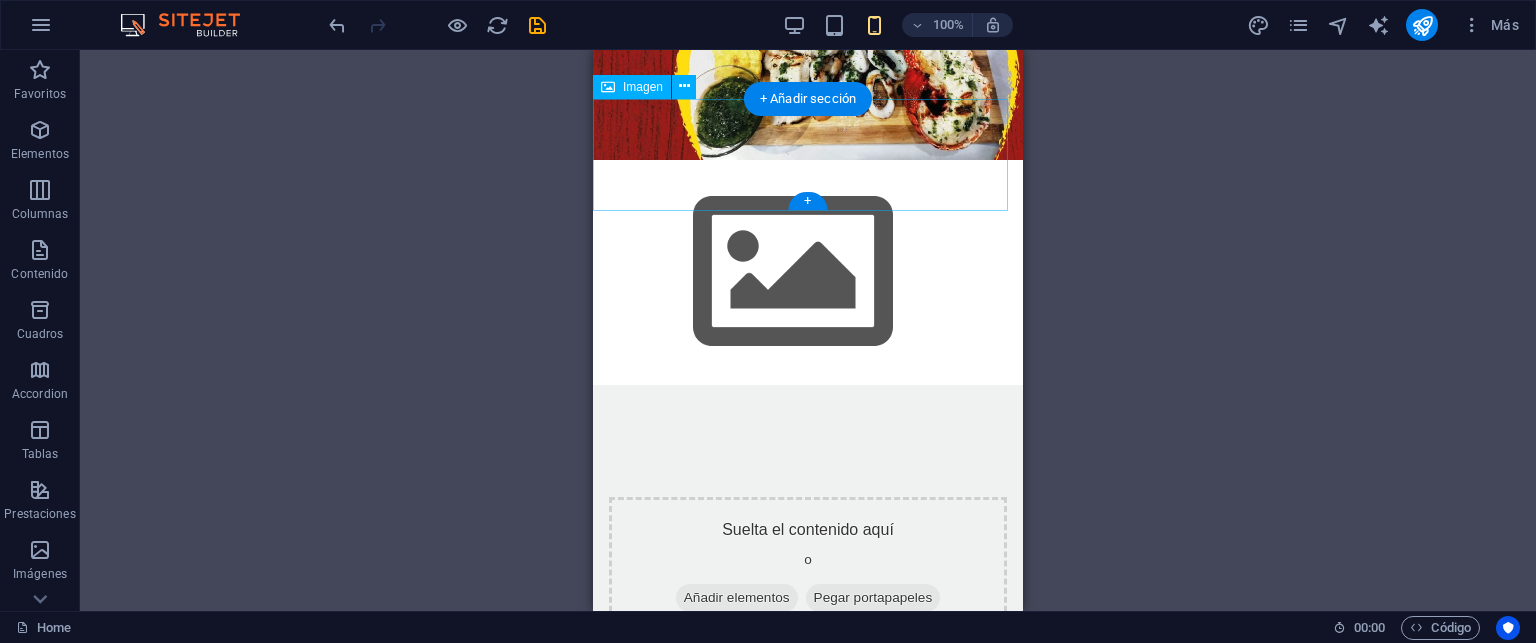 click at bounding box center [808, 272] 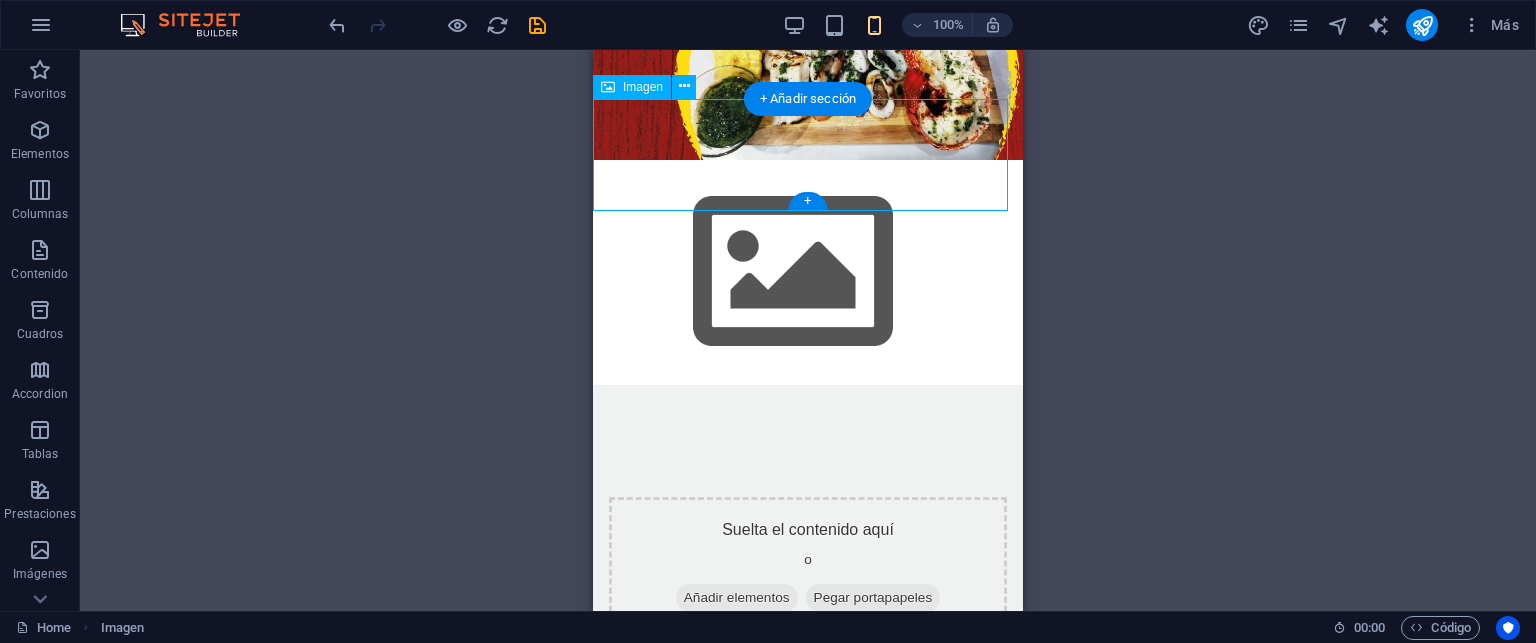 click at bounding box center [808, 272] 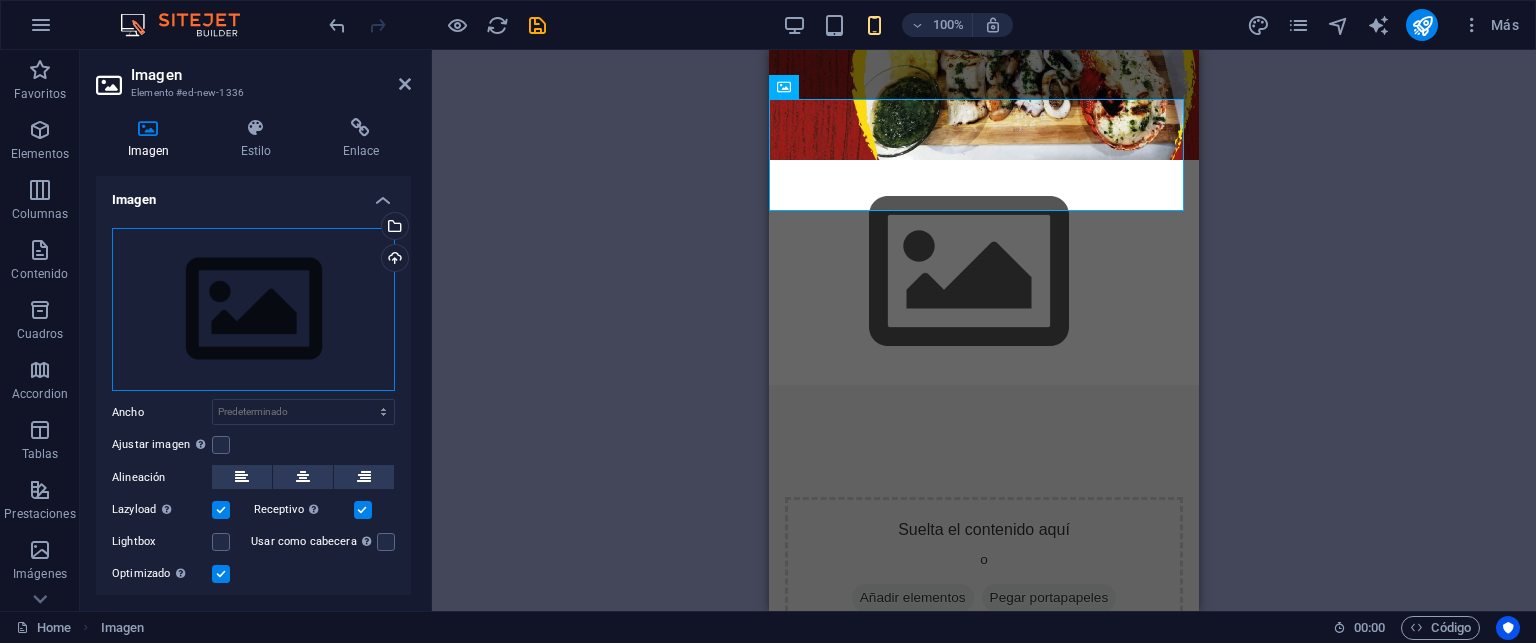 click on "Arrastra archivos aquí, haz clic para escoger archivos o  selecciona archivos de Archivos o de nuestra galería gratuita de fotos y vídeos" at bounding box center [253, 310] 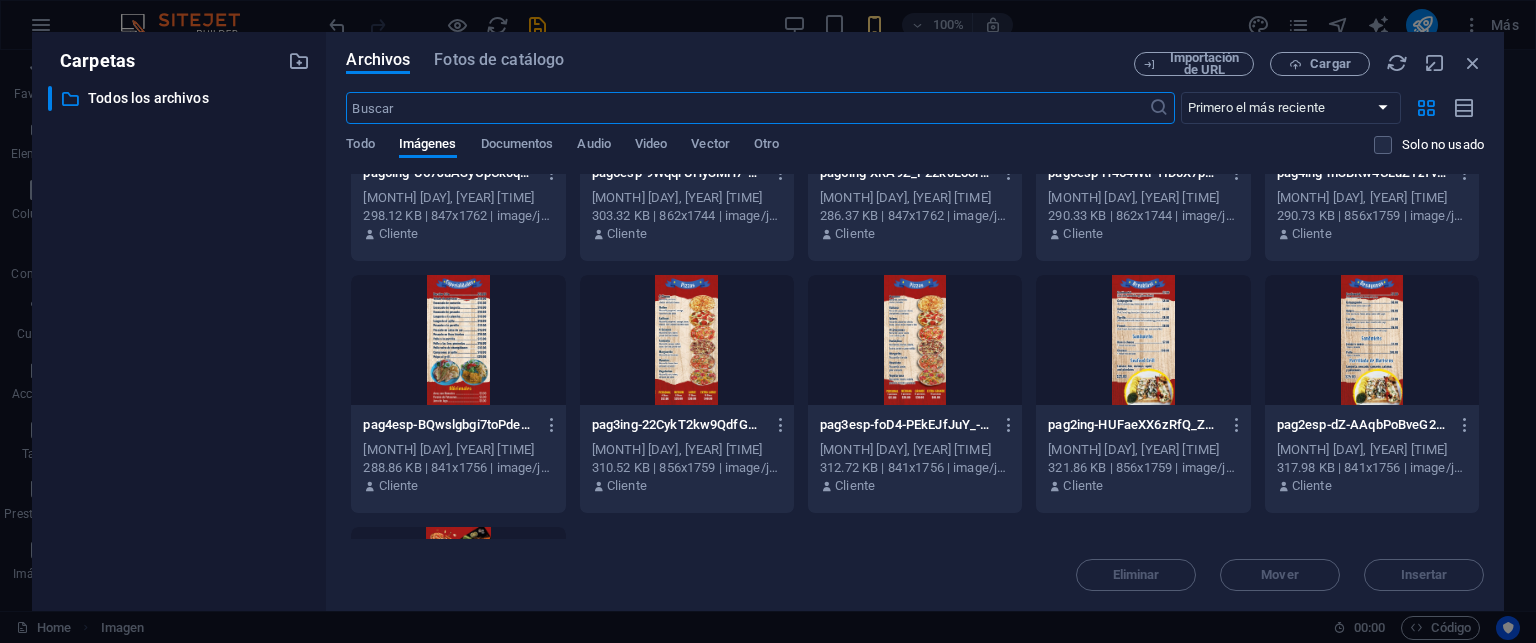 scroll, scrollTop: 300, scrollLeft: 0, axis: vertical 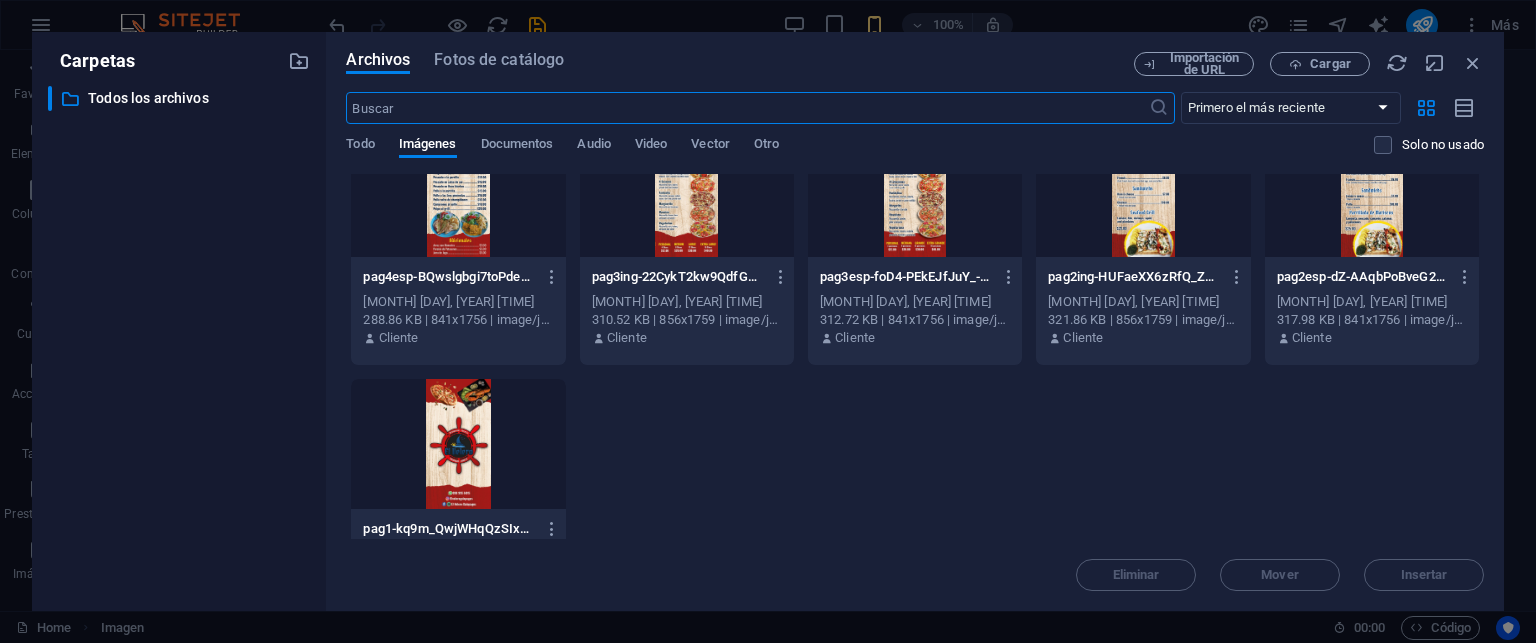 click at bounding box center (1143, 192) 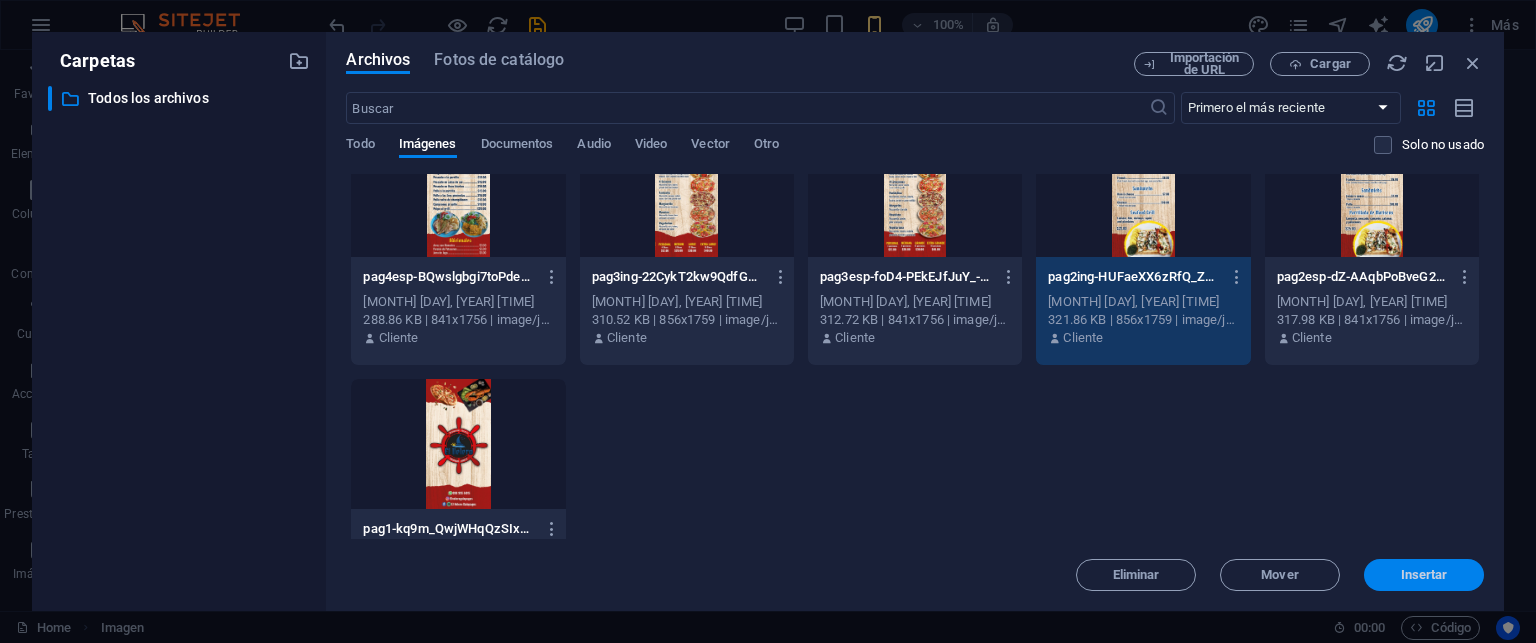 click on "Insertar" at bounding box center [1424, 575] 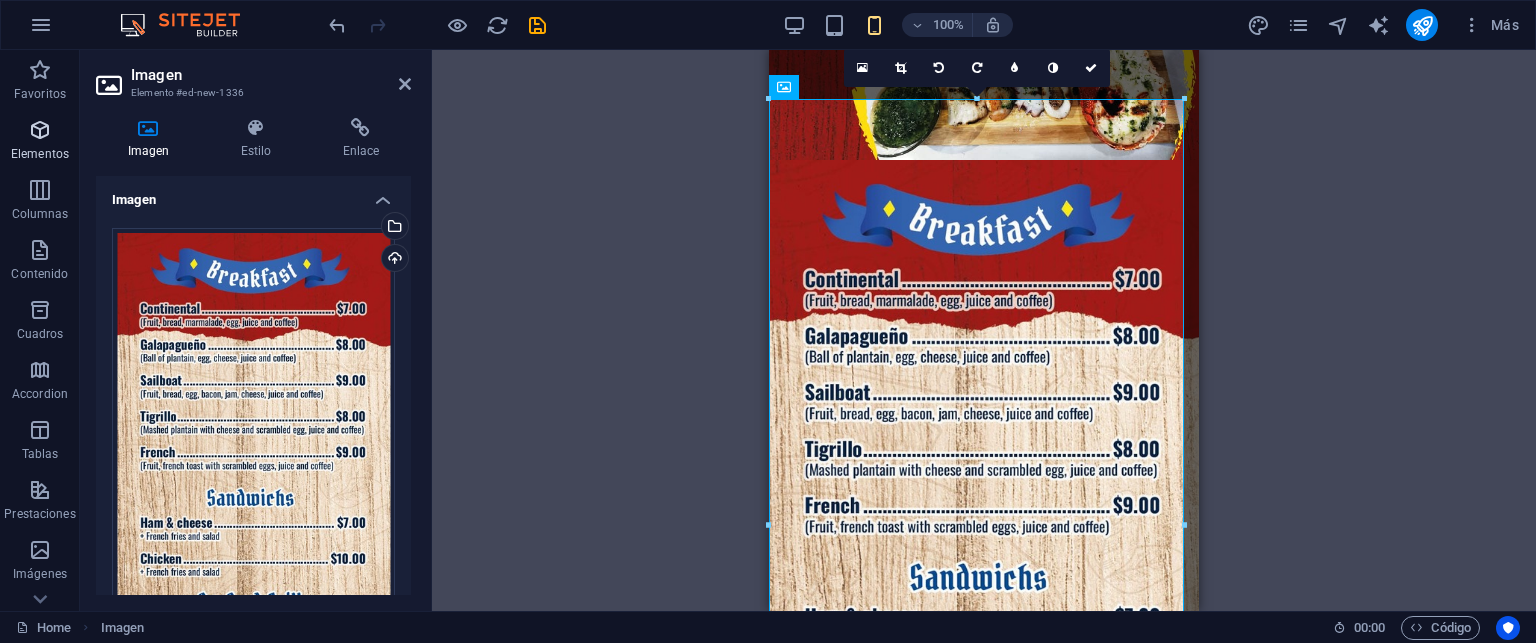 click at bounding box center [40, 130] 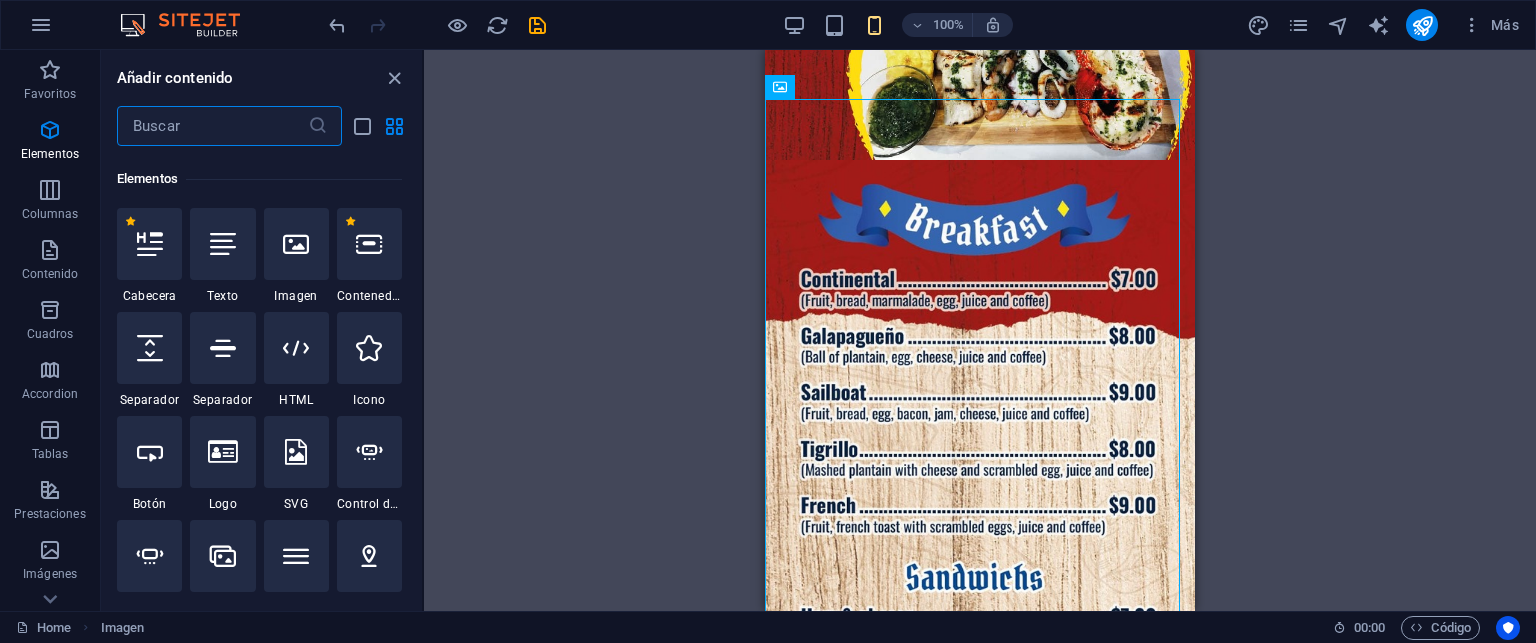 scroll, scrollTop: 376, scrollLeft: 0, axis: vertical 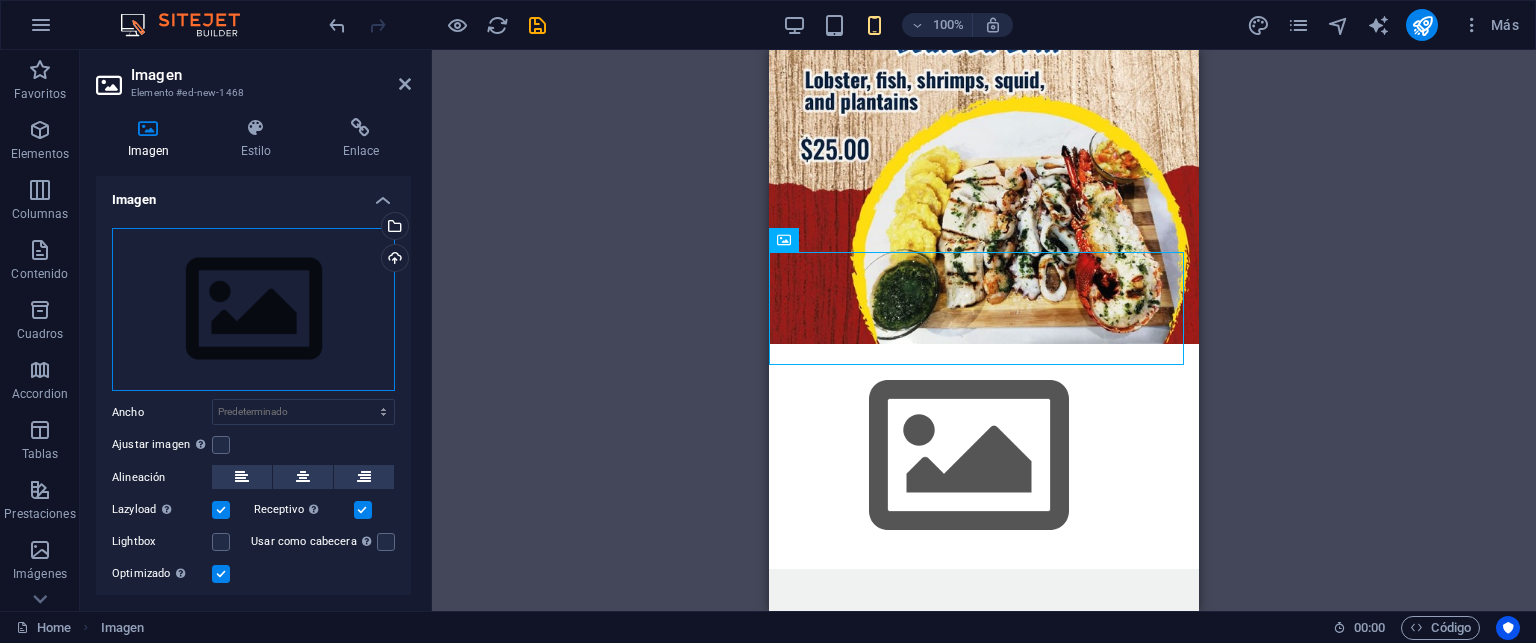 click on "Arrastra archivos aquí, haz clic para escoger archivos o  selecciona archivos de Archivos o de nuestra galería gratuita de fotos y vídeos" at bounding box center [253, 310] 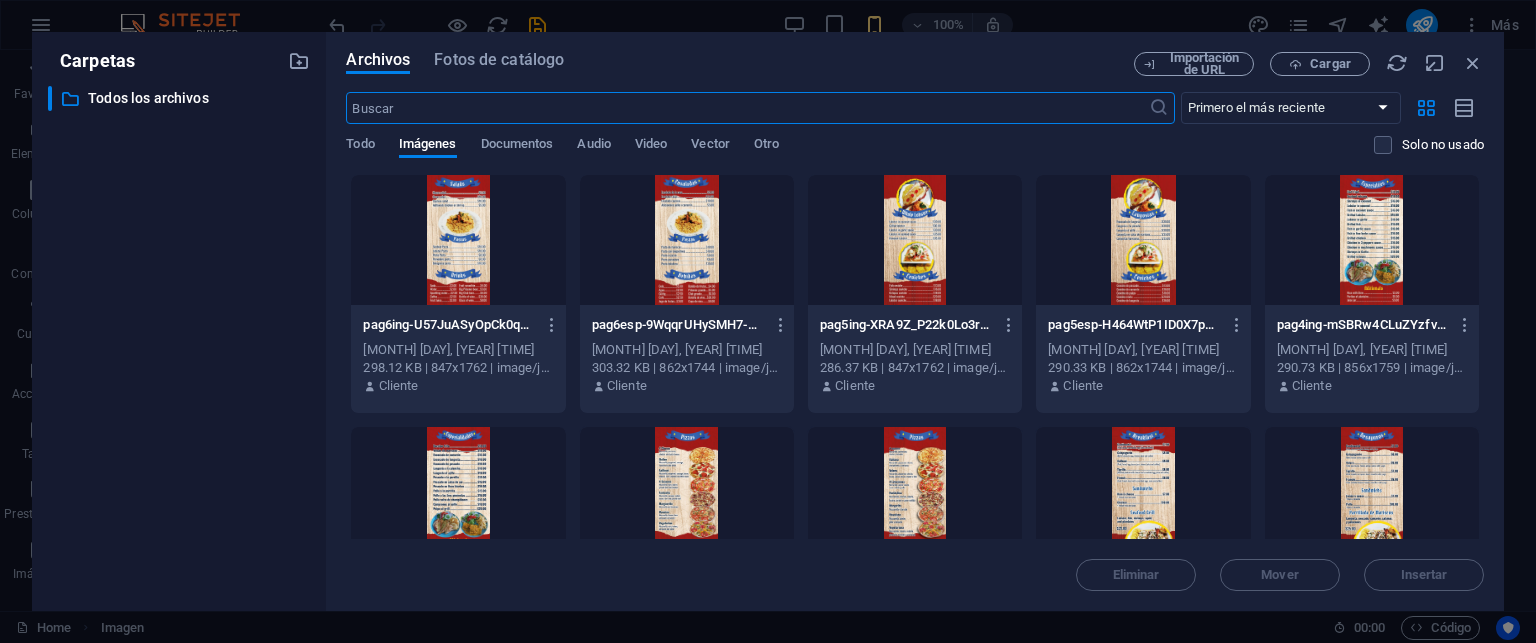 scroll, scrollTop: 300, scrollLeft: 0, axis: vertical 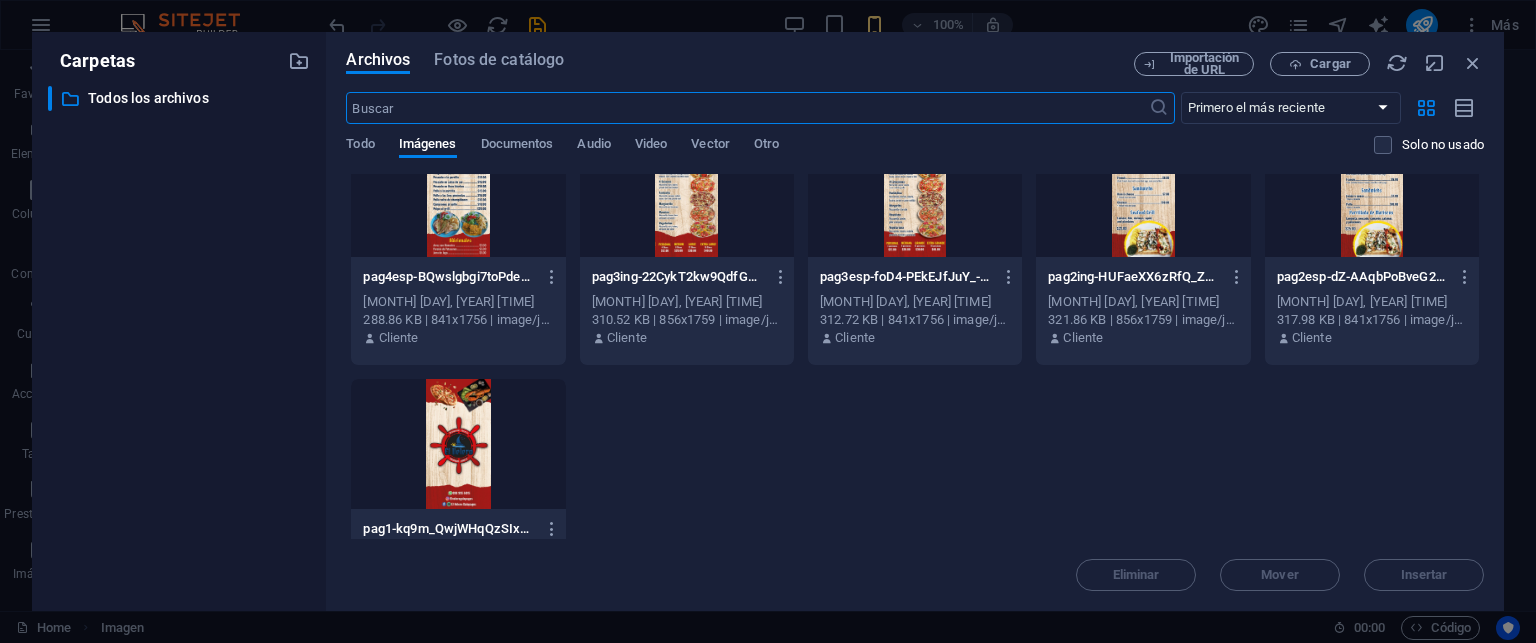 click at bounding box center (915, 192) 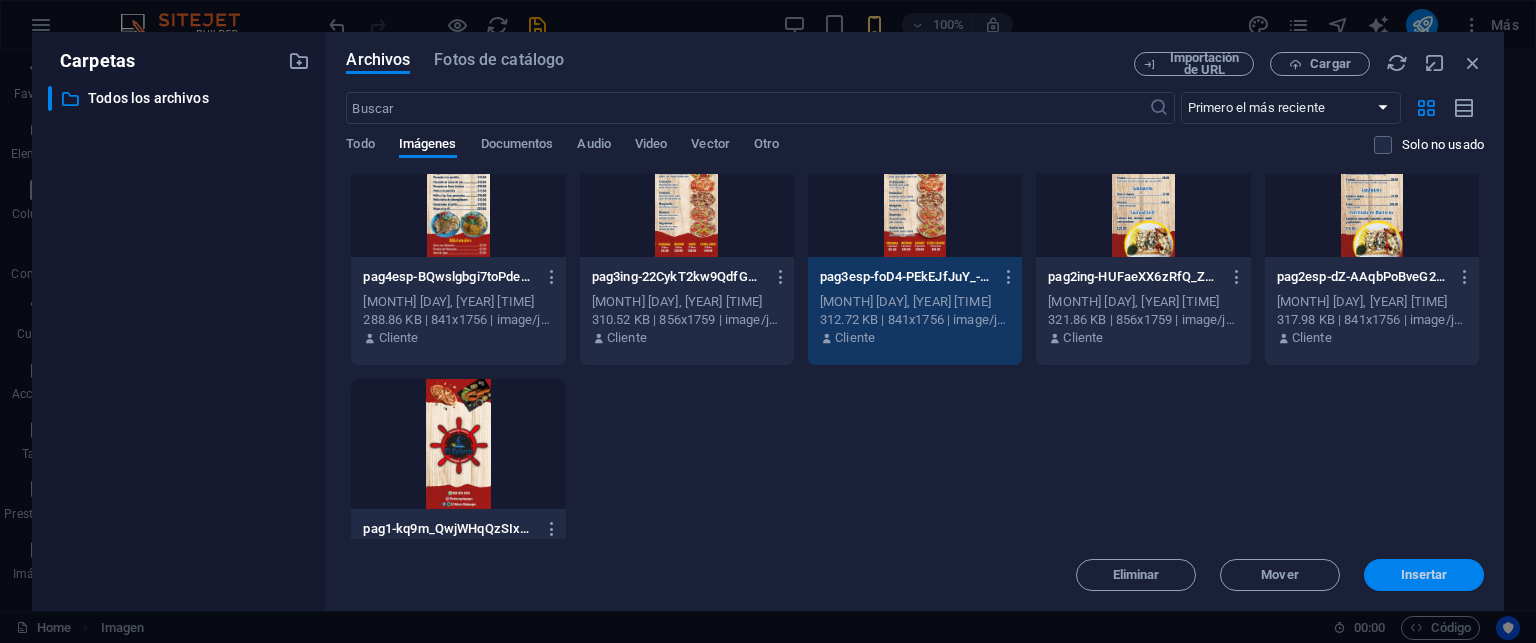 click on "Insertar" at bounding box center [1424, 575] 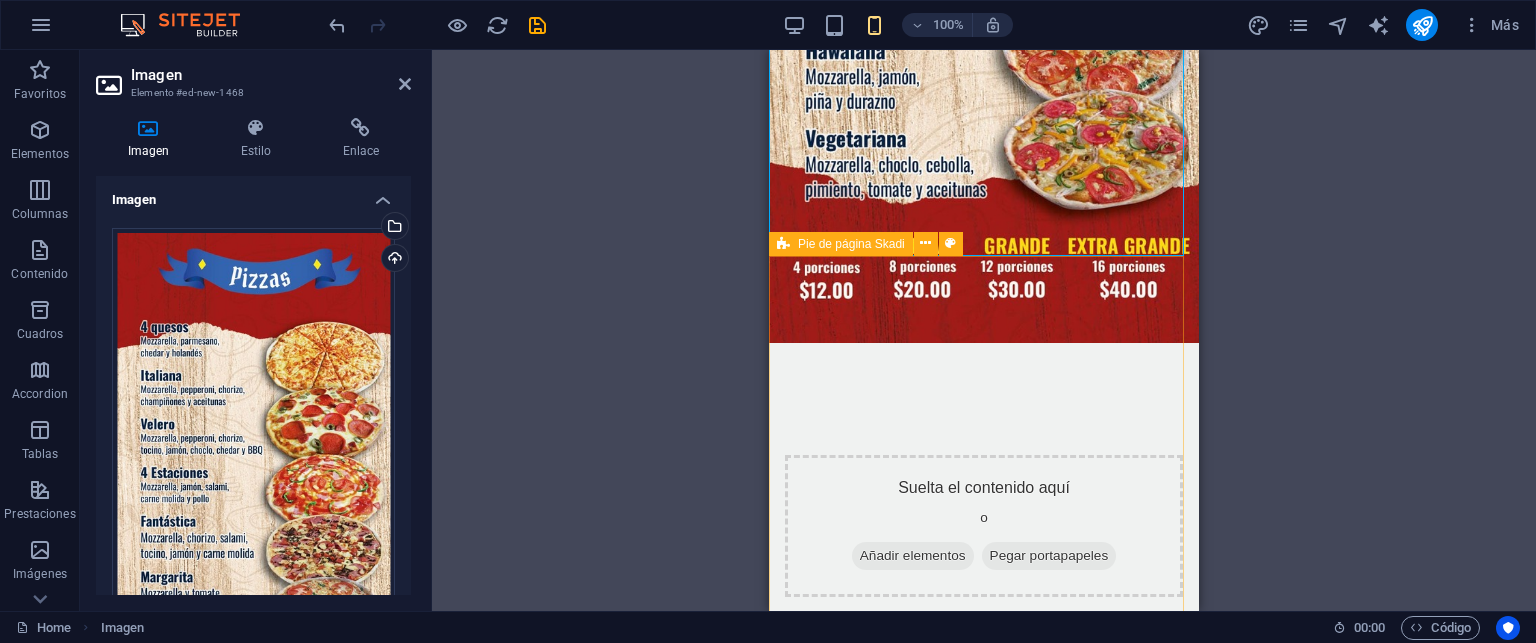 scroll, scrollTop: 3258, scrollLeft: 0, axis: vertical 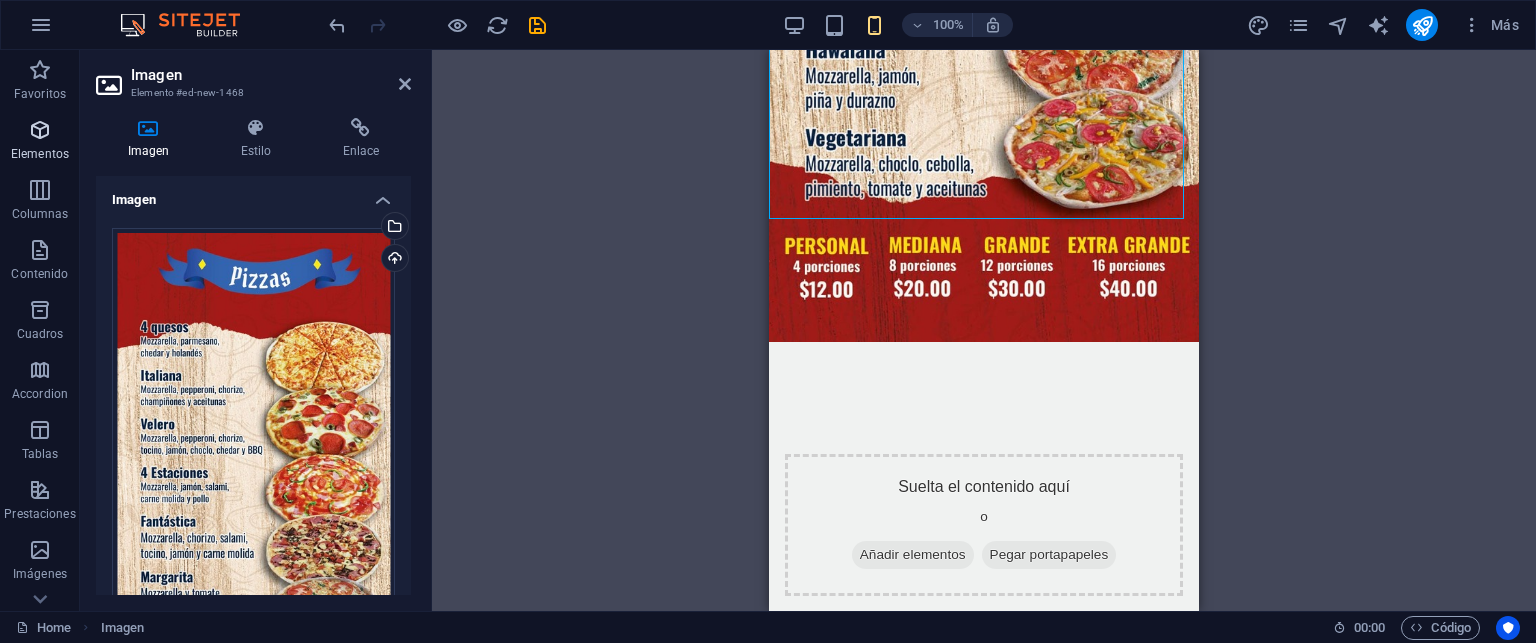click on "Elementos" at bounding box center [40, 142] 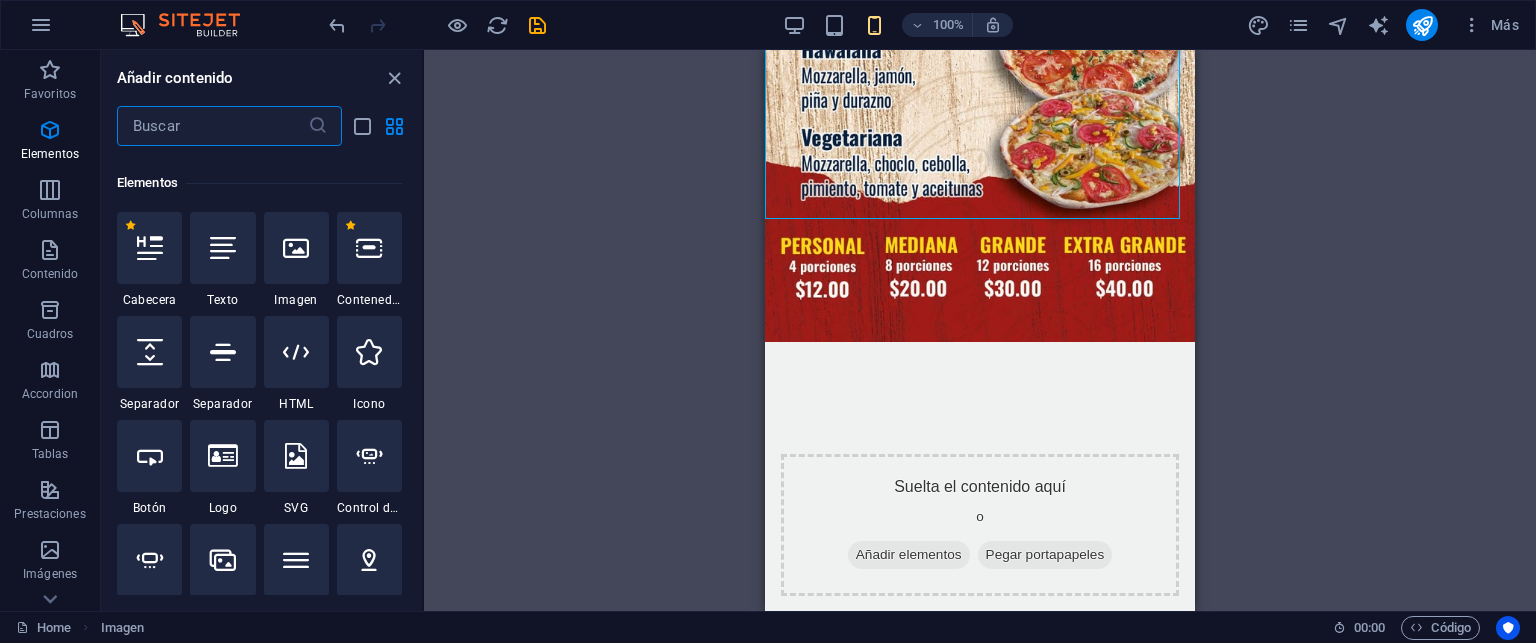 scroll, scrollTop: 376, scrollLeft: 0, axis: vertical 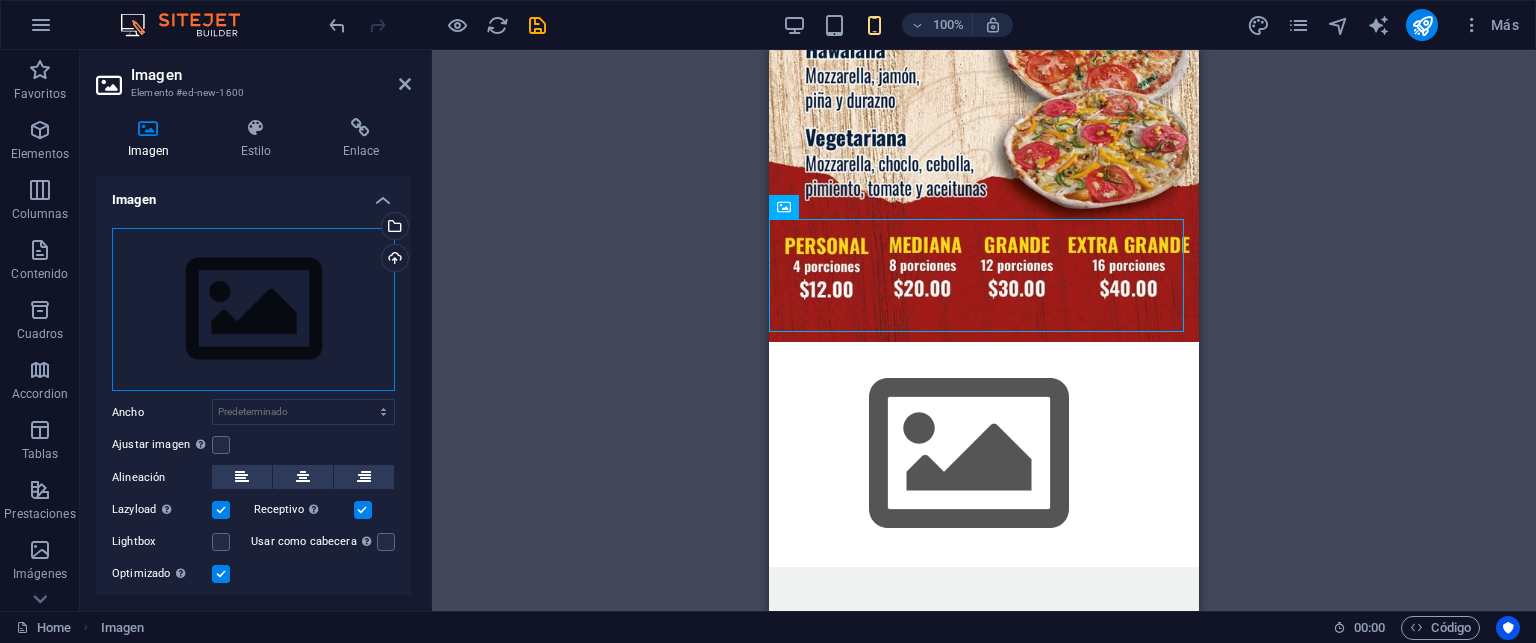 click on "Arrastra archivos aquí, haz clic para escoger archivos o  selecciona archivos de Archivos o de nuestra galería gratuita de fotos y vídeos" at bounding box center [253, 310] 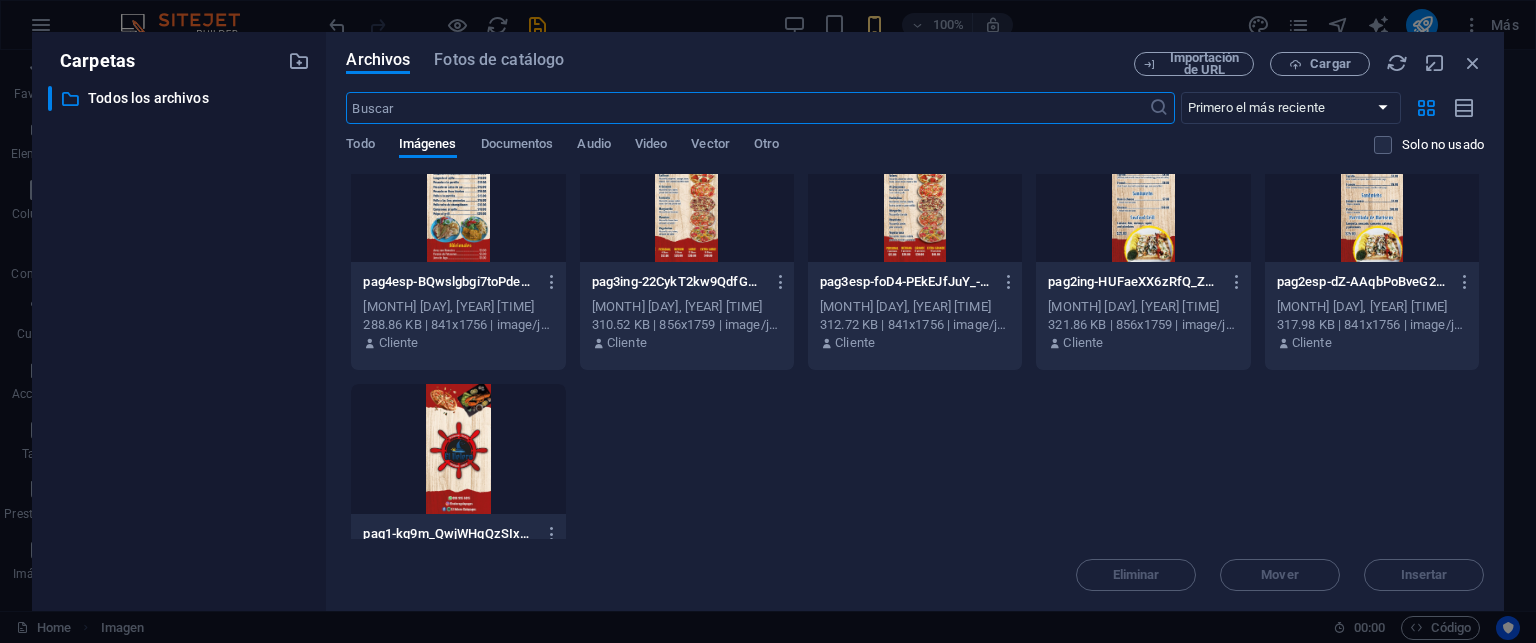 scroll, scrollTop: 300, scrollLeft: 0, axis: vertical 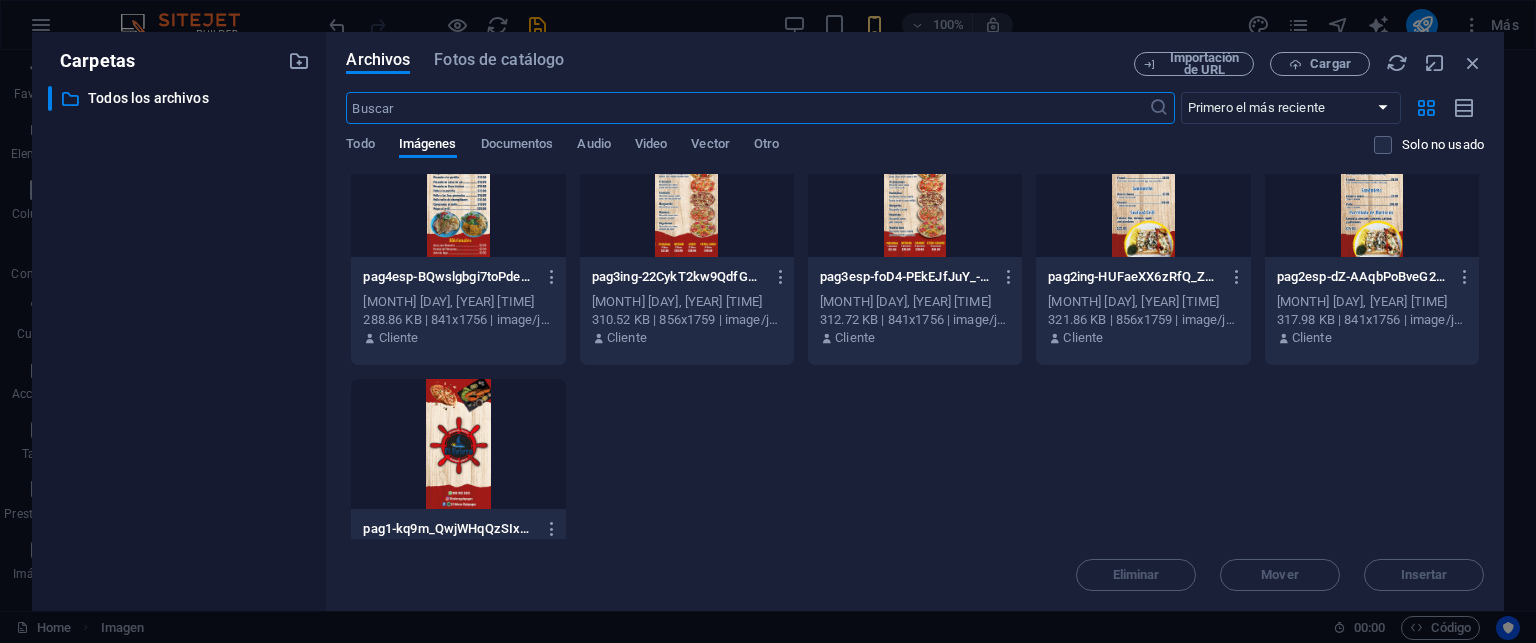 click at bounding box center [687, 192] 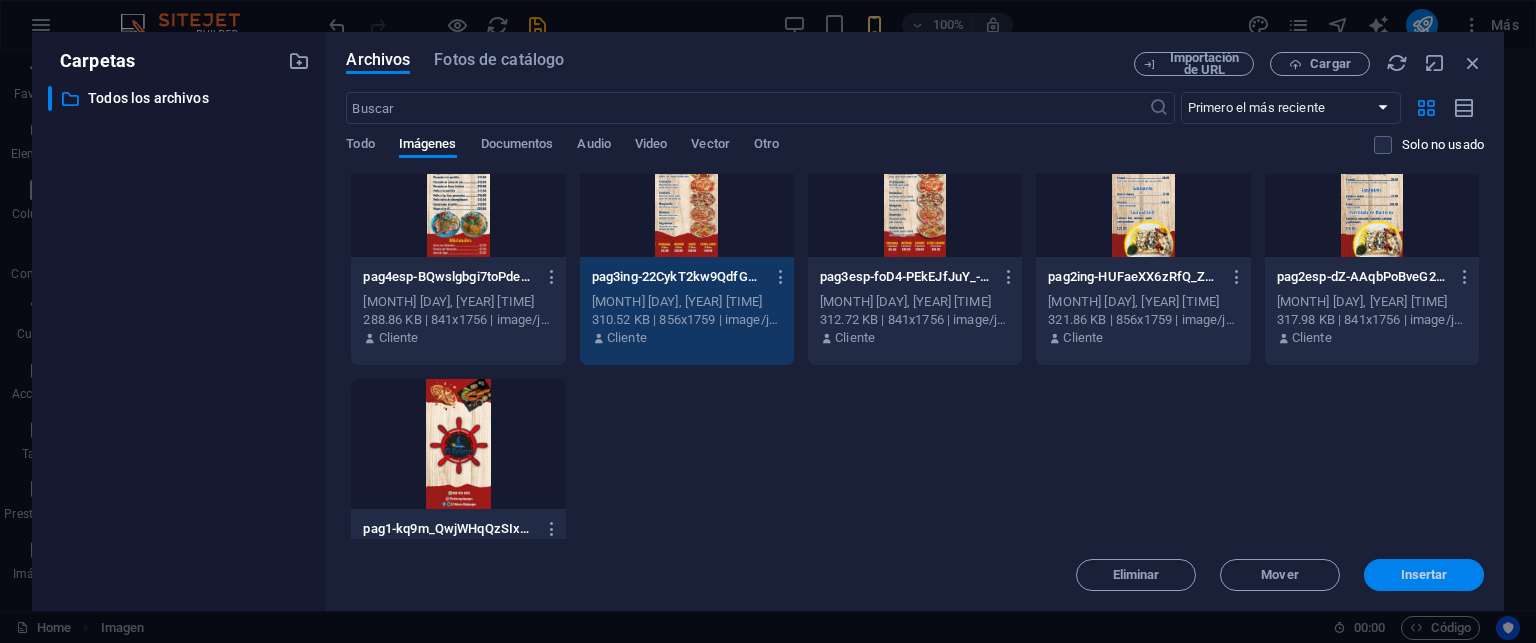 click on "Insertar" at bounding box center [1424, 575] 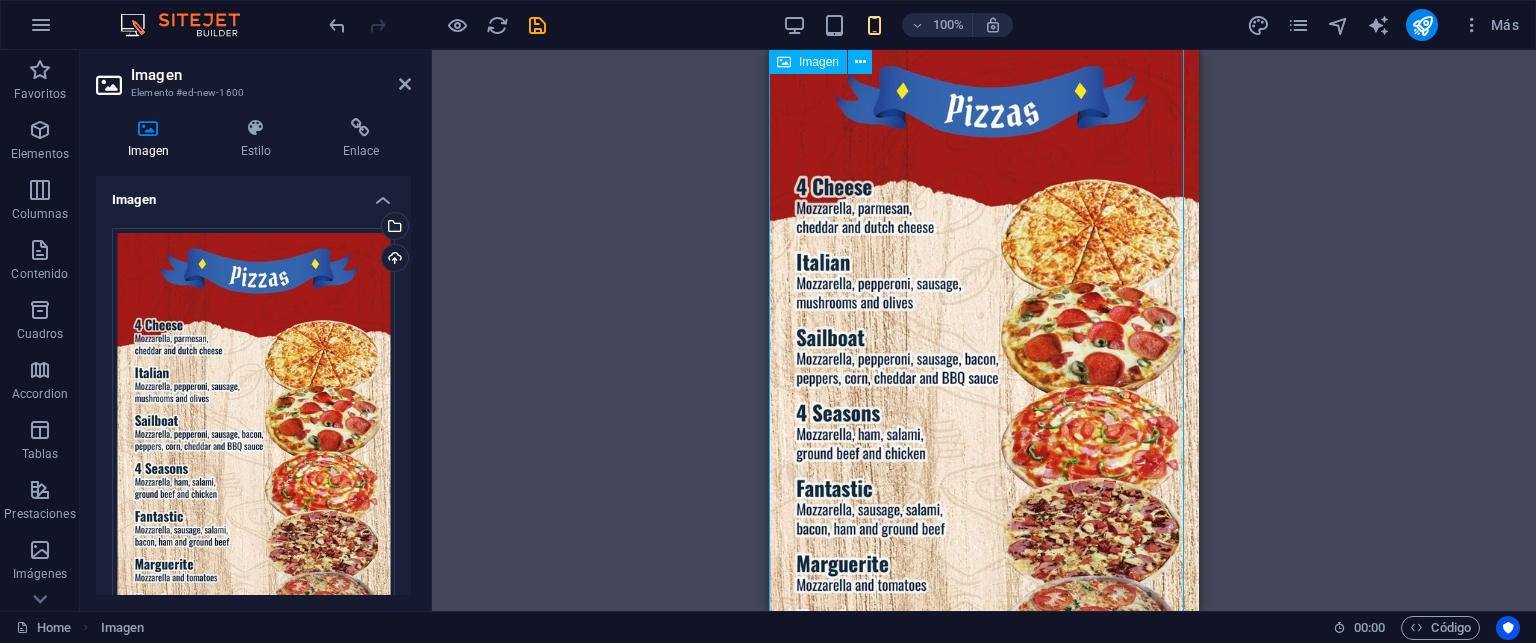 scroll, scrollTop: 4058, scrollLeft: 0, axis: vertical 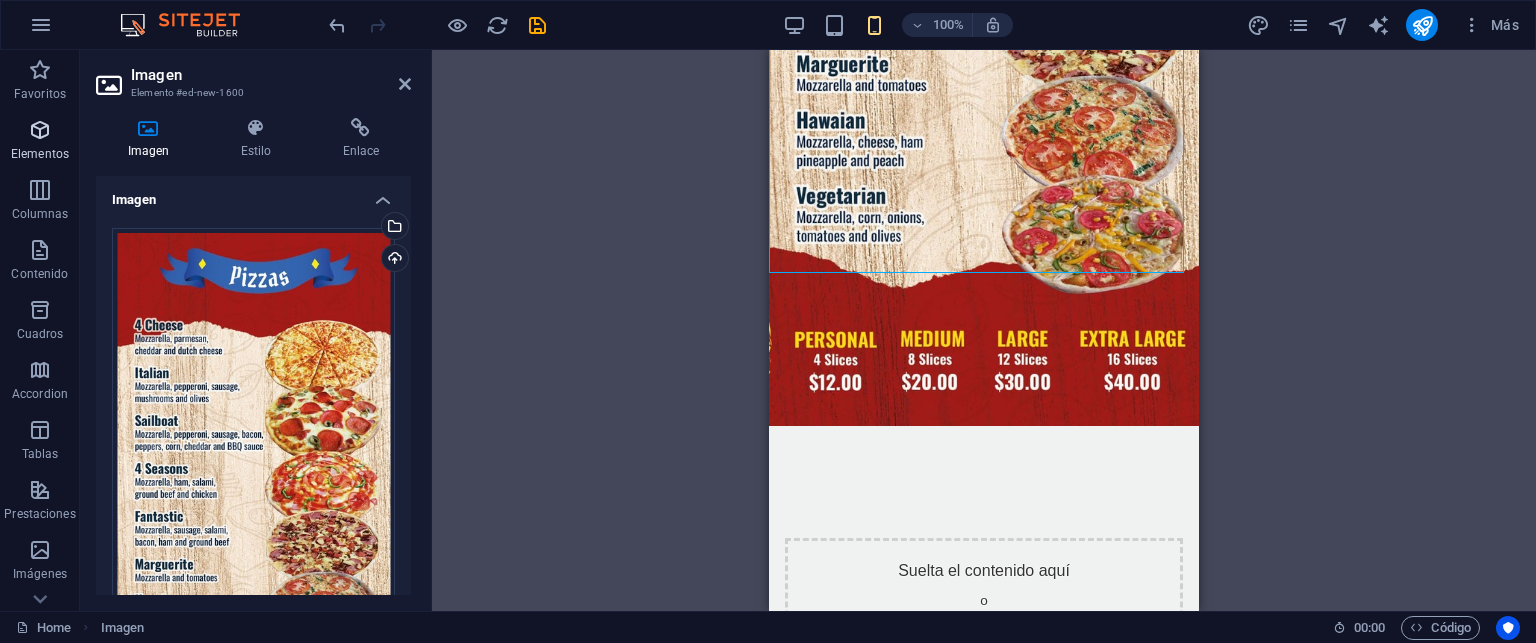 click on "Elementos" at bounding box center (40, 142) 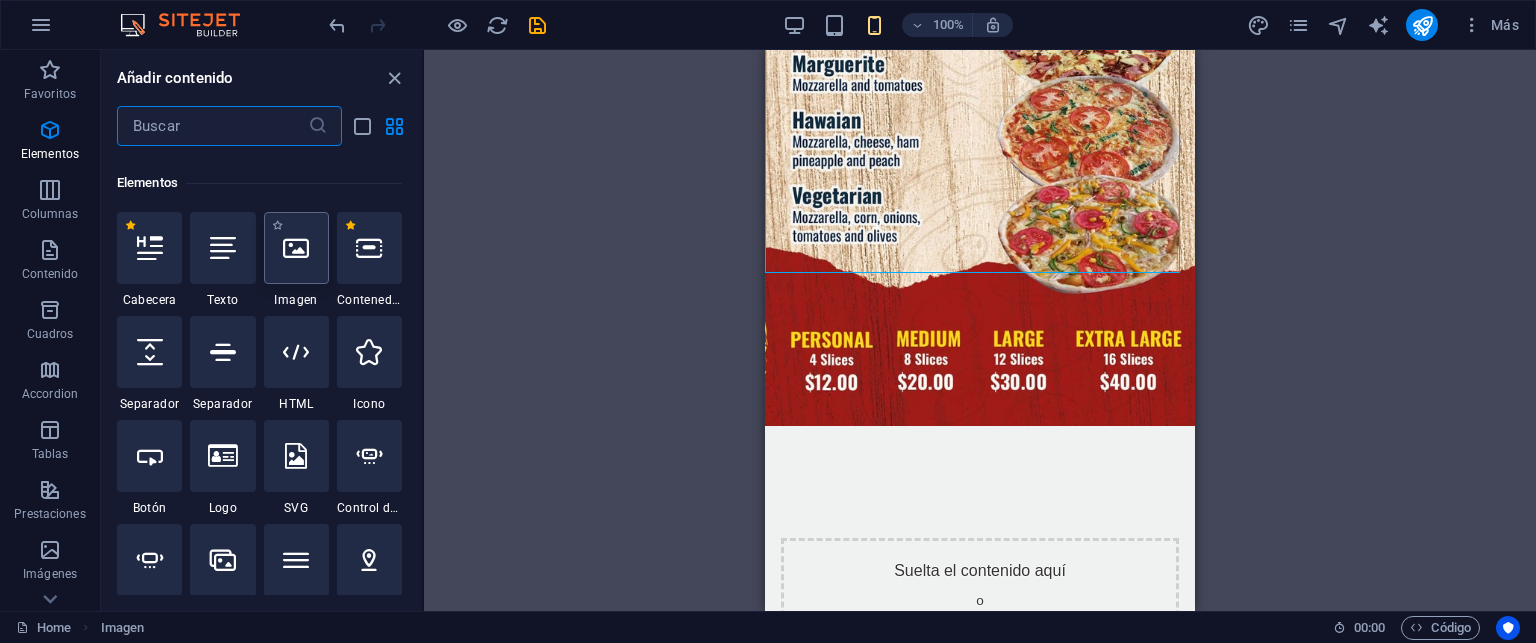 scroll, scrollTop: 376, scrollLeft: 0, axis: vertical 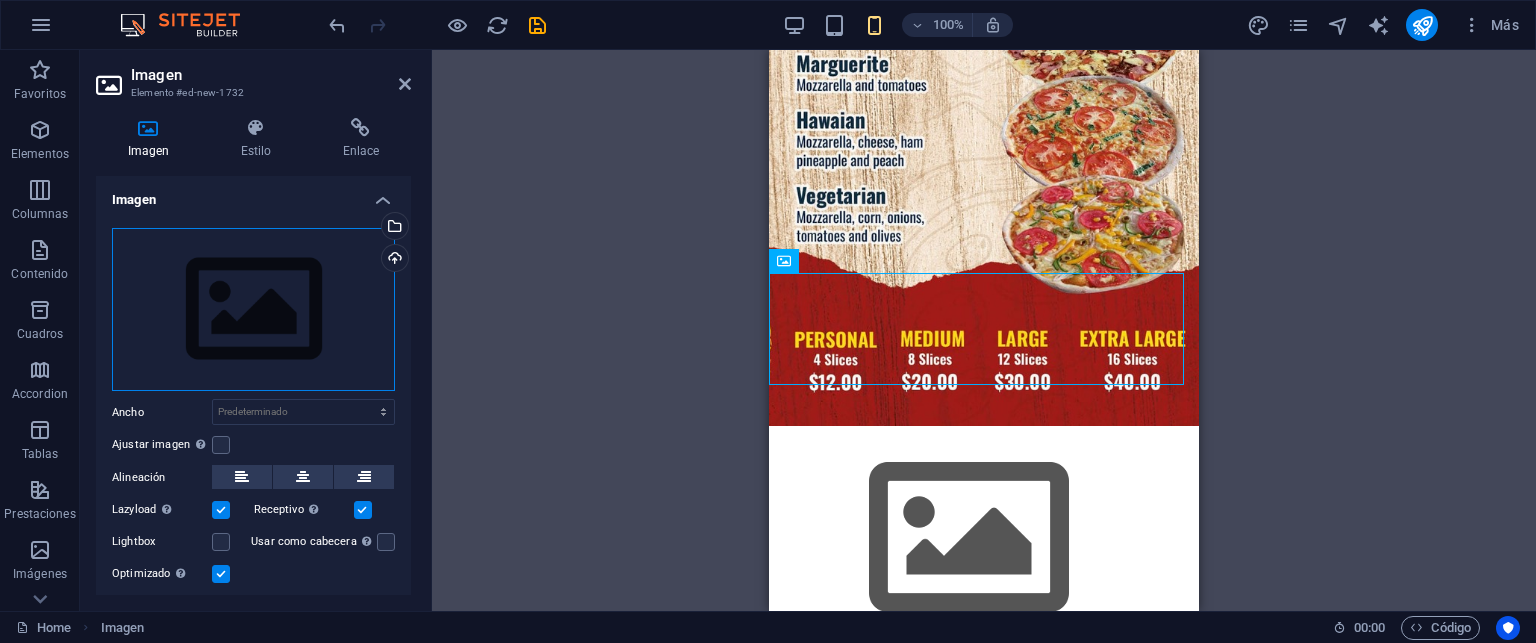 click on "Arrastra archivos aquí, haz clic para escoger archivos o  selecciona archivos de Archivos o de nuestra galería gratuita de fotos y vídeos" at bounding box center [253, 310] 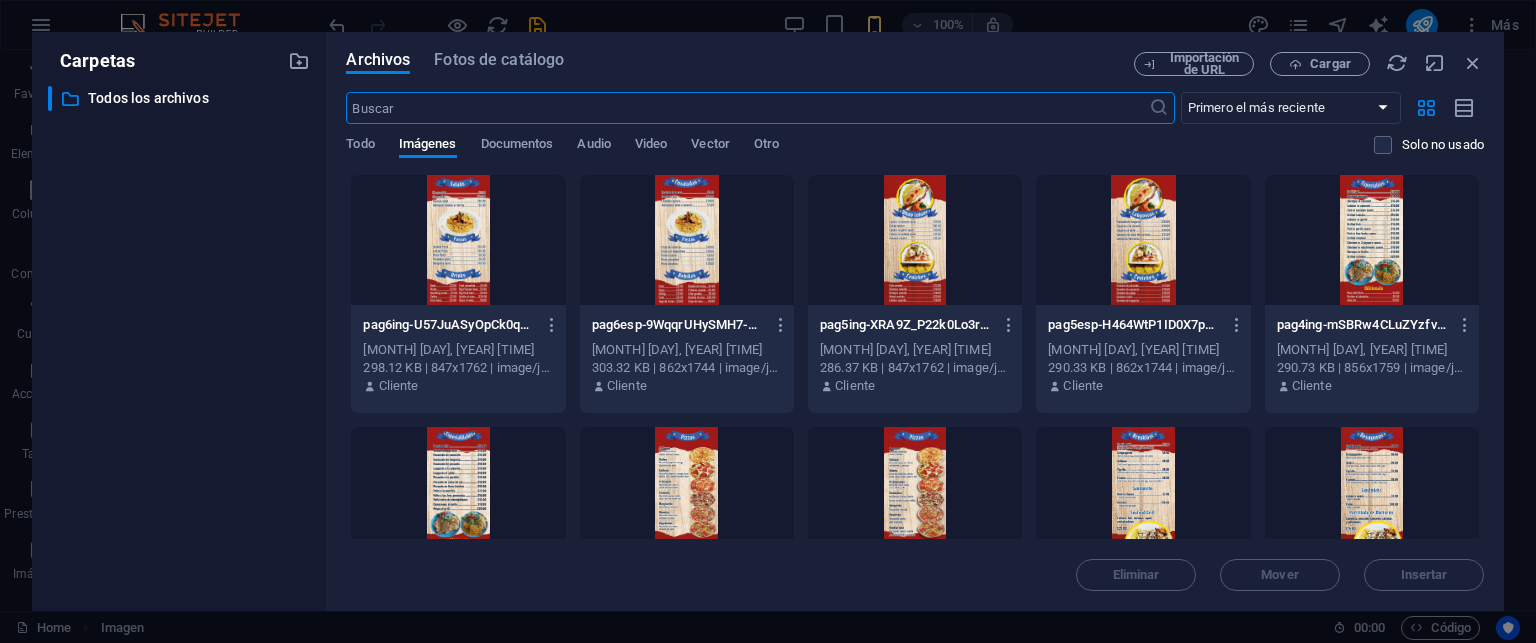 click at bounding box center [1372, 240] 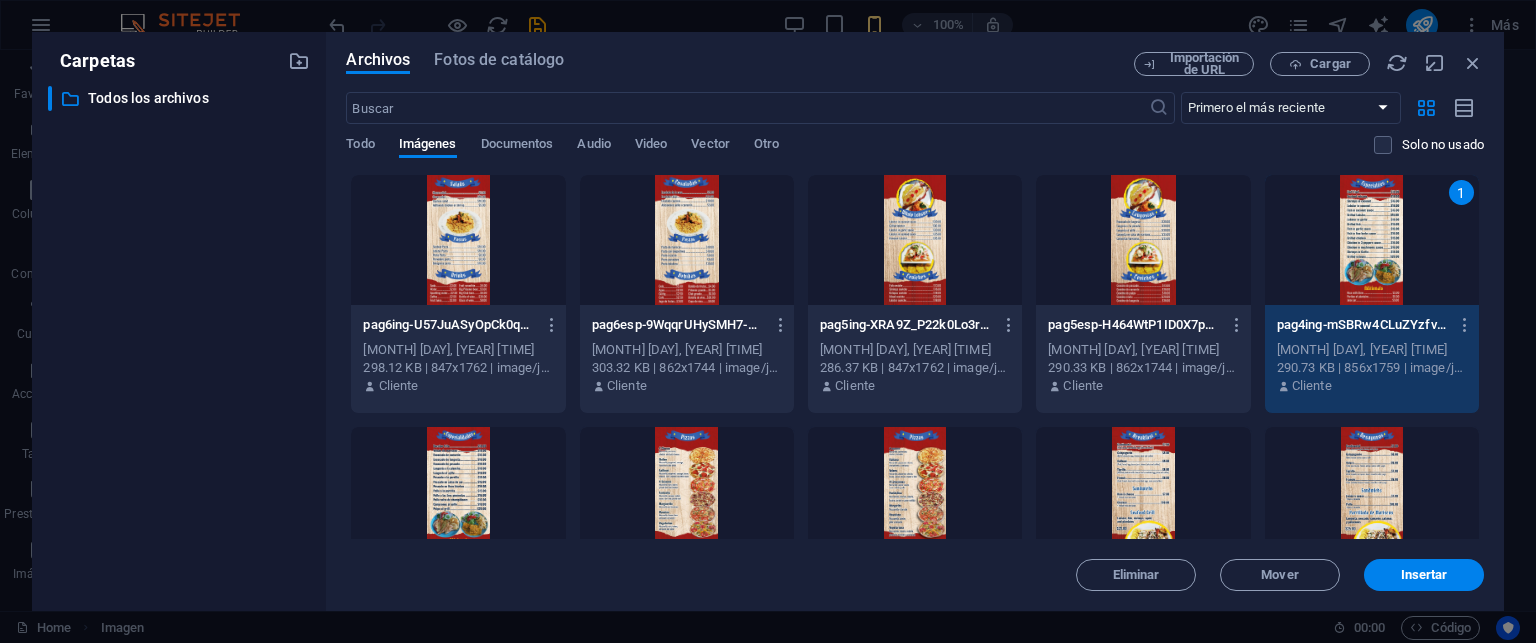 scroll, scrollTop: 200, scrollLeft: 0, axis: vertical 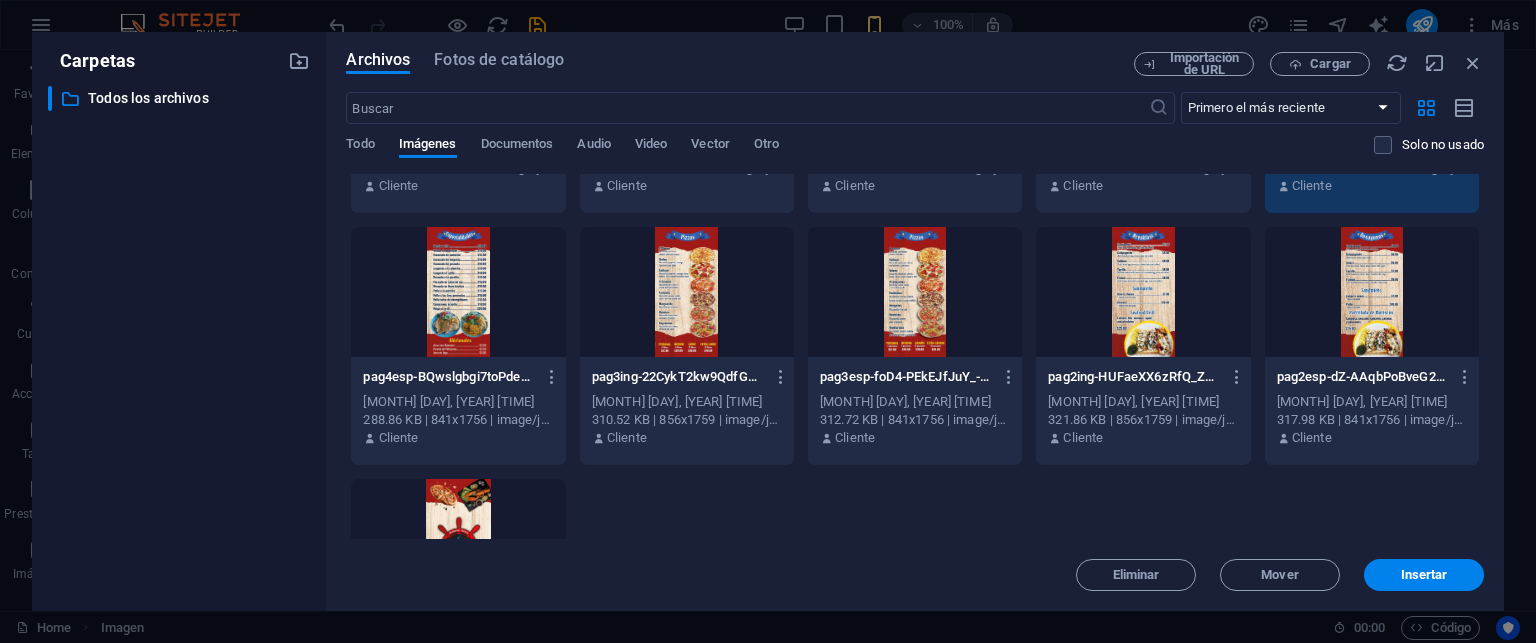click on "pag4esp-BQwslgbgi7toPdeoJyPAAw.jpg pag4esp-BQwslgbgi7toPdeoJyPAAw.jpg [MONTH] [DAY], [YEAR] 288.86 KB | 841x1756 | image/jpeg Cliente" at bounding box center [458, 408] 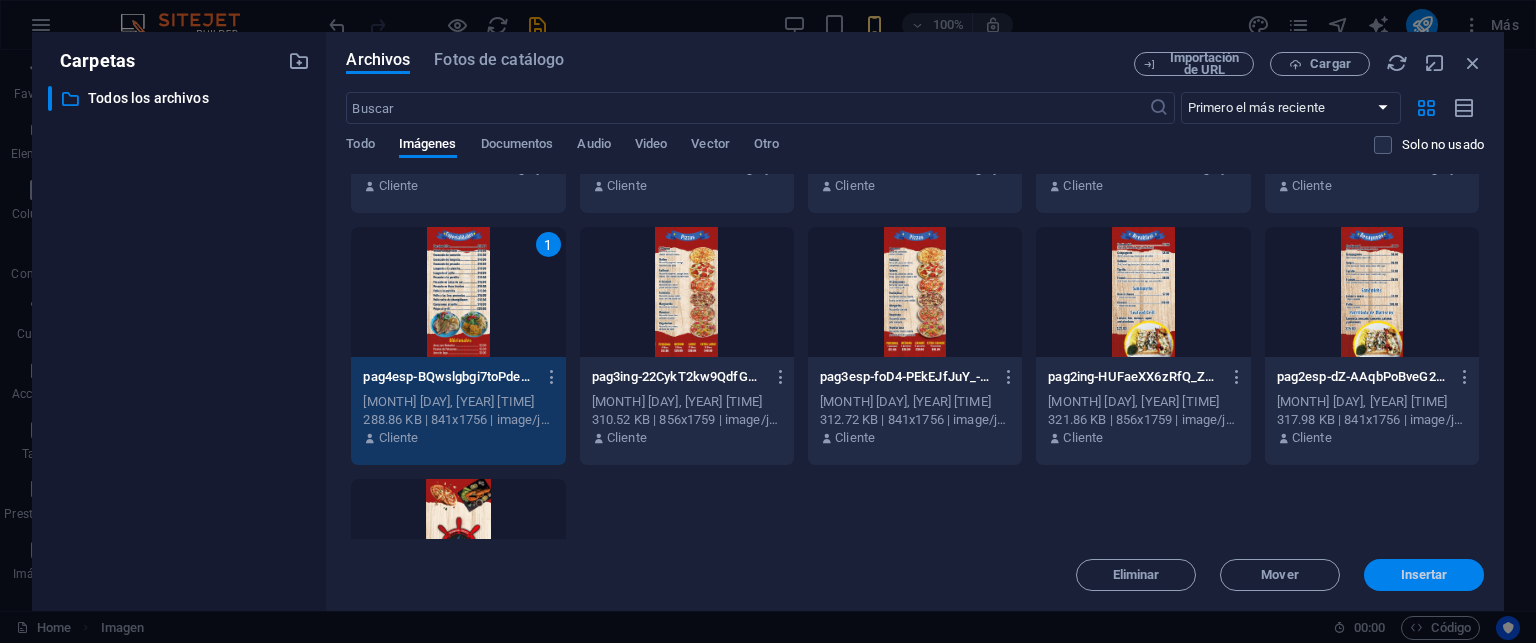 click on "Insertar" at bounding box center [1424, 575] 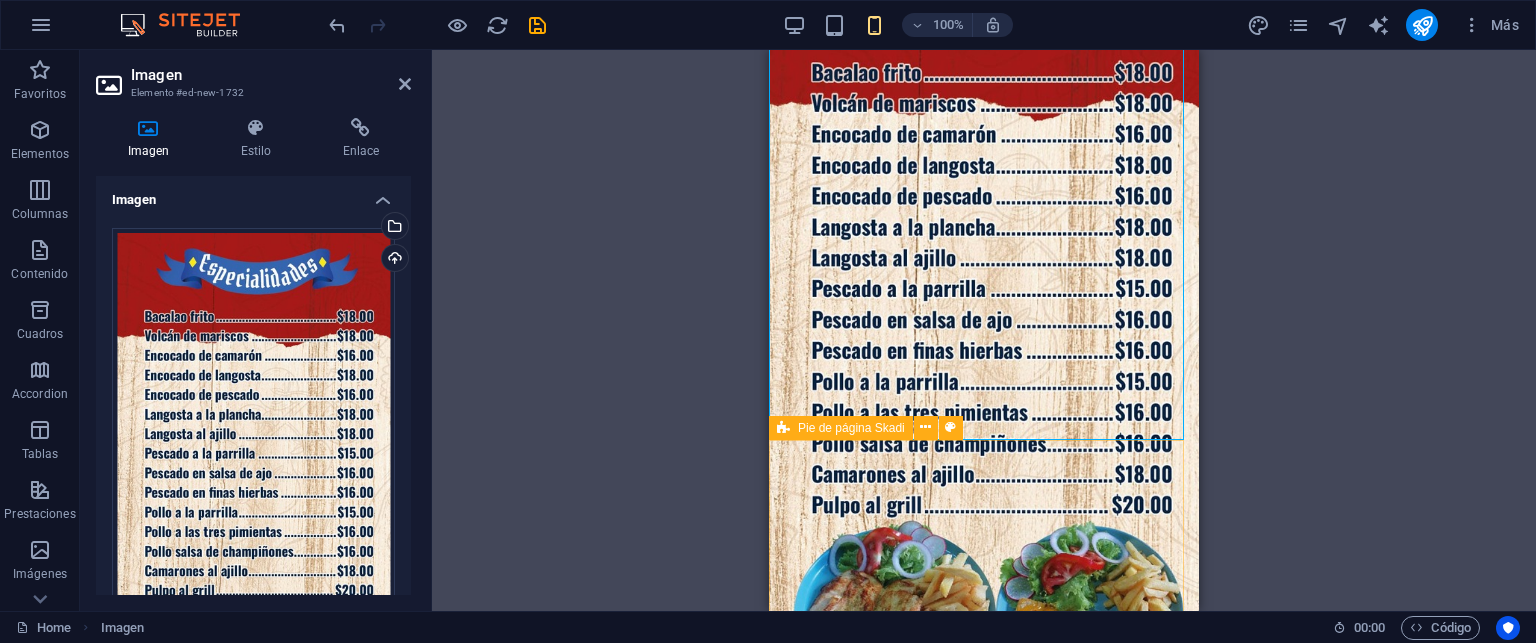 scroll, scrollTop: 4758, scrollLeft: 0, axis: vertical 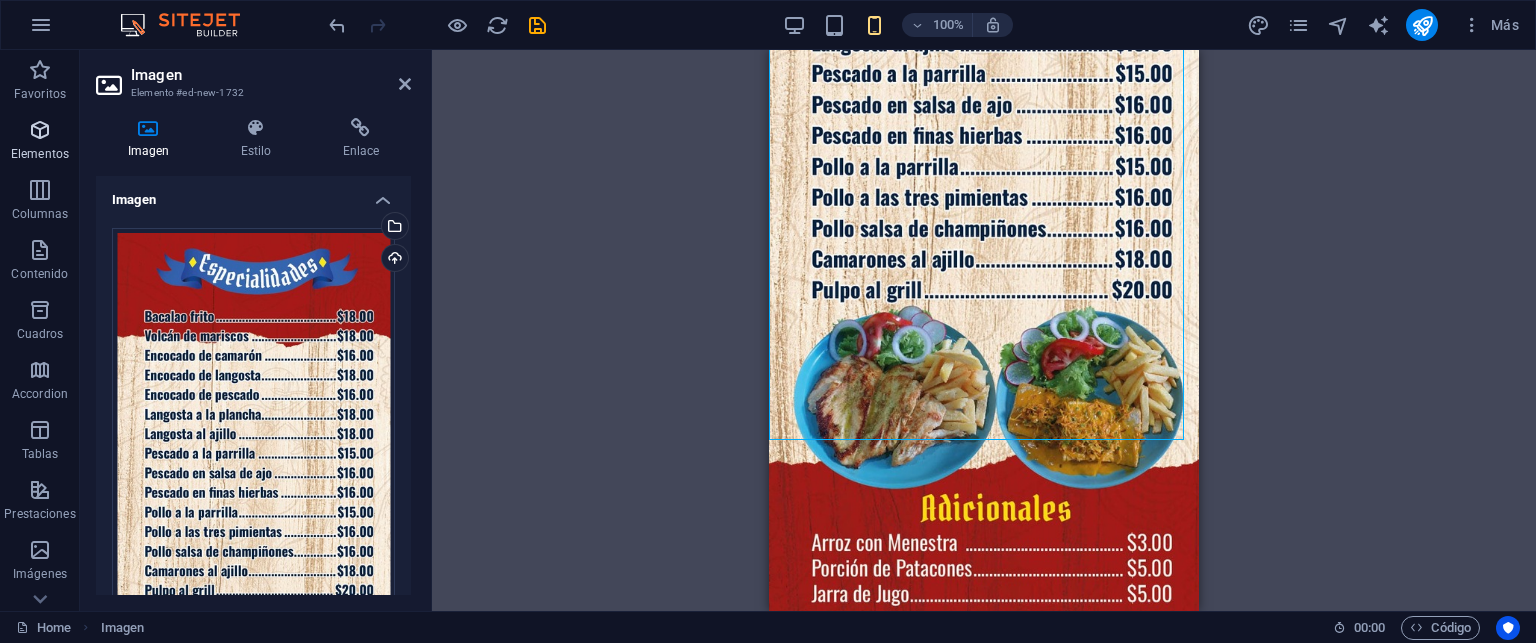 click on "Elementos" at bounding box center [40, 154] 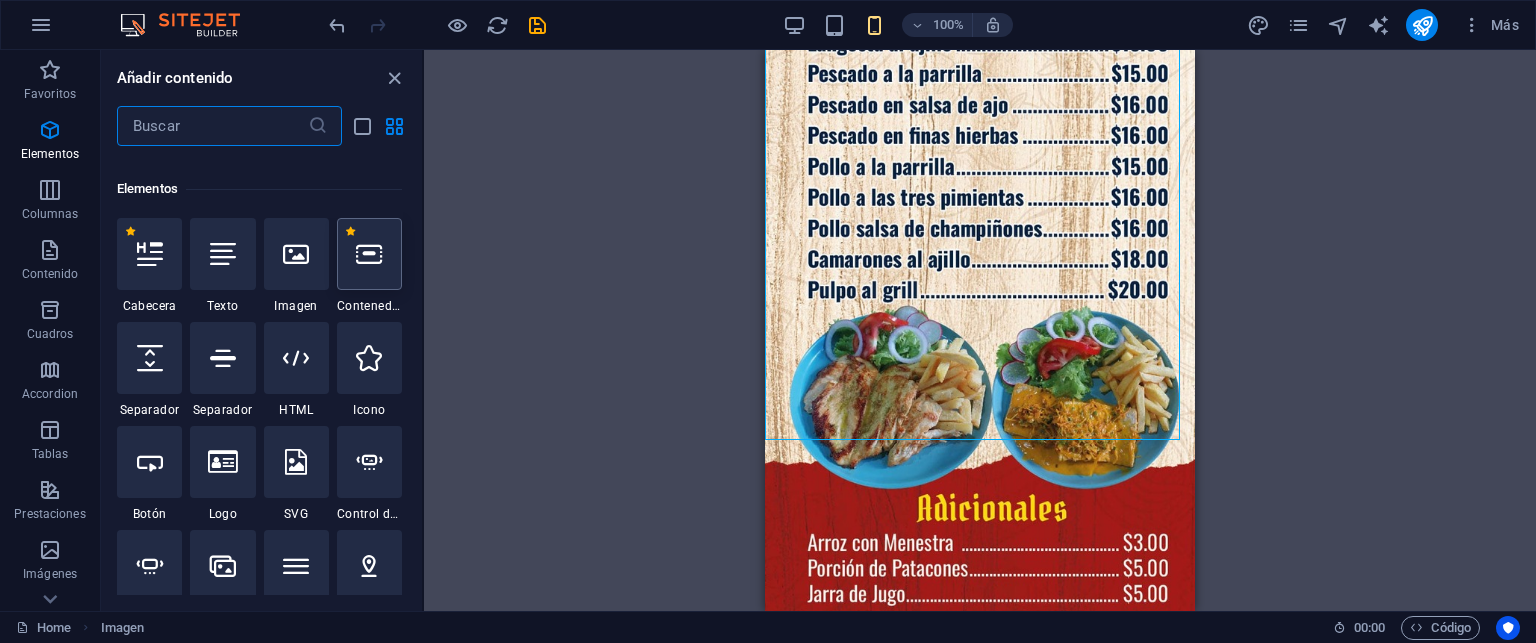scroll, scrollTop: 376, scrollLeft: 0, axis: vertical 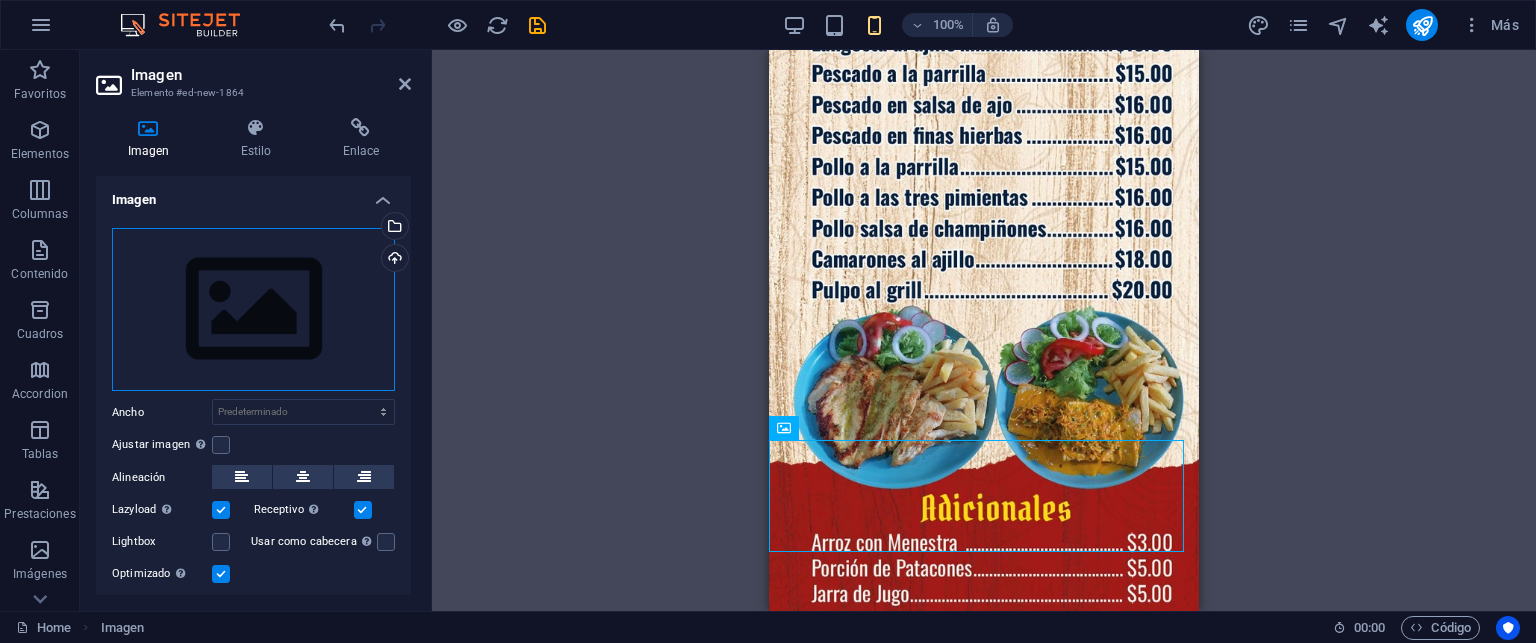 click on "Arrastra archivos aquí, haz clic para escoger archivos o  selecciona archivos de Archivos o de nuestra galería gratuita de fotos y vídeos" at bounding box center [253, 310] 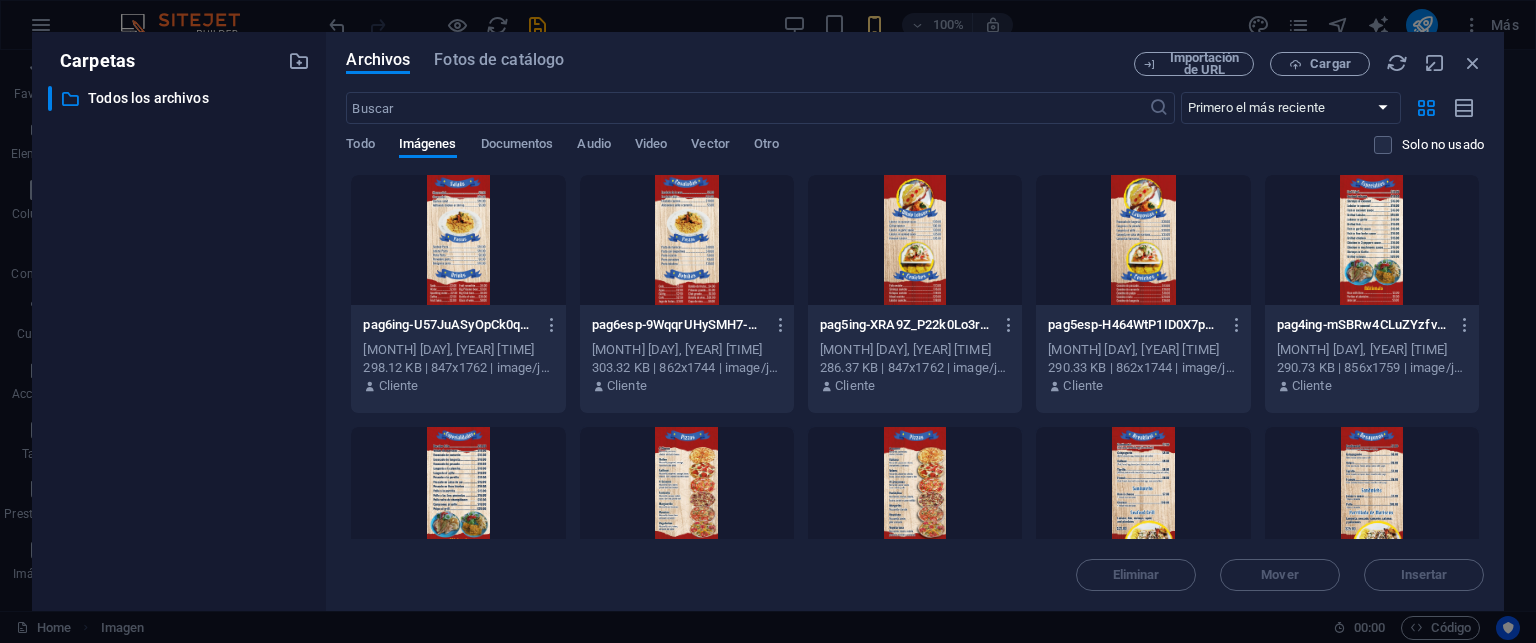 click at bounding box center (1372, 240) 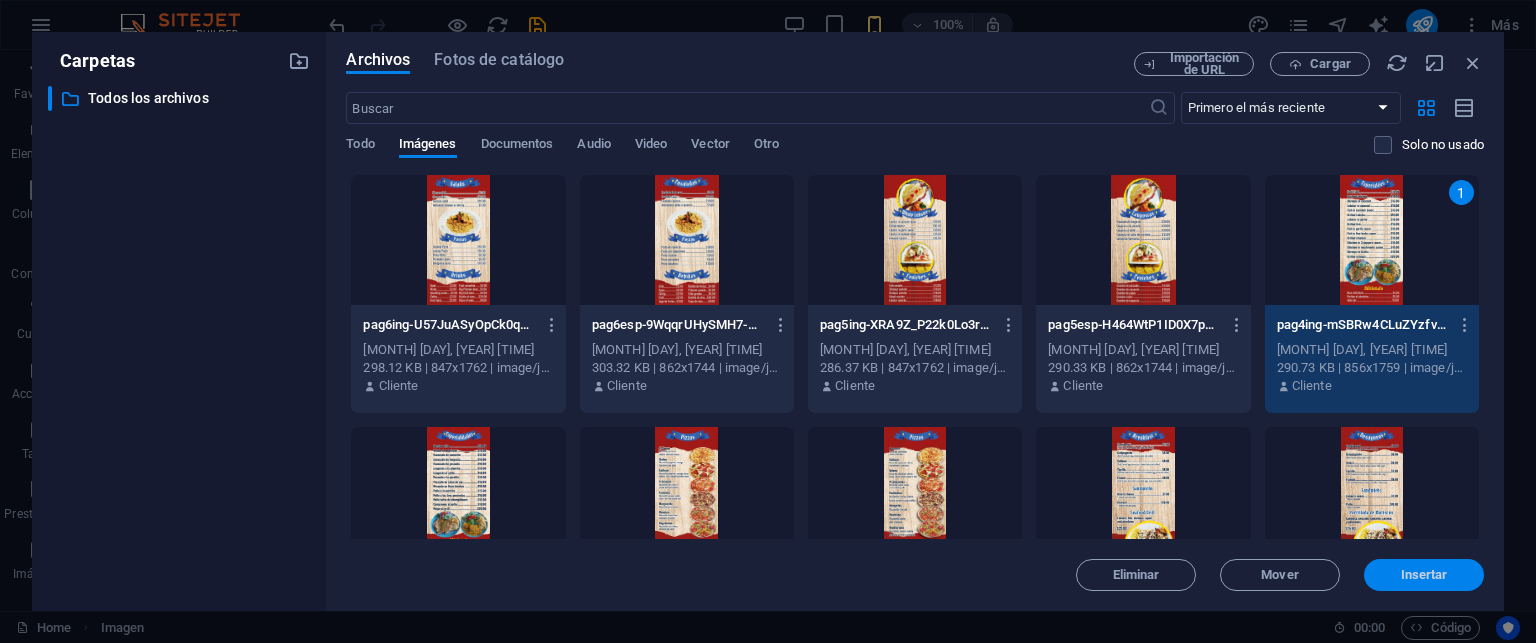 click on "Insertar" at bounding box center [1424, 575] 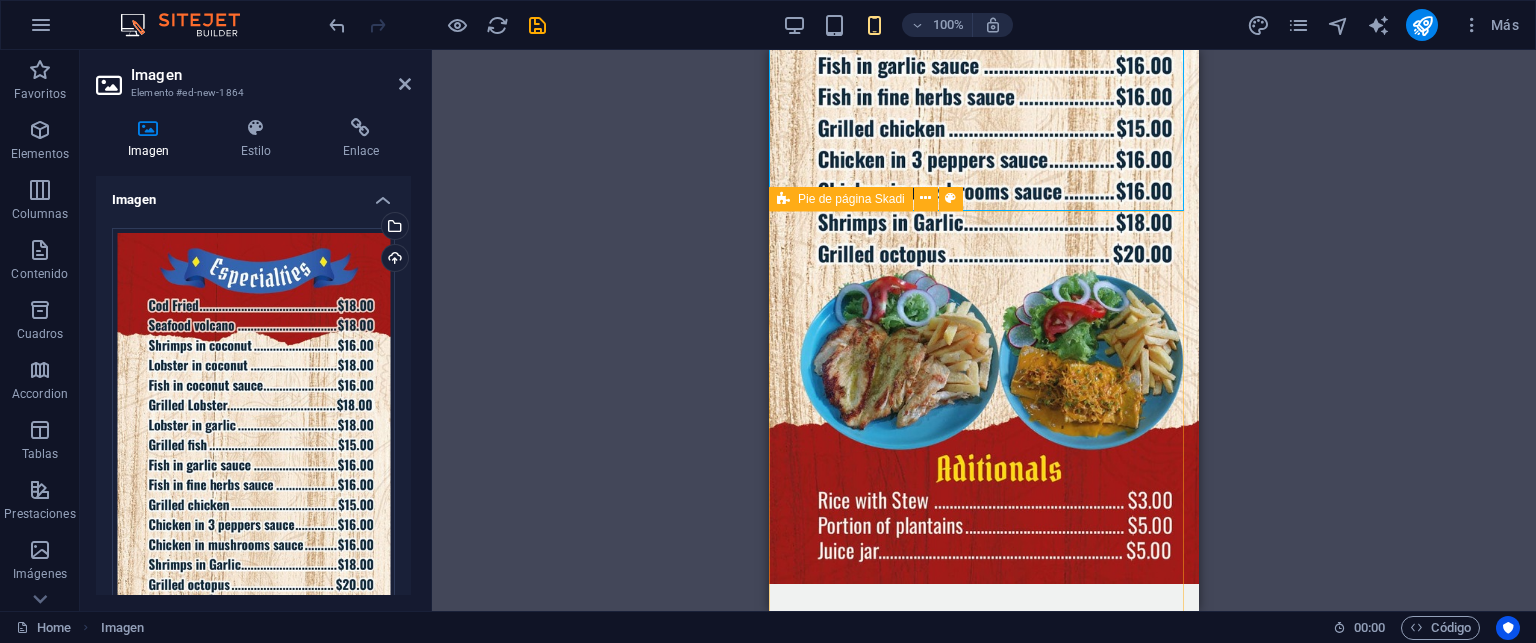scroll, scrollTop: 5840, scrollLeft: 0, axis: vertical 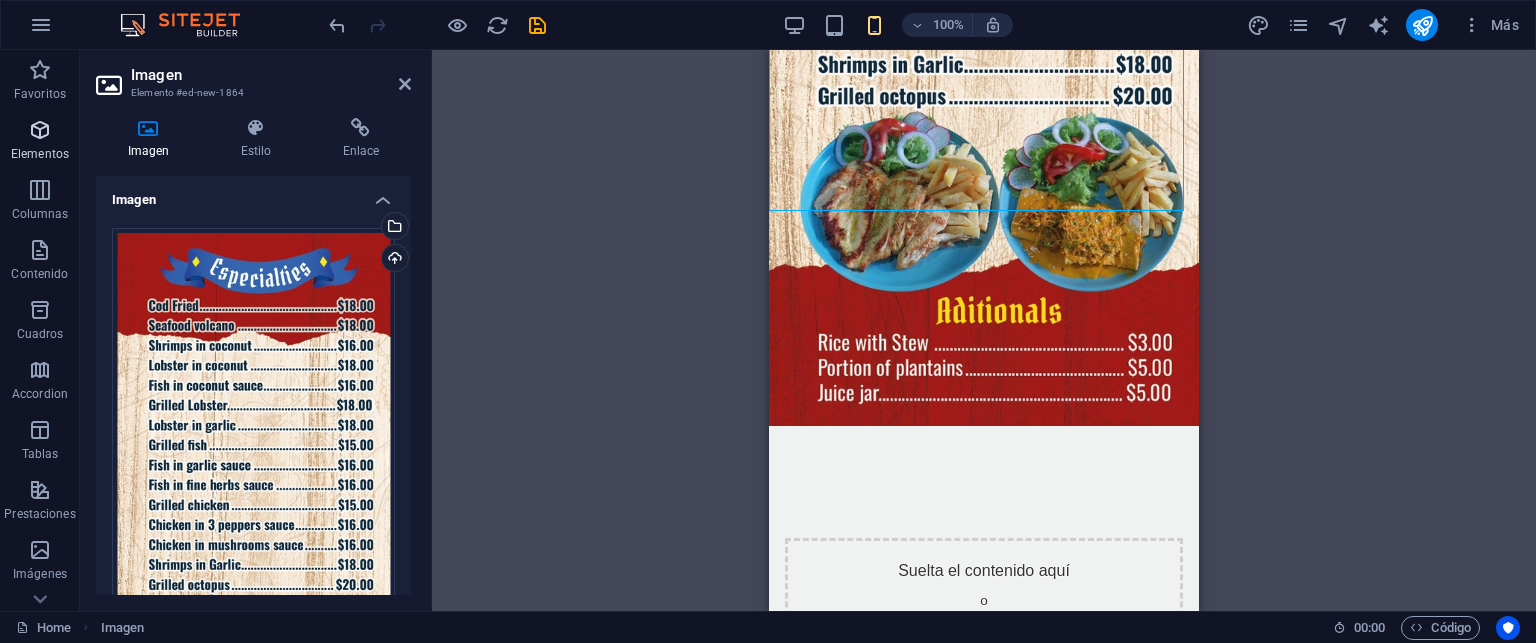 click on "Elementos" at bounding box center (40, 154) 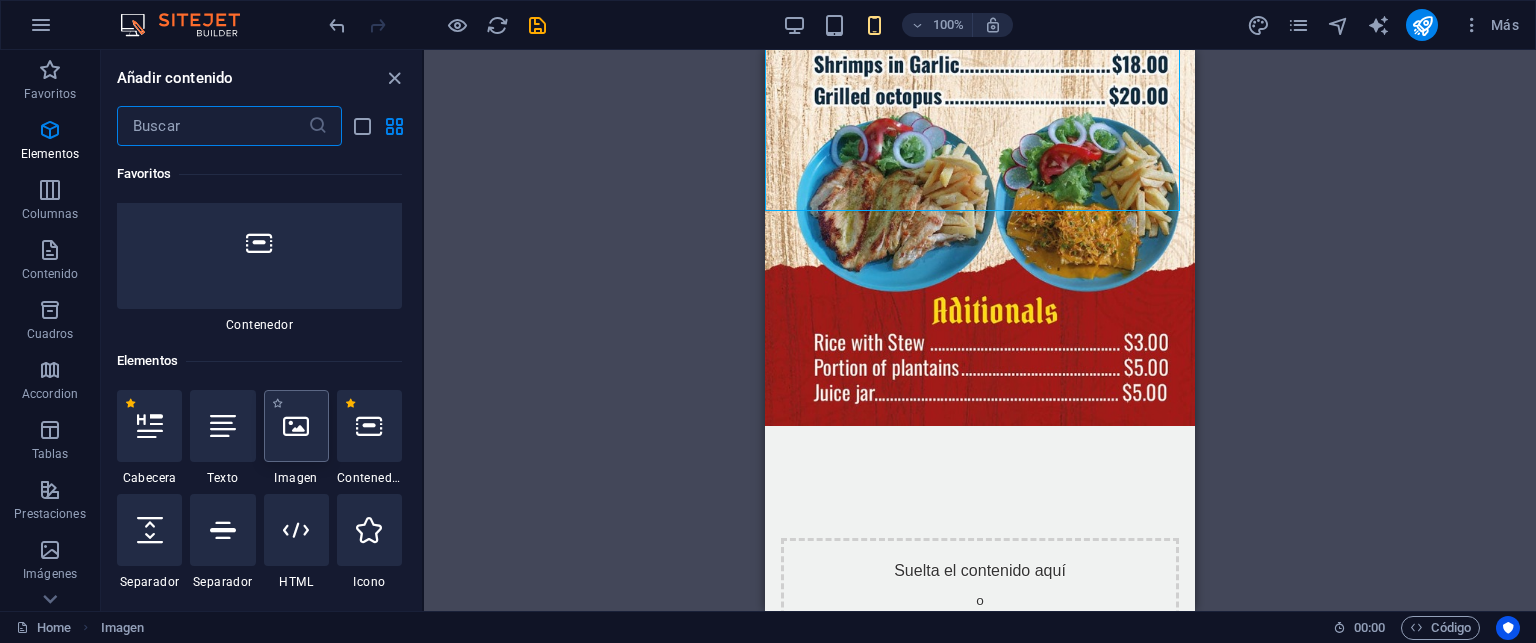 scroll, scrollTop: 376, scrollLeft: 0, axis: vertical 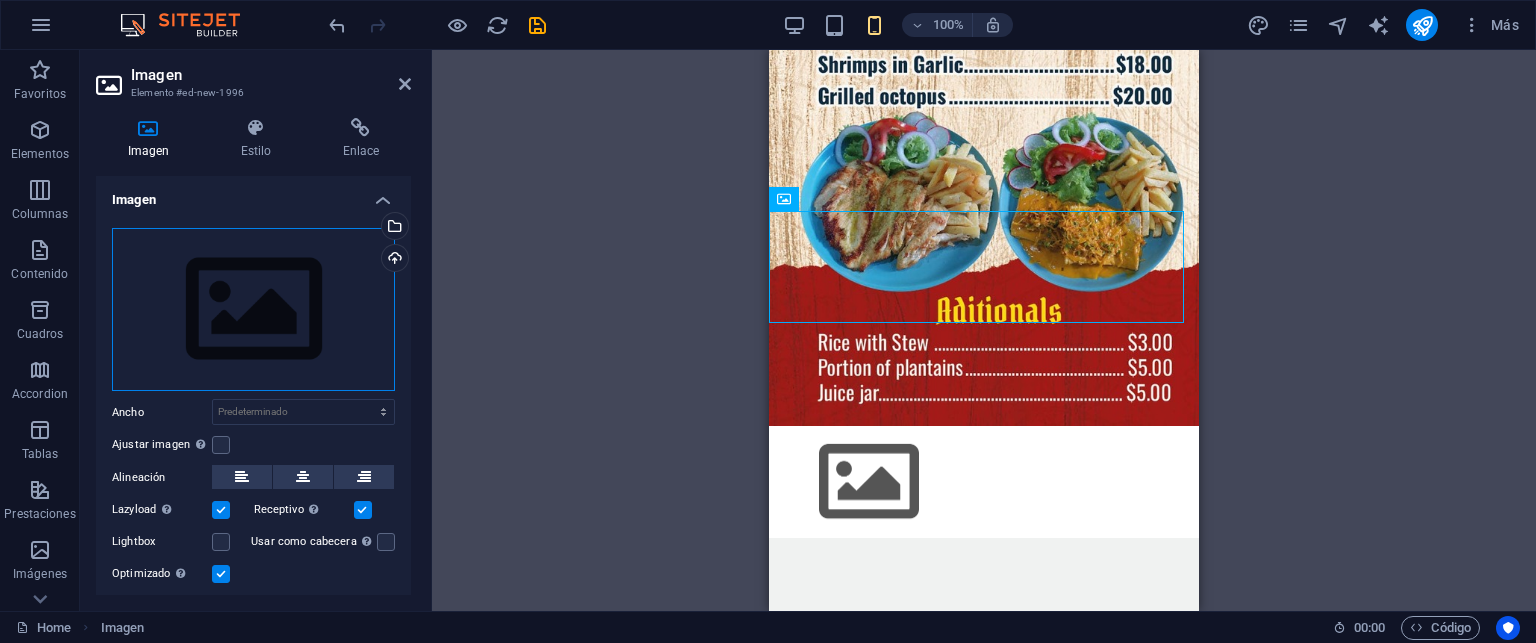 click on "Arrastra archivos aquí, haz clic para escoger archivos o  selecciona archivos de Archivos o de nuestra galería gratuita de fotos y vídeos" at bounding box center [253, 310] 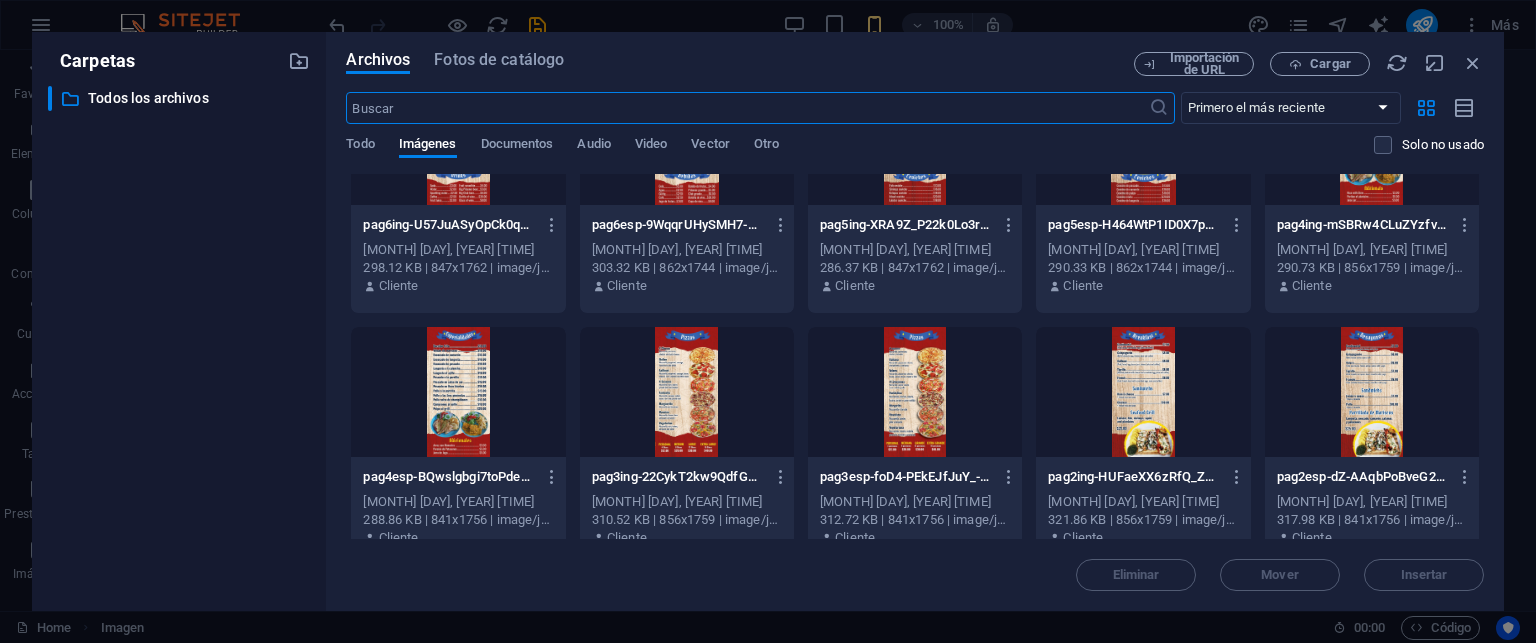 scroll, scrollTop: 0, scrollLeft: 0, axis: both 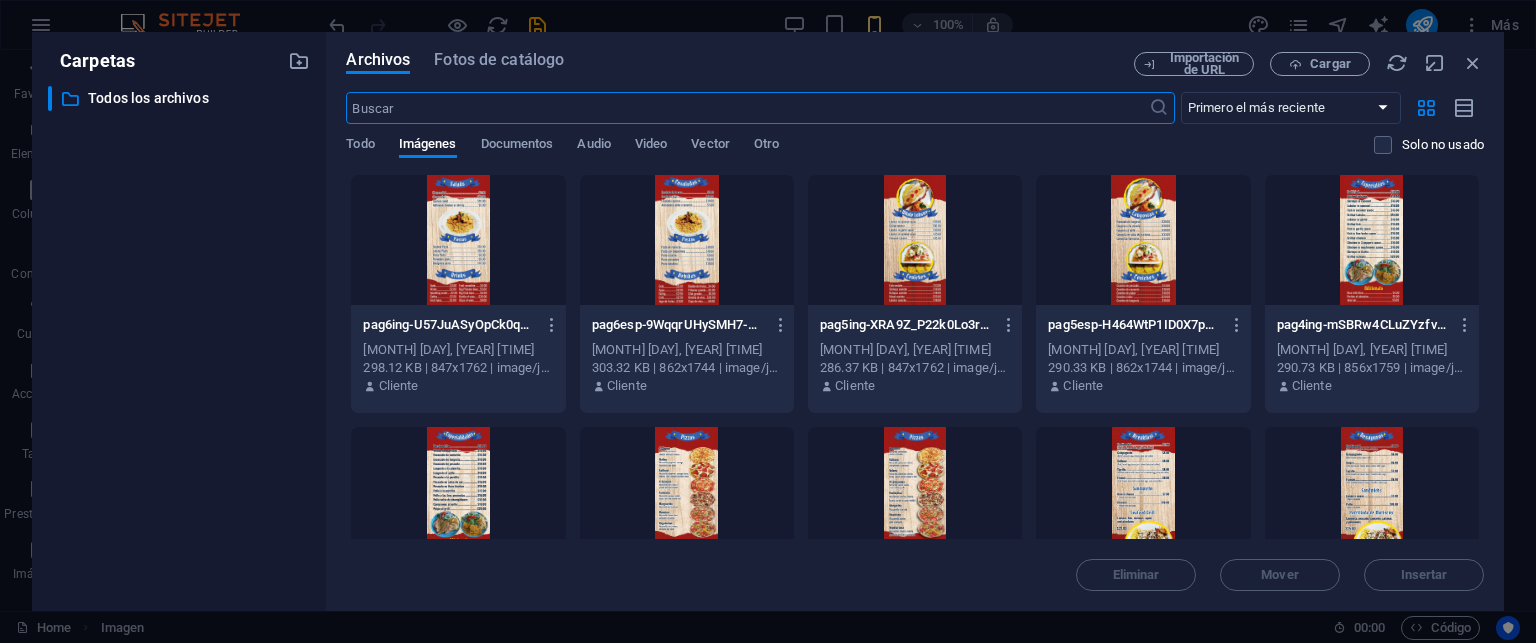 click at bounding box center [1143, 240] 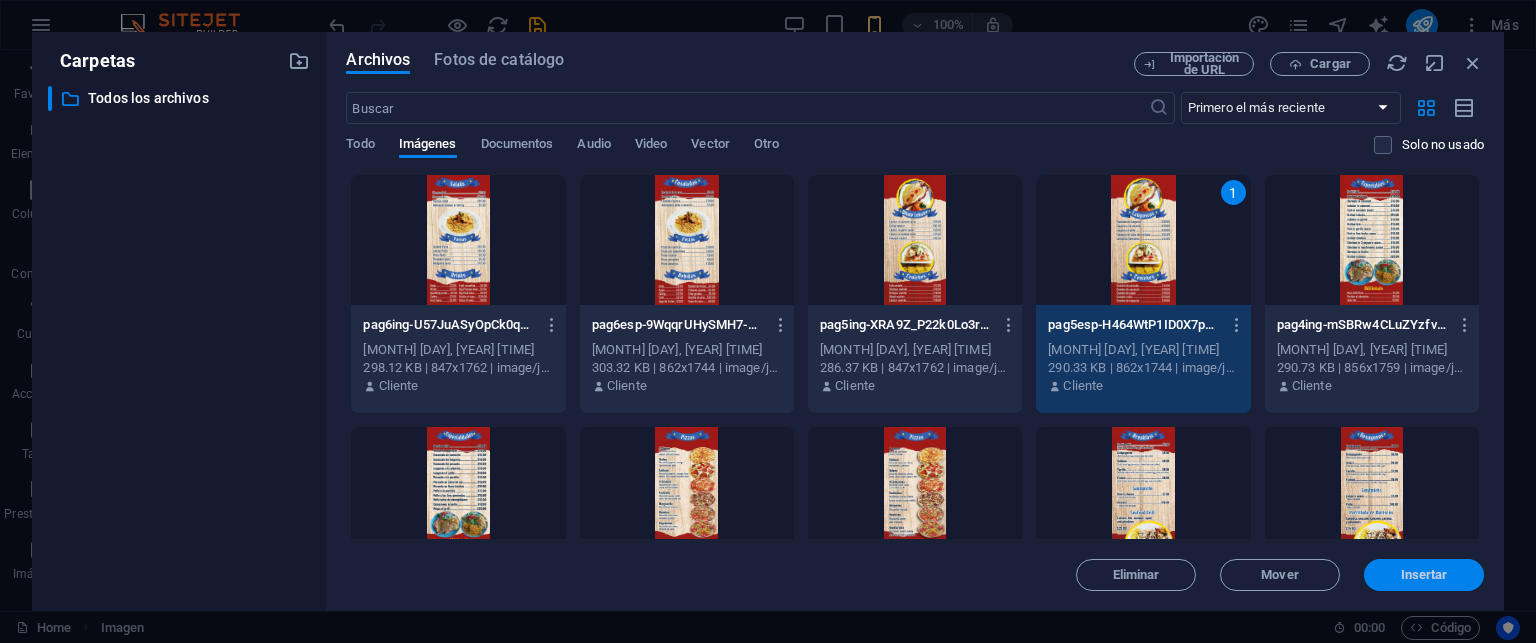 click on "Insertar" at bounding box center (1424, 575) 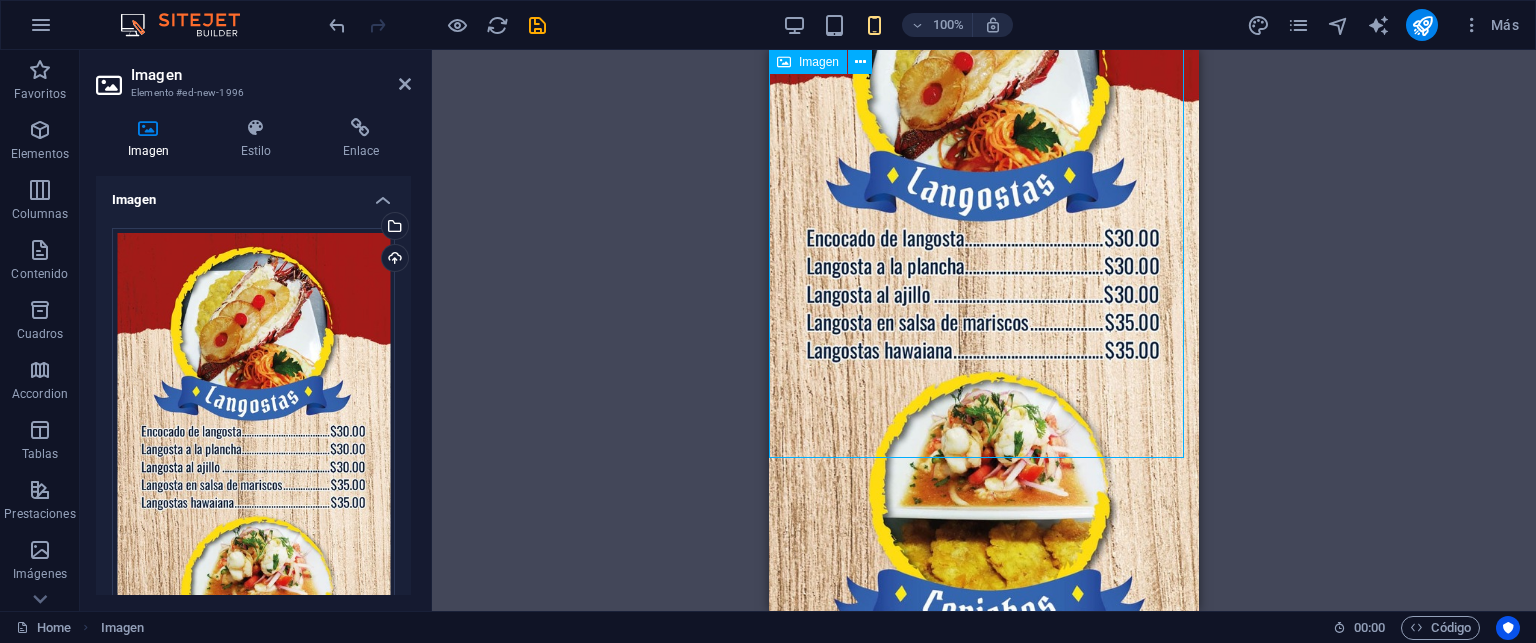 scroll, scrollTop: 6680, scrollLeft: 0, axis: vertical 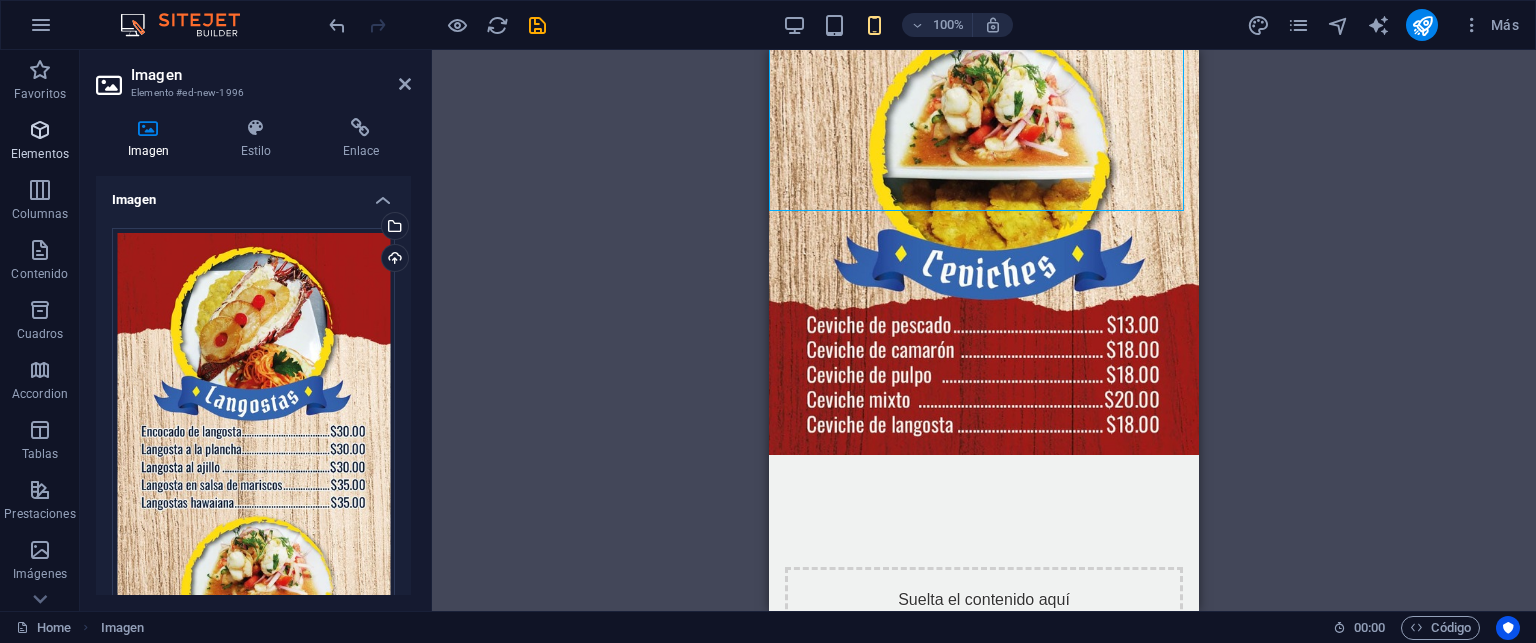 click on "Elementos" at bounding box center (40, 142) 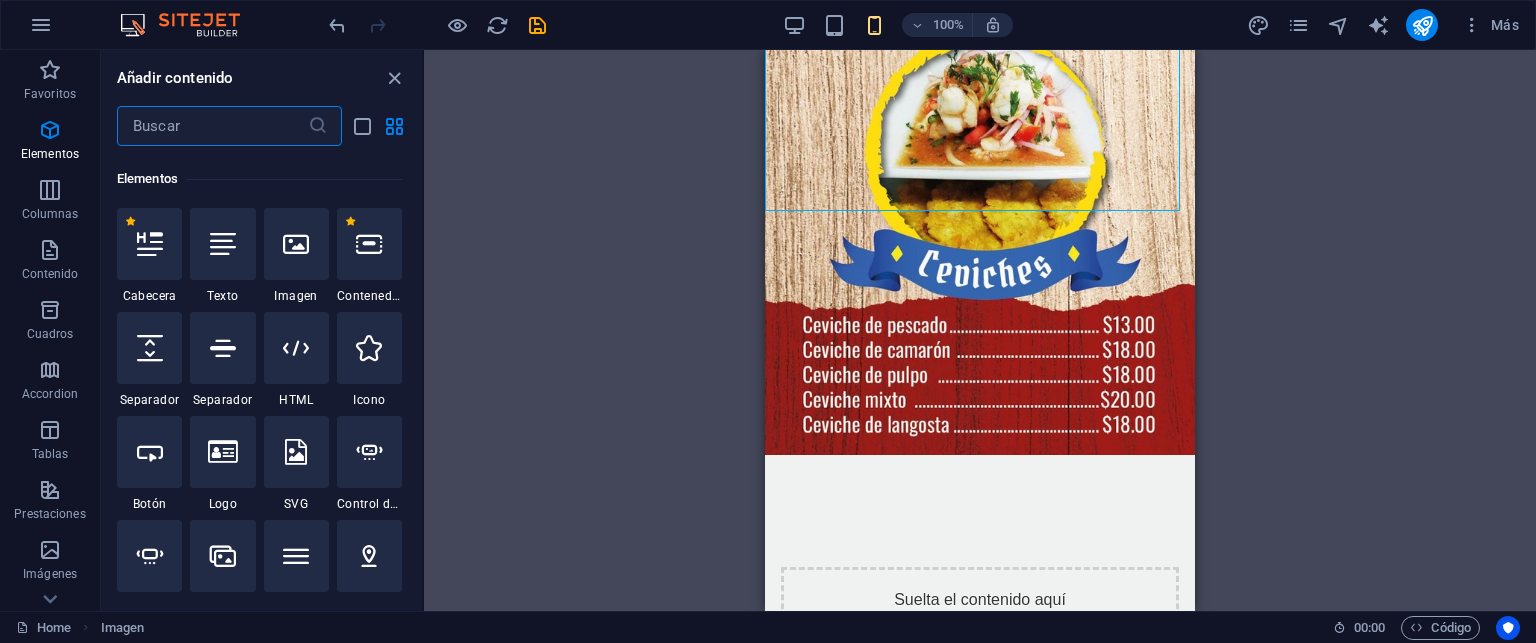 scroll, scrollTop: 376, scrollLeft: 0, axis: vertical 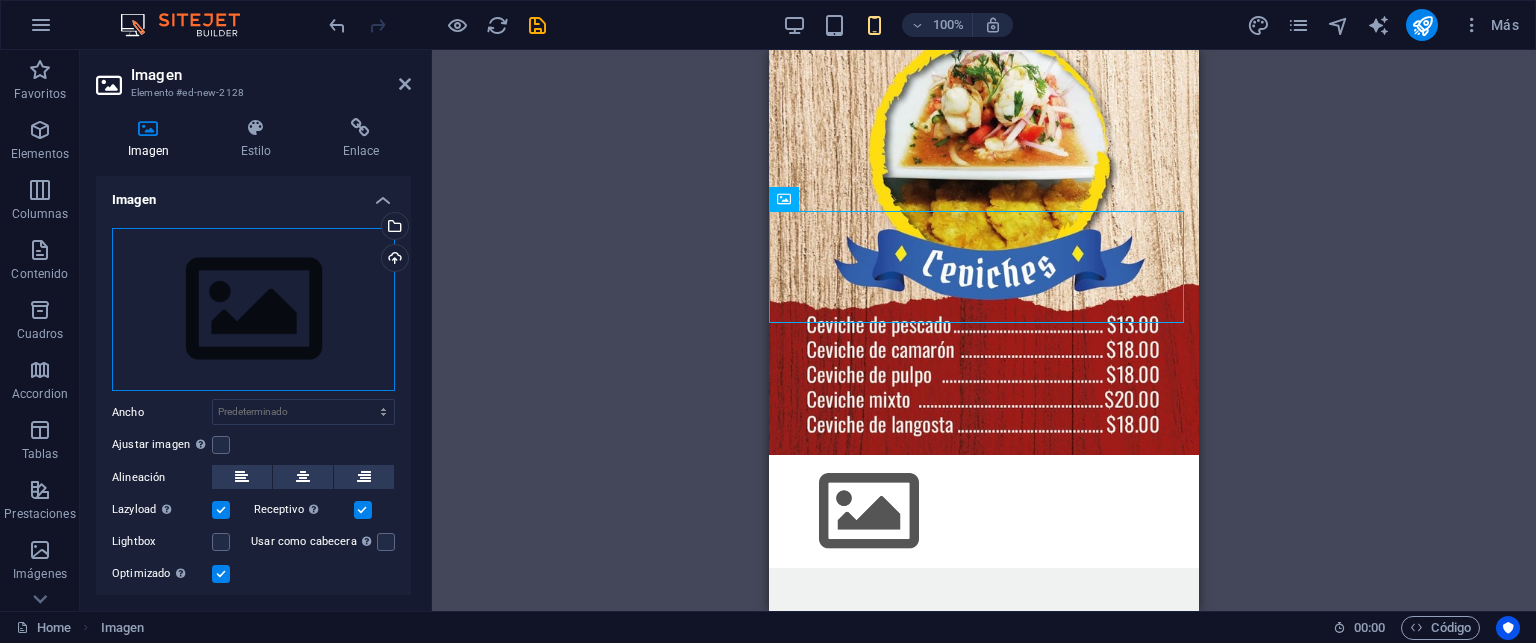 click on "Arrastra archivos aquí, haz clic para escoger archivos o  selecciona archivos de Archivos o de nuestra galería gratuita de fotos y vídeos" at bounding box center [253, 310] 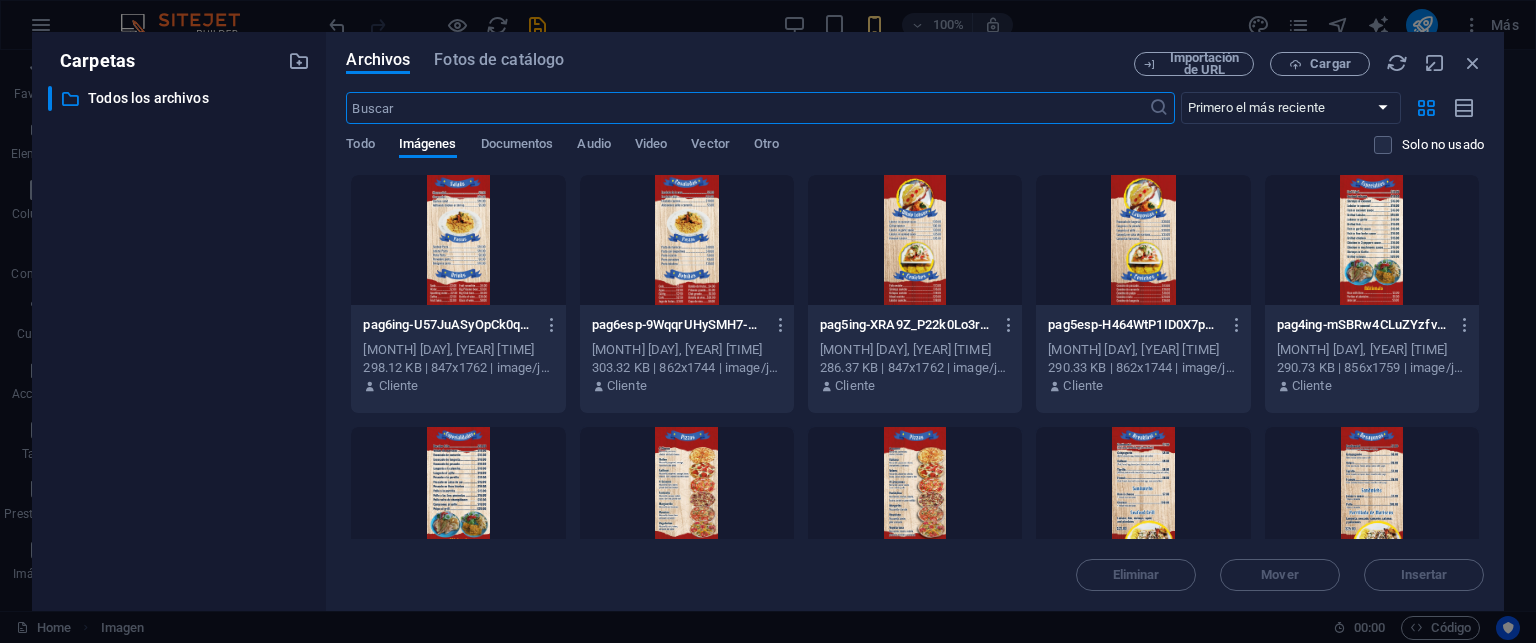 click at bounding box center [915, 240] 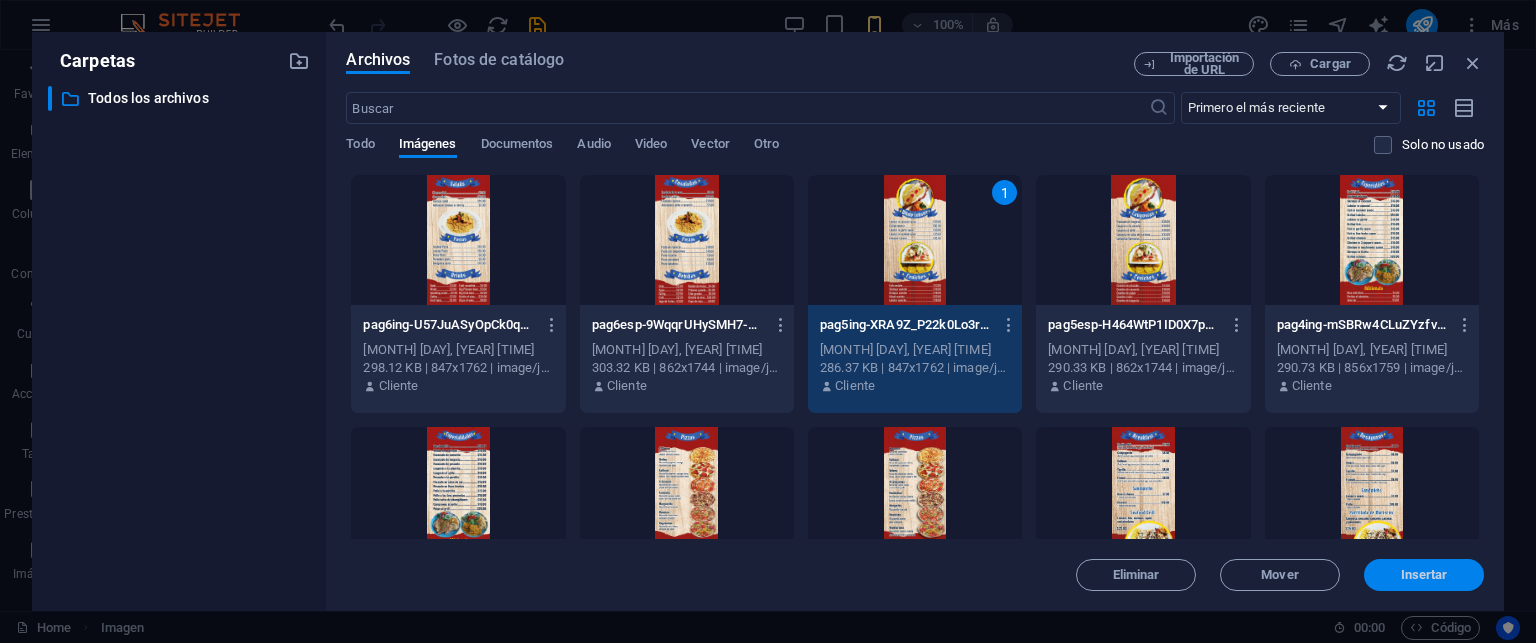 click on "Insertar" at bounding box center (1424, 575) 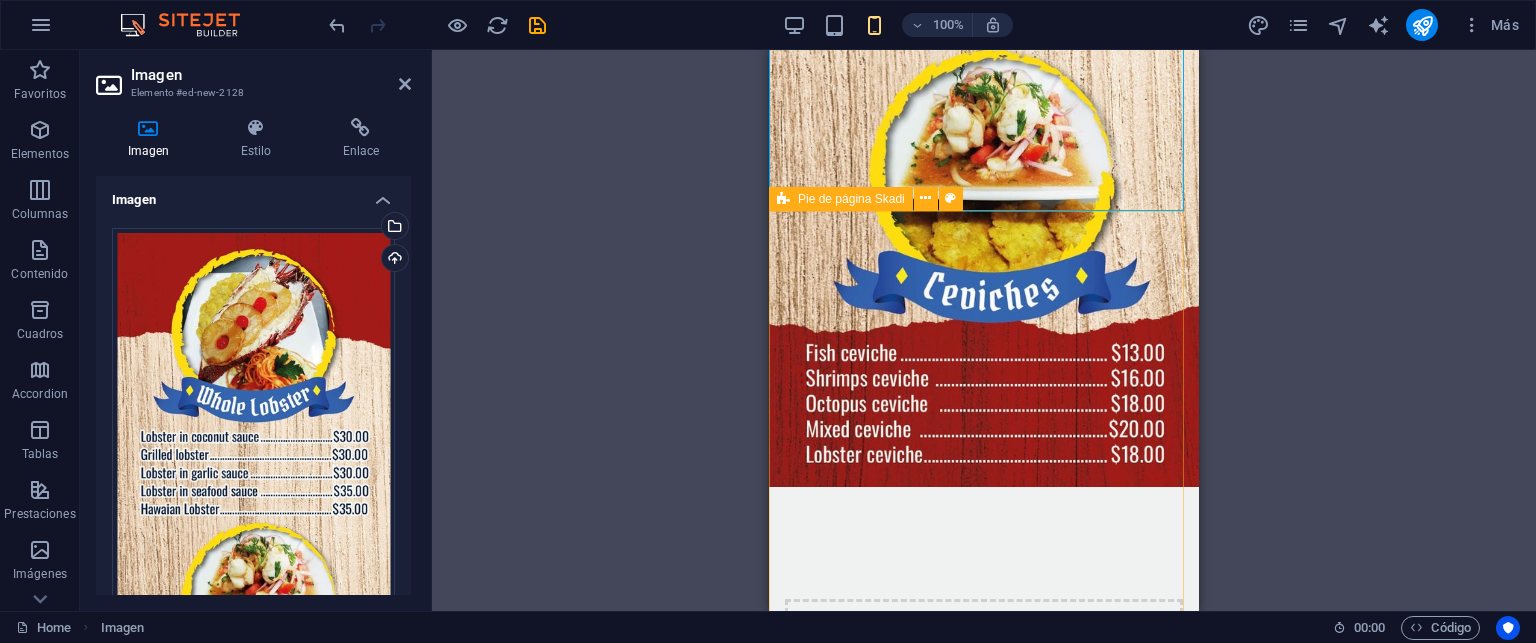 scroll, scrollTop: 7544, scrollLeft: 0, axis: vertical 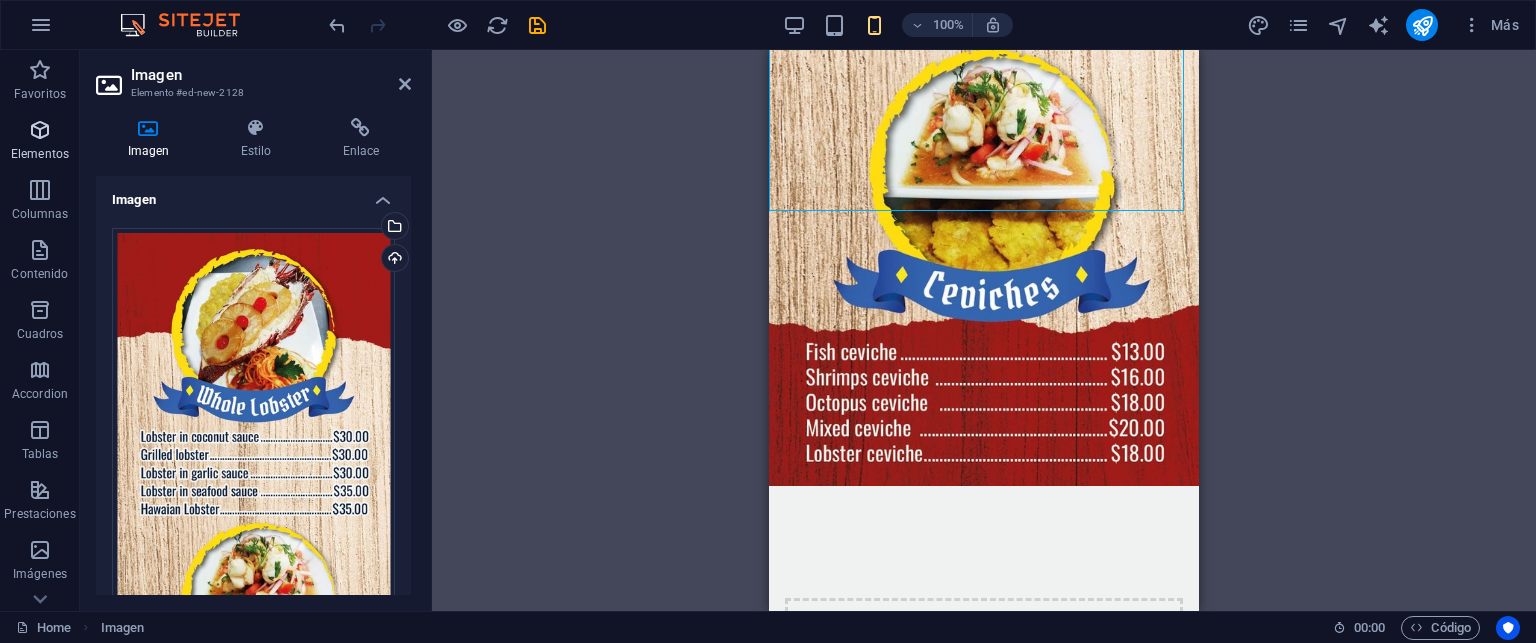 click on "Elementos" at bounding box center (40, 142) 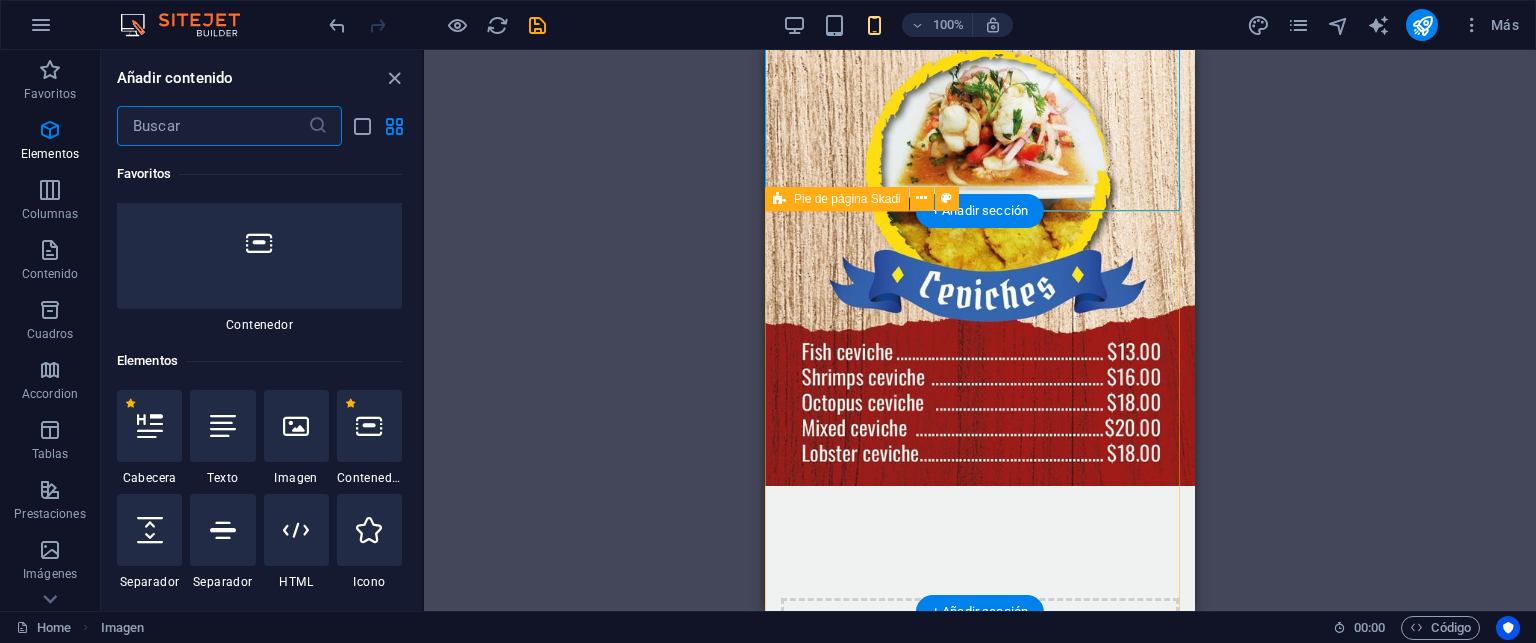 scroll, scrollTop: 376, scrollLeft: 0, axis: vertical 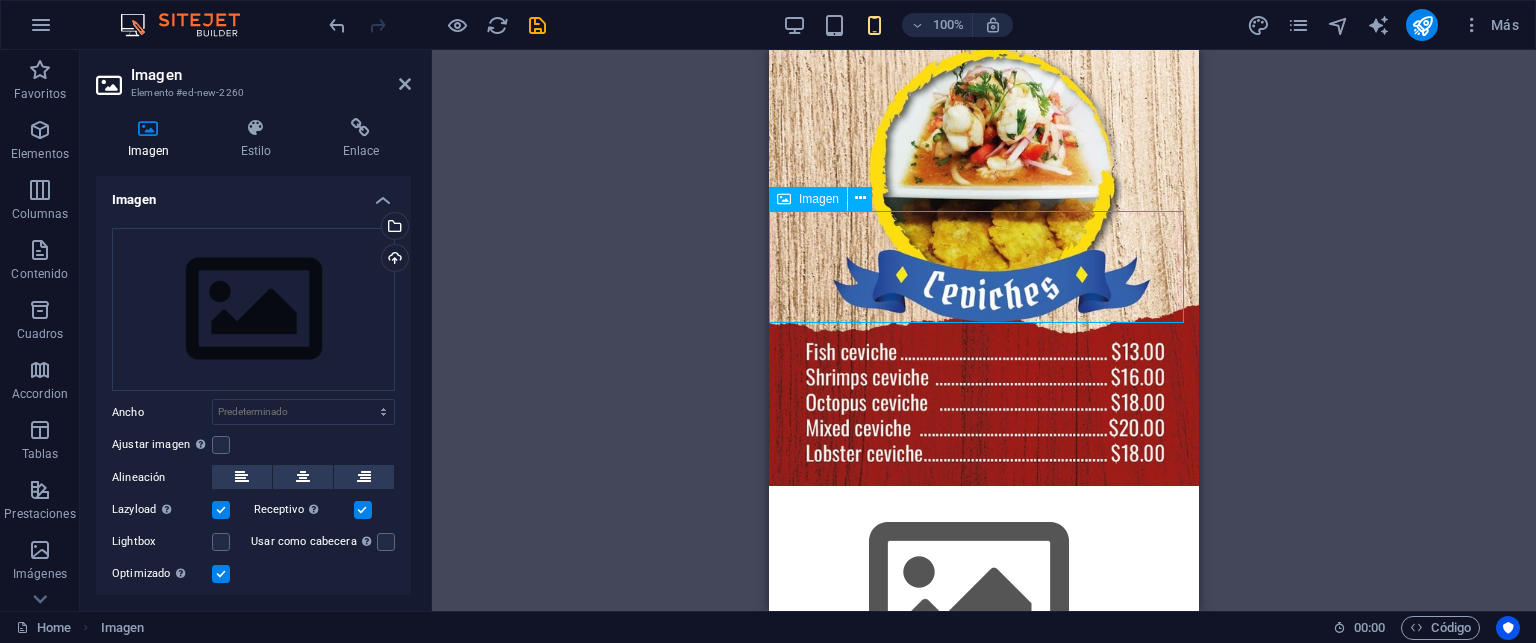 click at bounding box center [984, 598] 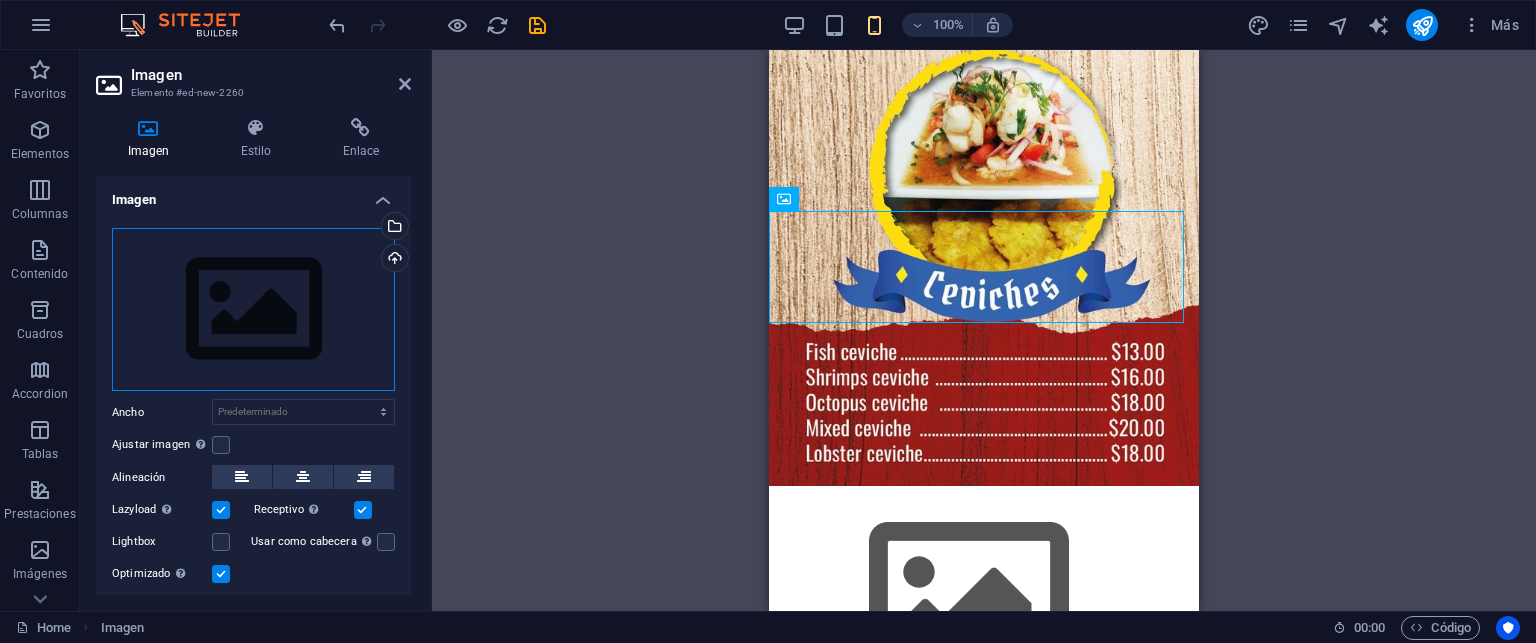 click on "Arrastra archivos aquí, haz clic para escoger archivos o  selecciona archivos de Archivos o de nuestra galería gratuita de fotos y vídeos" at bounding box center [253, 310] 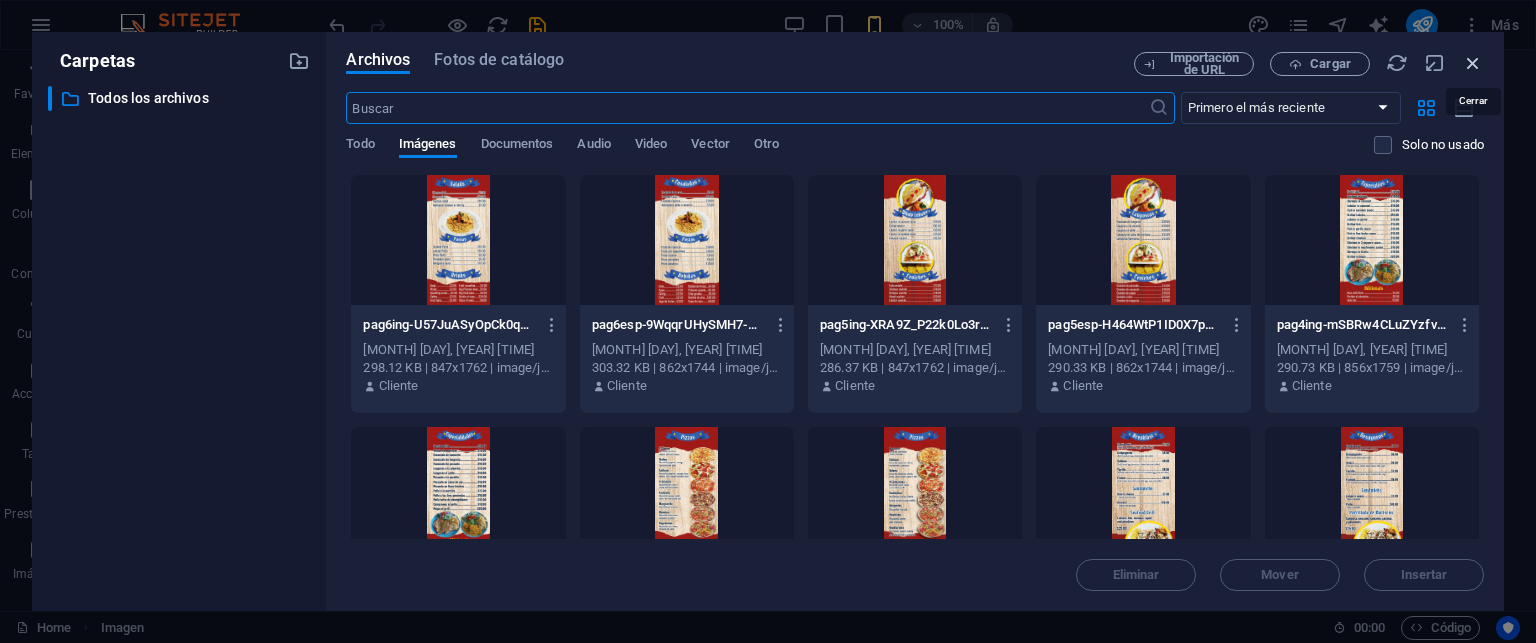 click at bounding box center (1473, 63) 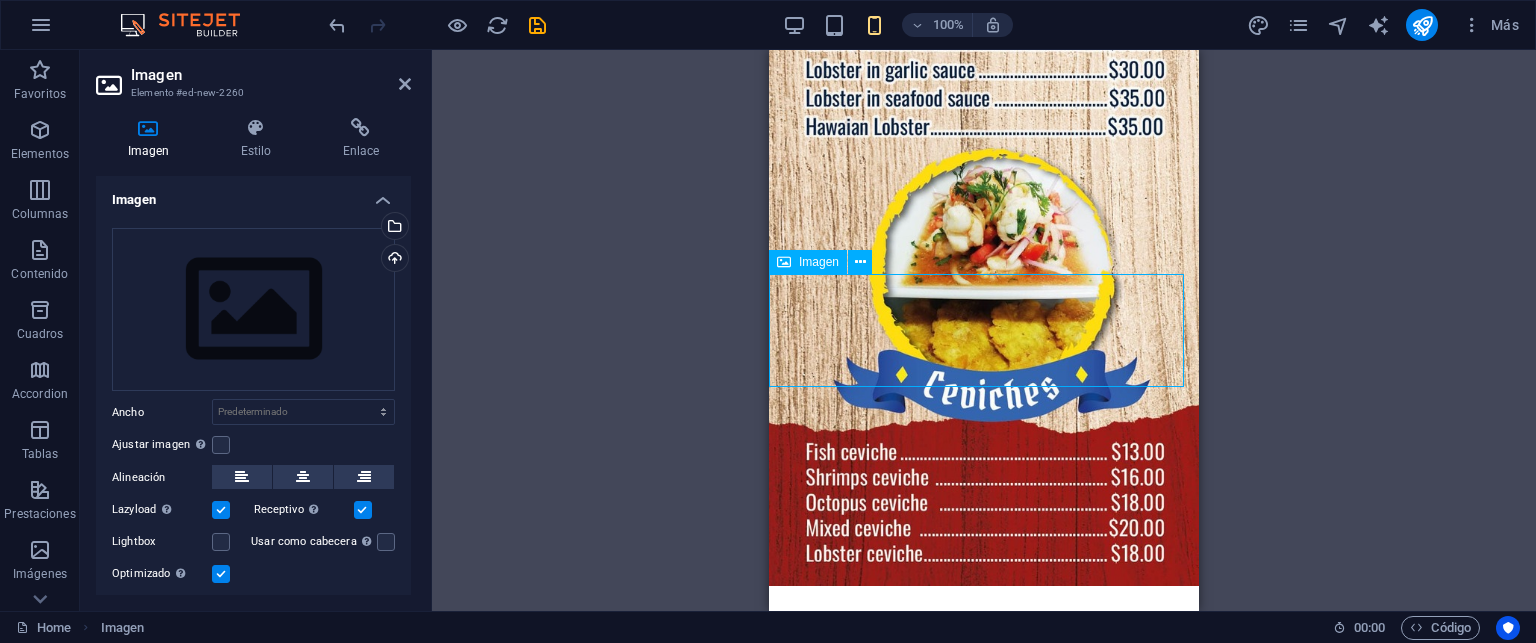 scroll, scrollTop: 7644, scrollLeft: 0, axis: vertical 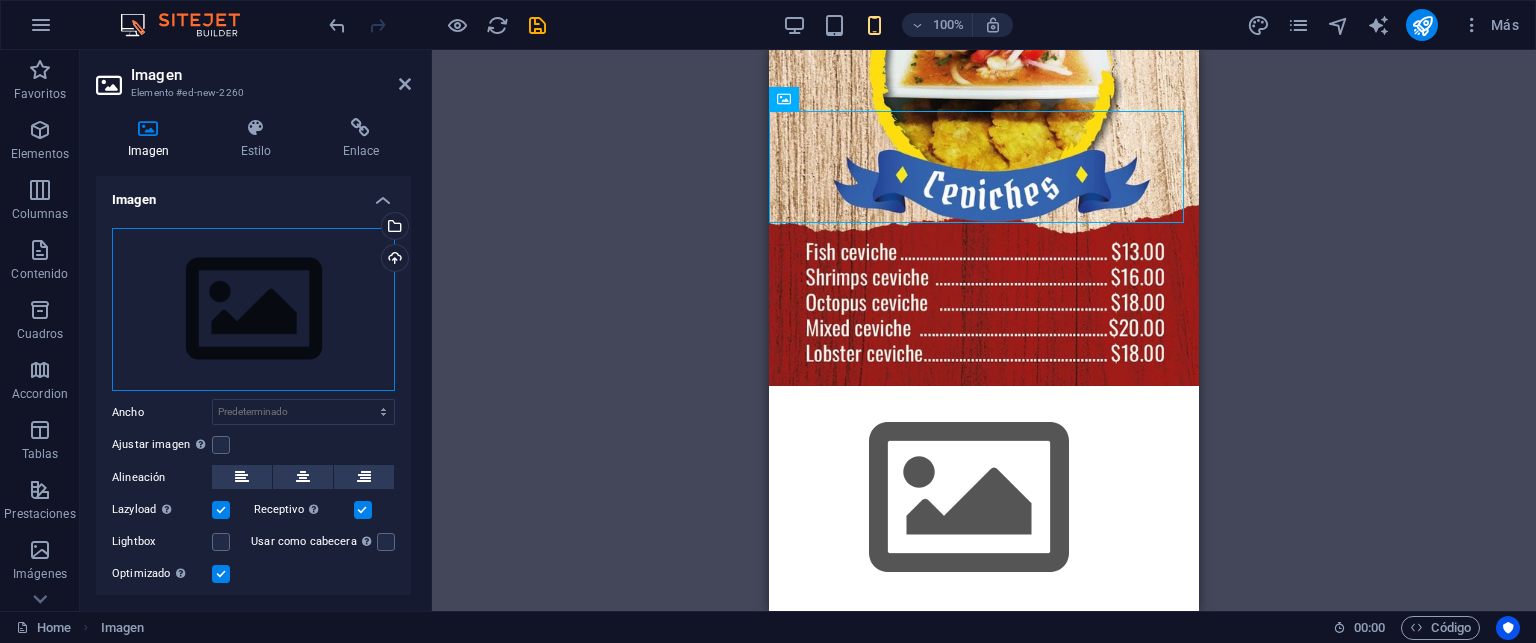 click on "Arrastra archivos aquí, haz clic para escoger archivos o  selecciona archivos de Archivos o de nuestra galería gratuita de fotos y vídeos" at bounding box center (253, 310) 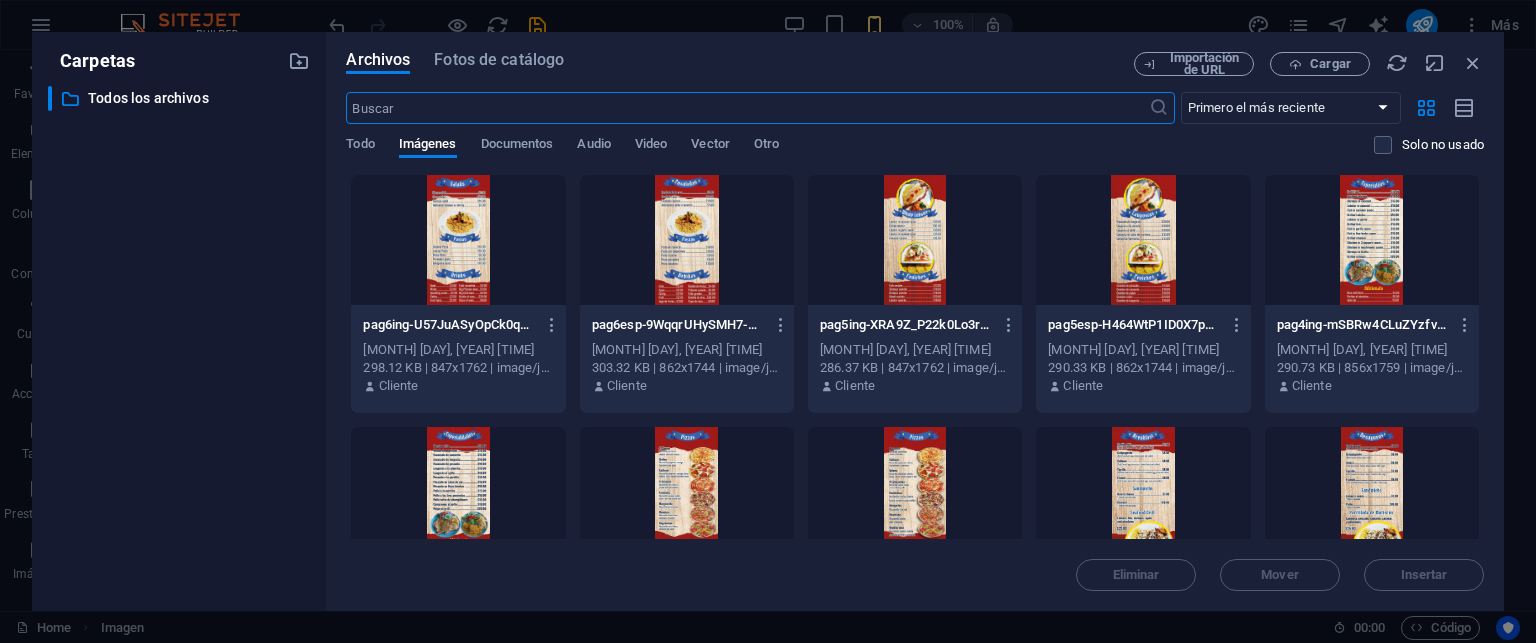 click at bounding box center (687, 240) 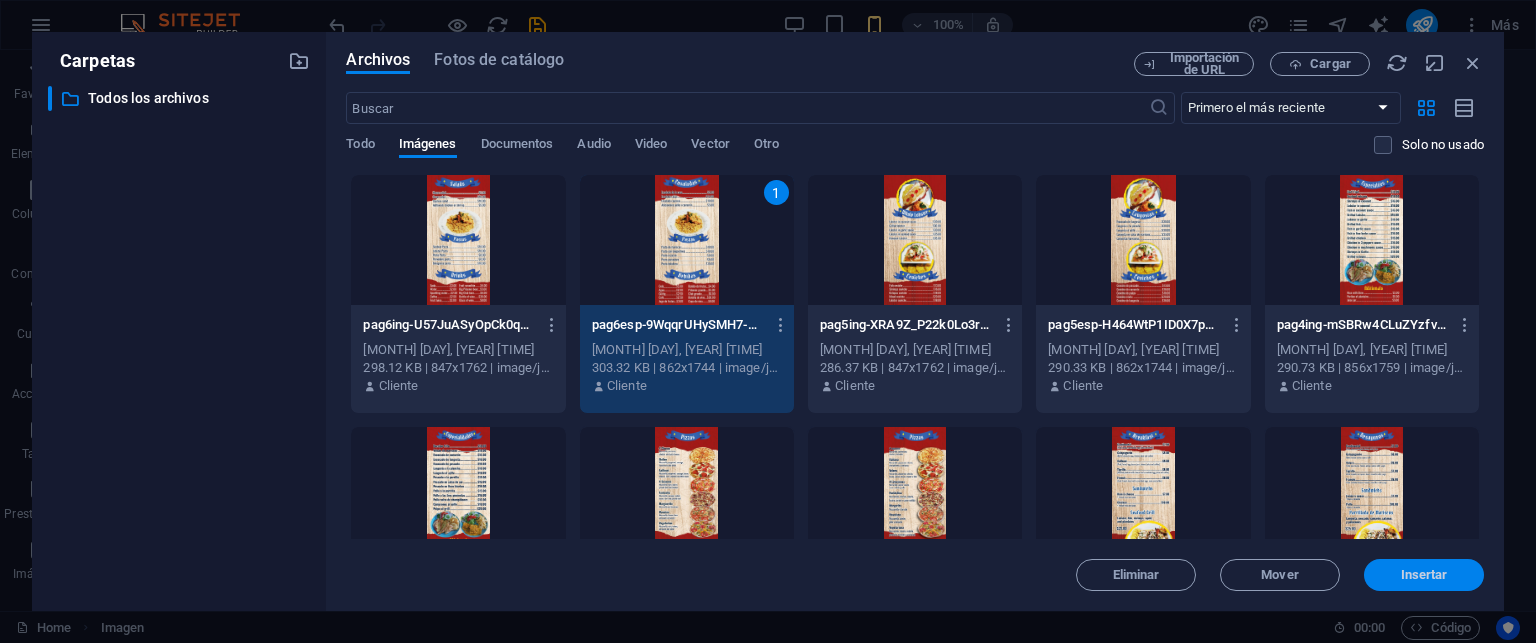 click on "Insertar" at bounding box center (1424, 575) 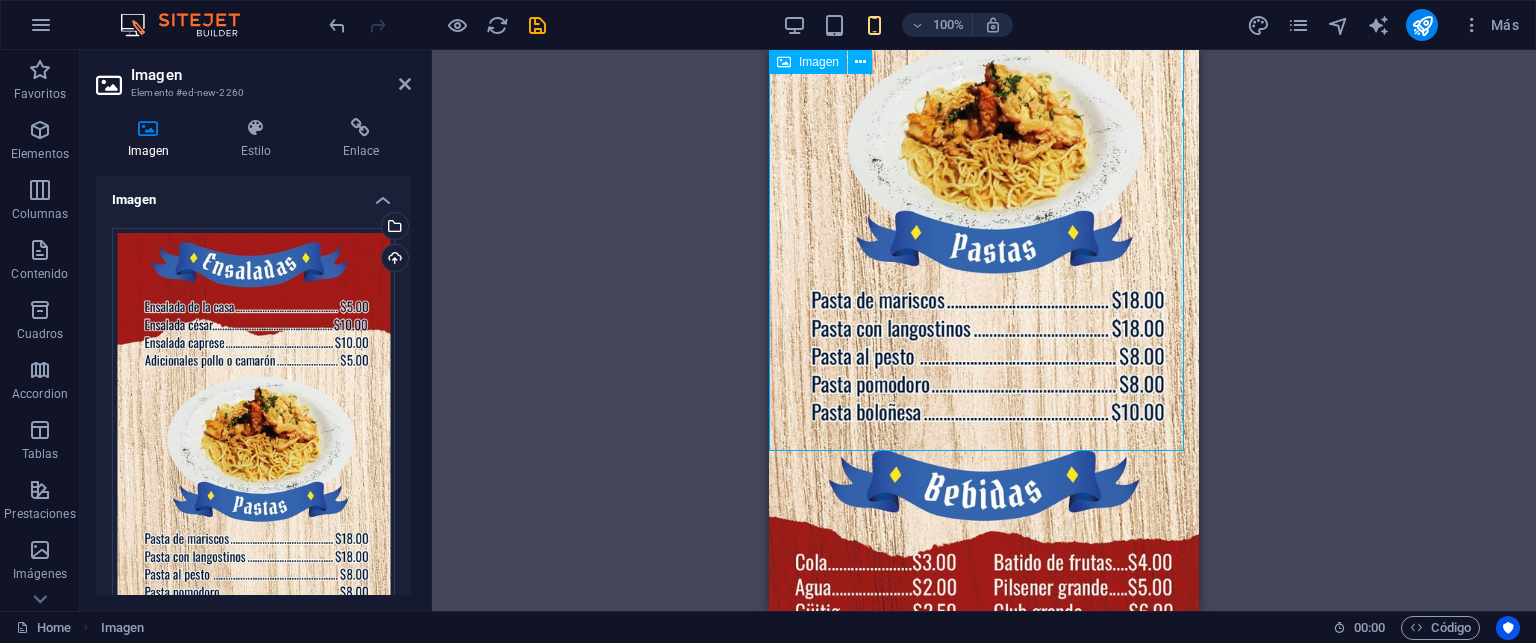 scroll, scrollTop: 8244, scrollLeft: 0, axis: vertical 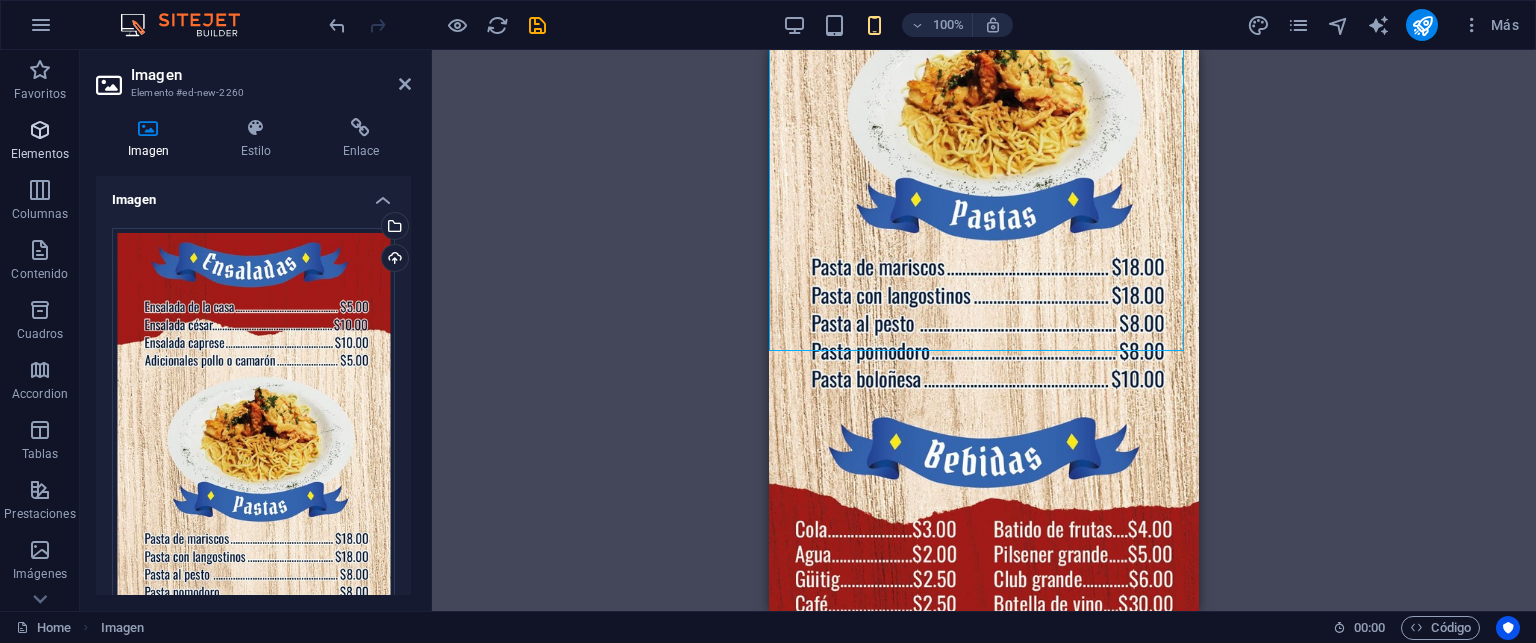click at bounding box center (40, 130) 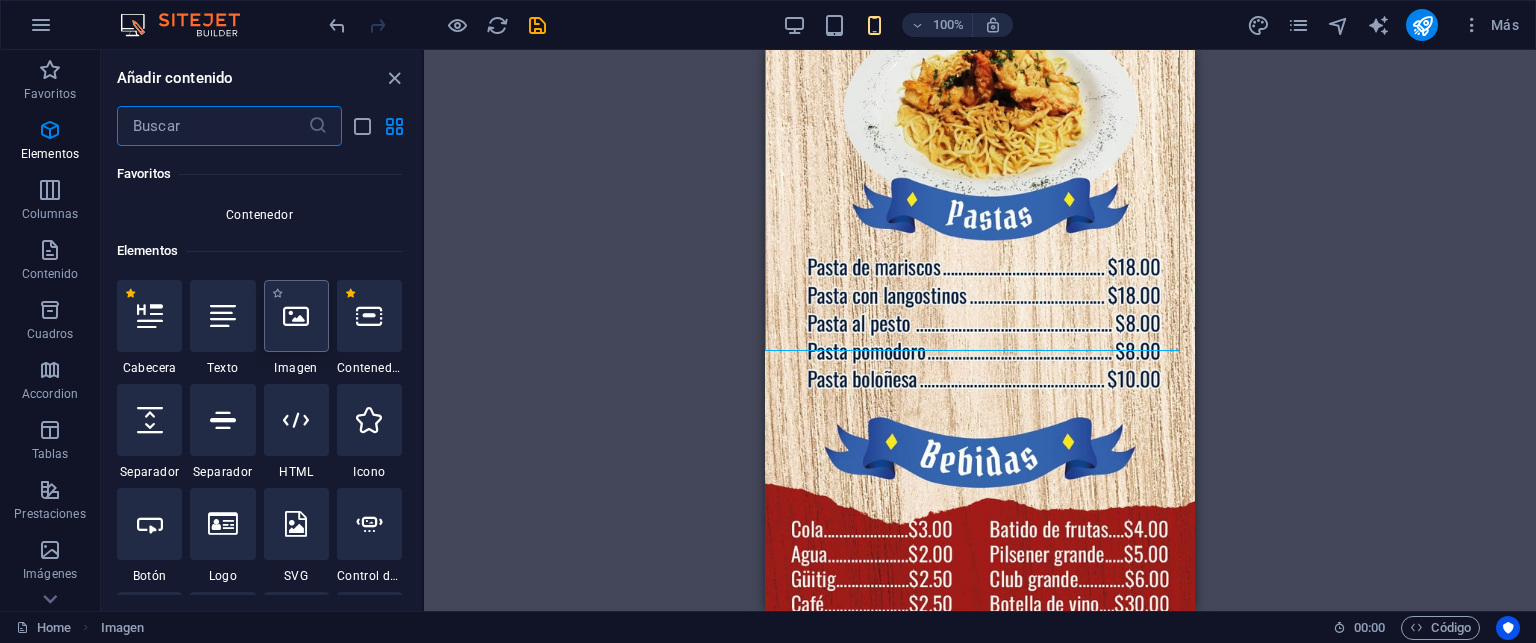scroll, scrollTop: 376, scrollLeft: 0, axis: vertical 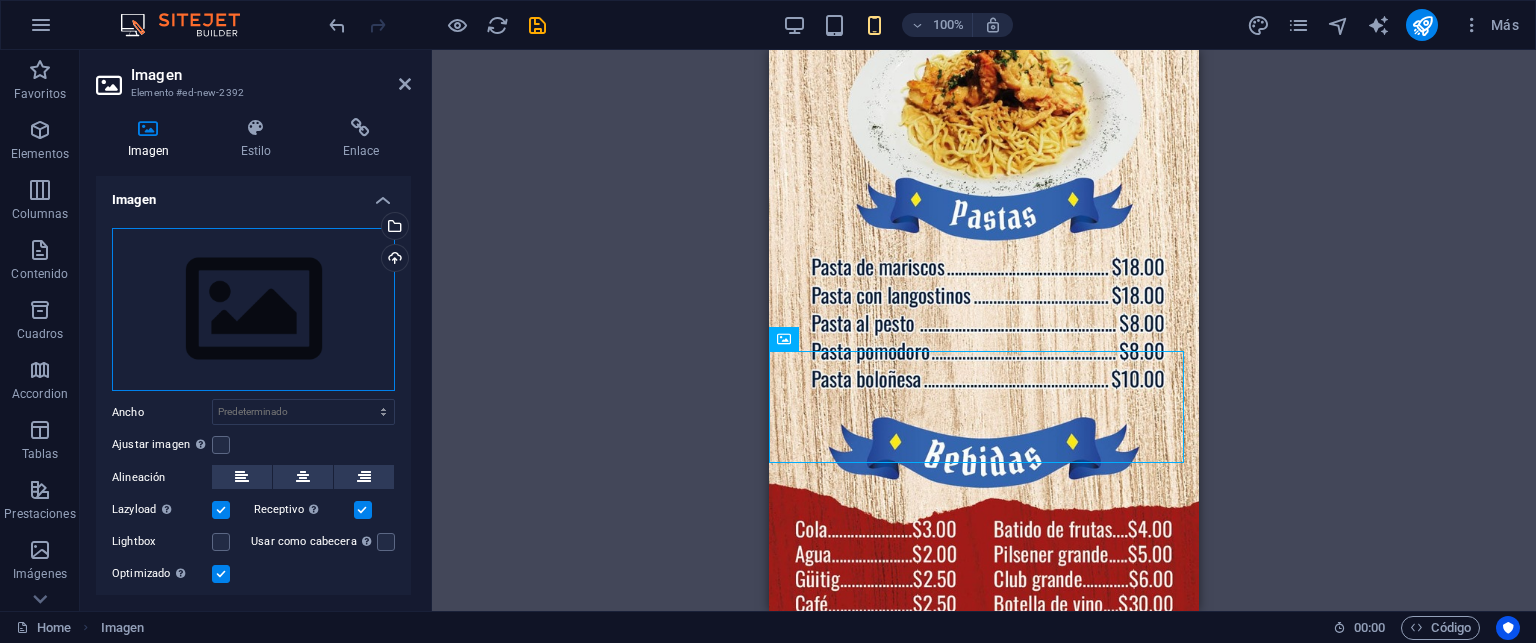 click on "Arrastra archivos aquí, haz clic para escoger archivos o  selecciona archivos de Archivos o de nuestra galería gratuita de fotos y vídeos" at bounding box center [253, 310] 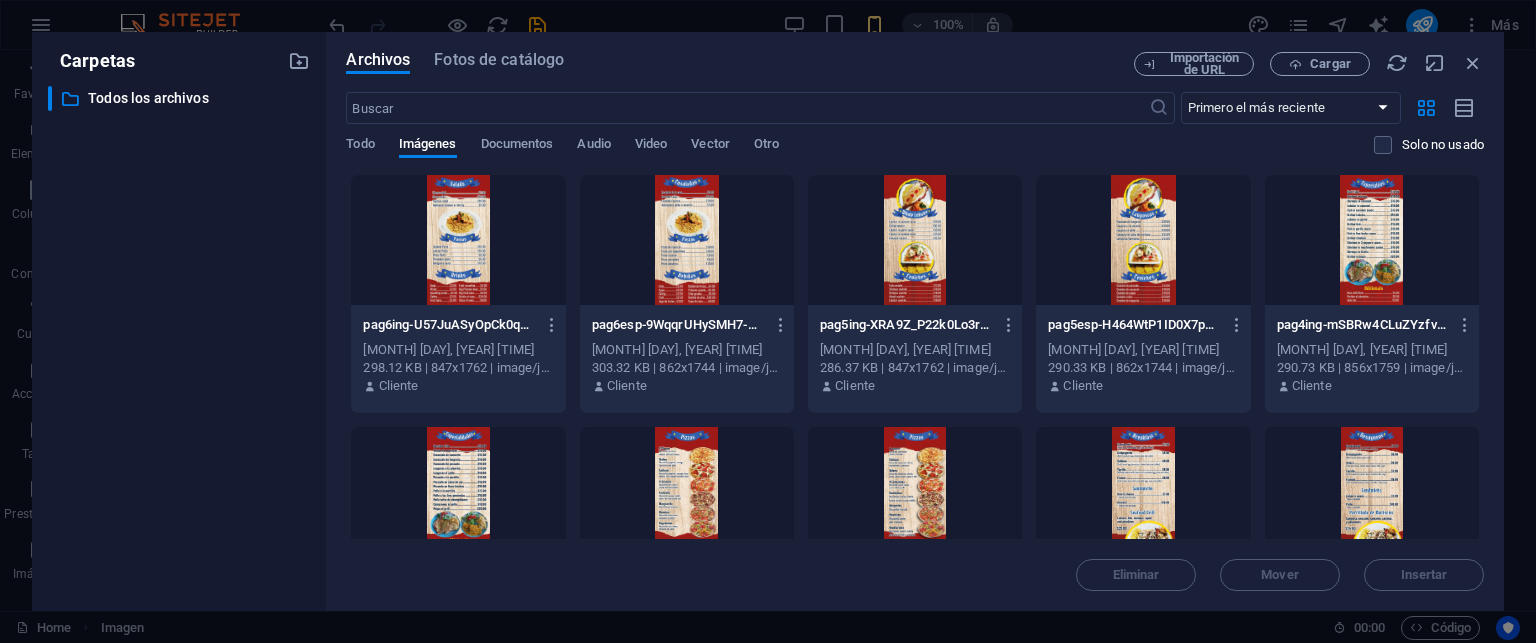 click at bounding box center [458, 240] 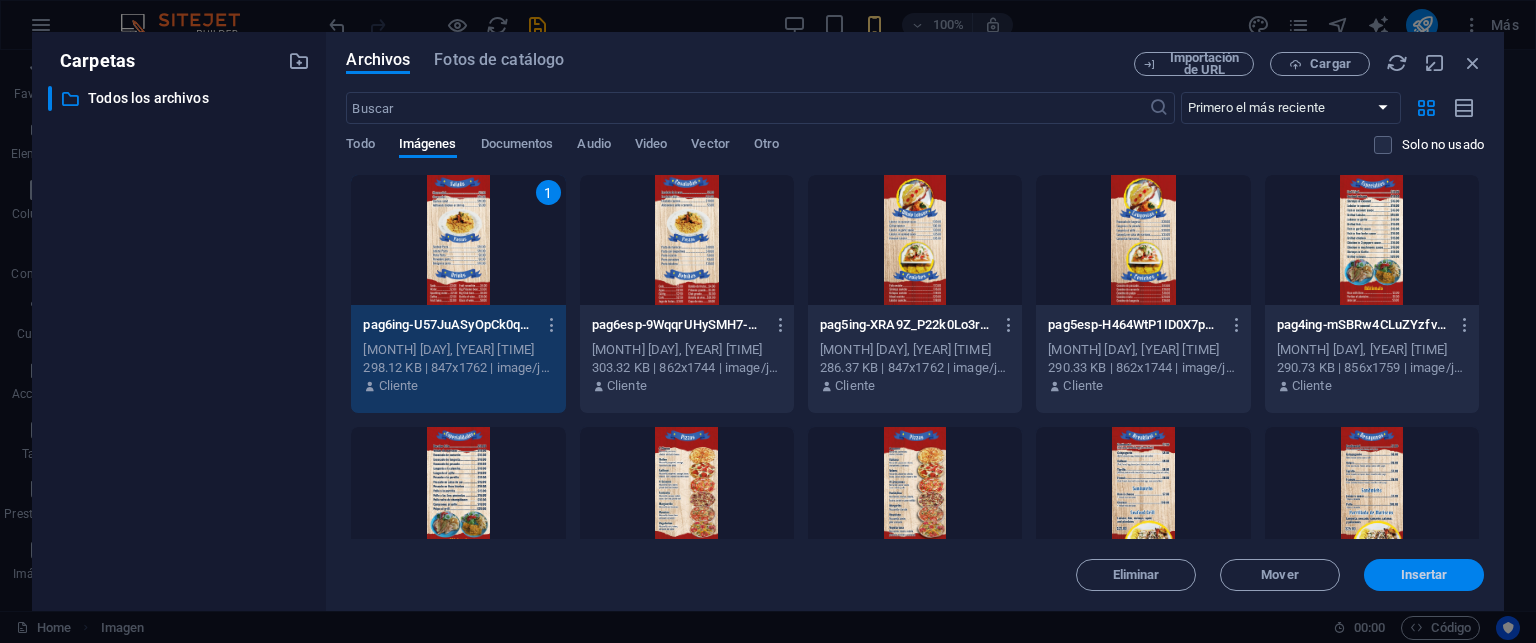 click on "Insertar" at bounding box center (1424, 575) 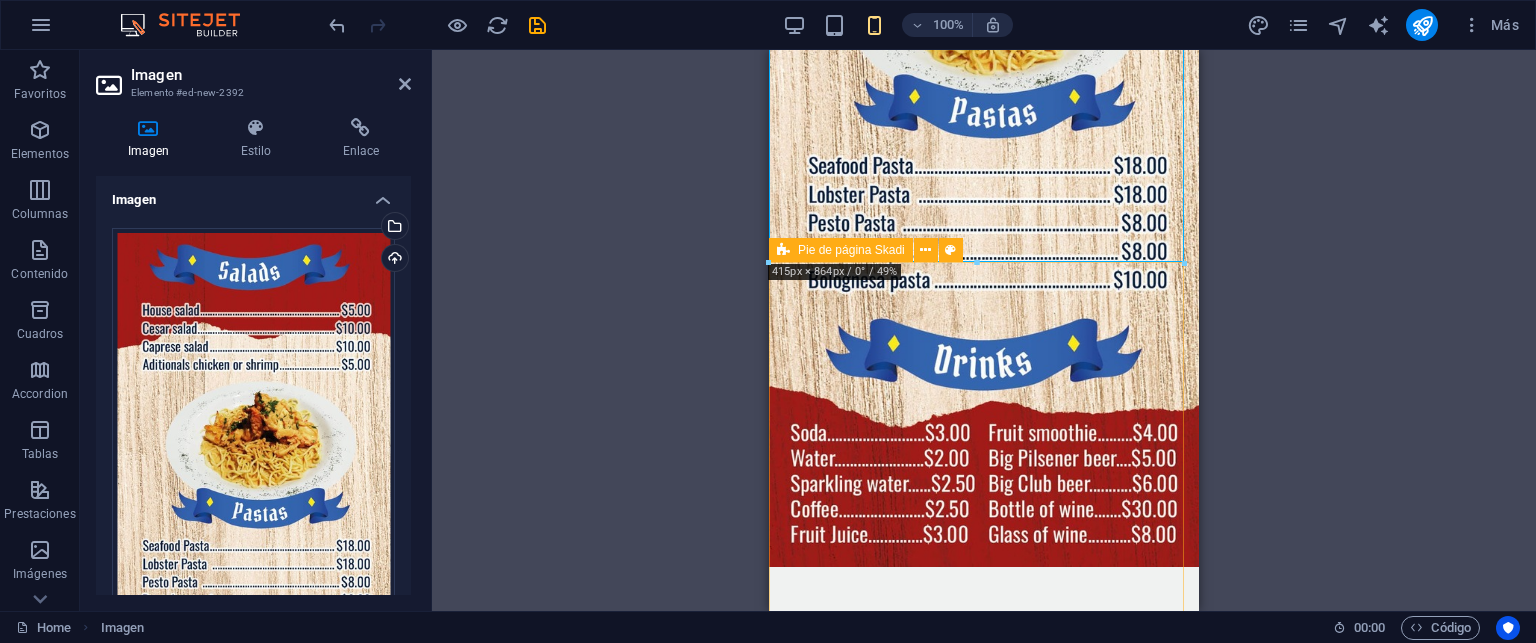 scroll, scrollTop: 9247, scrollLeft: 0, axis: vertical 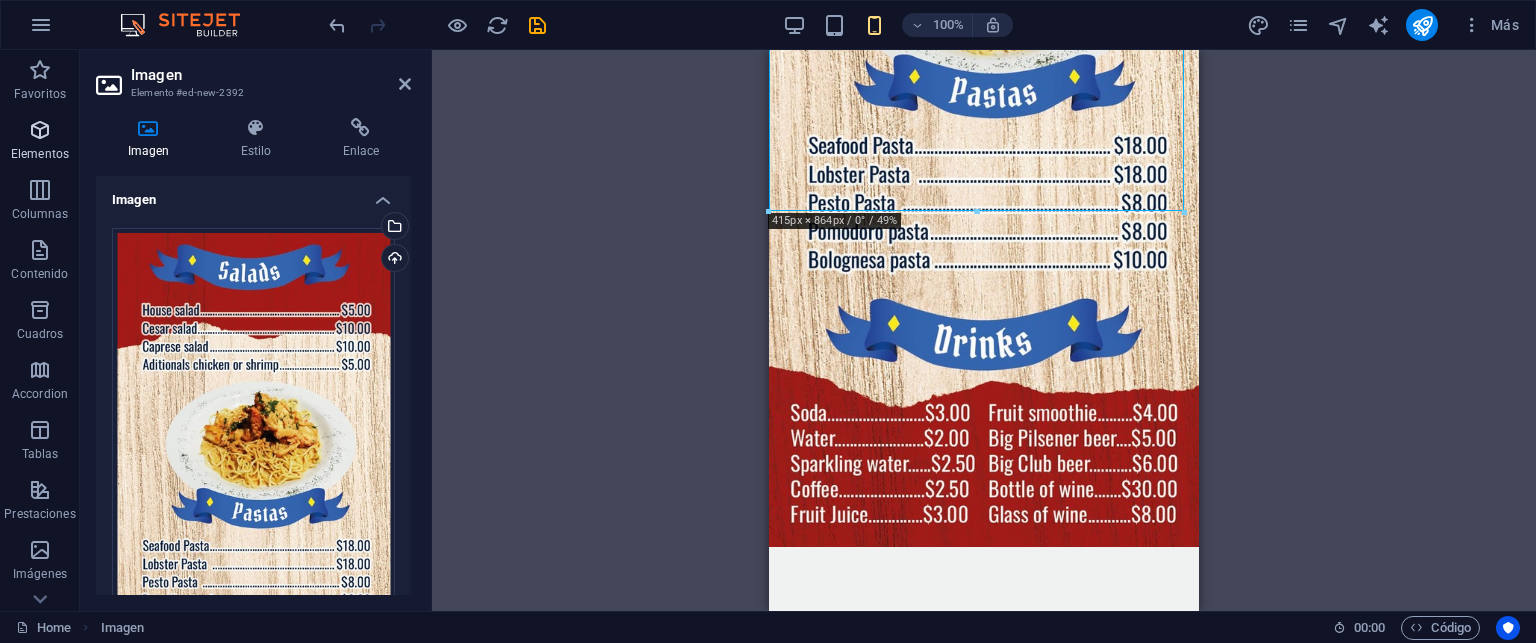 click on "Elementos" at bounding box center [40, 142] 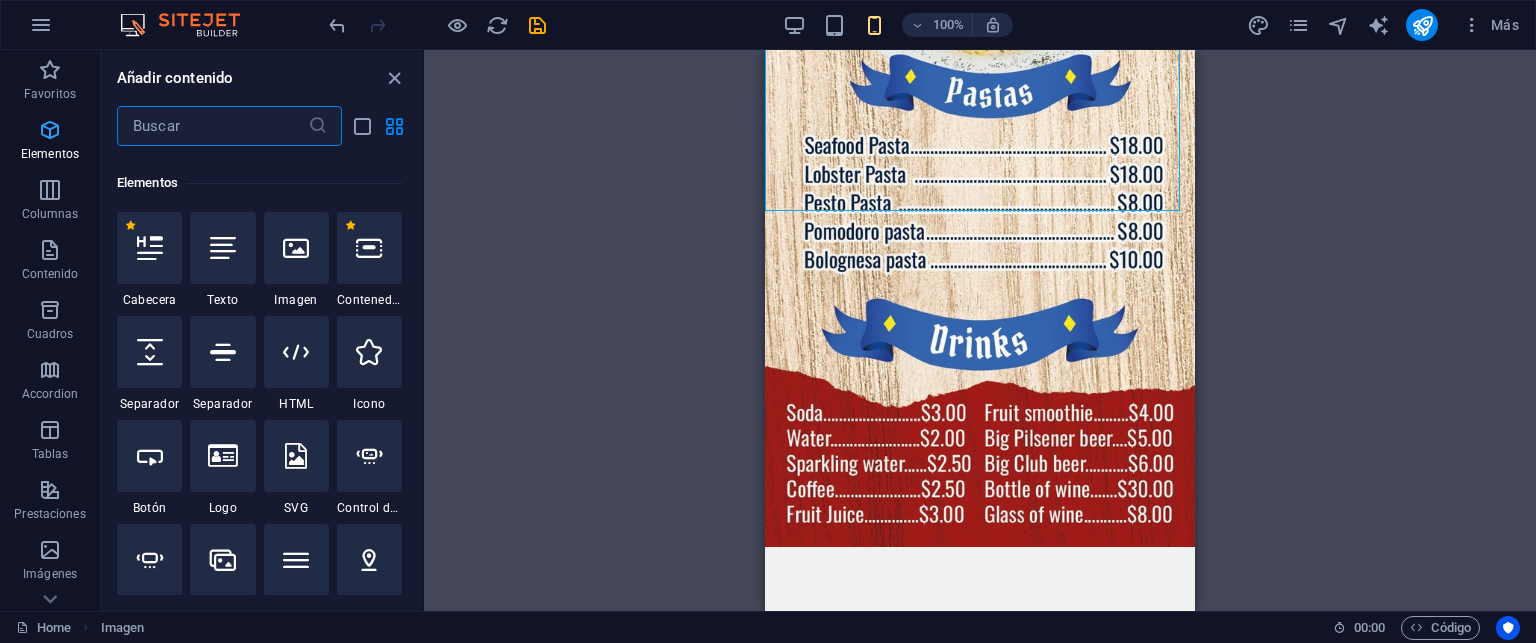 scroll, scrollTop: 376, scrollLeft: 0, axis: vertical 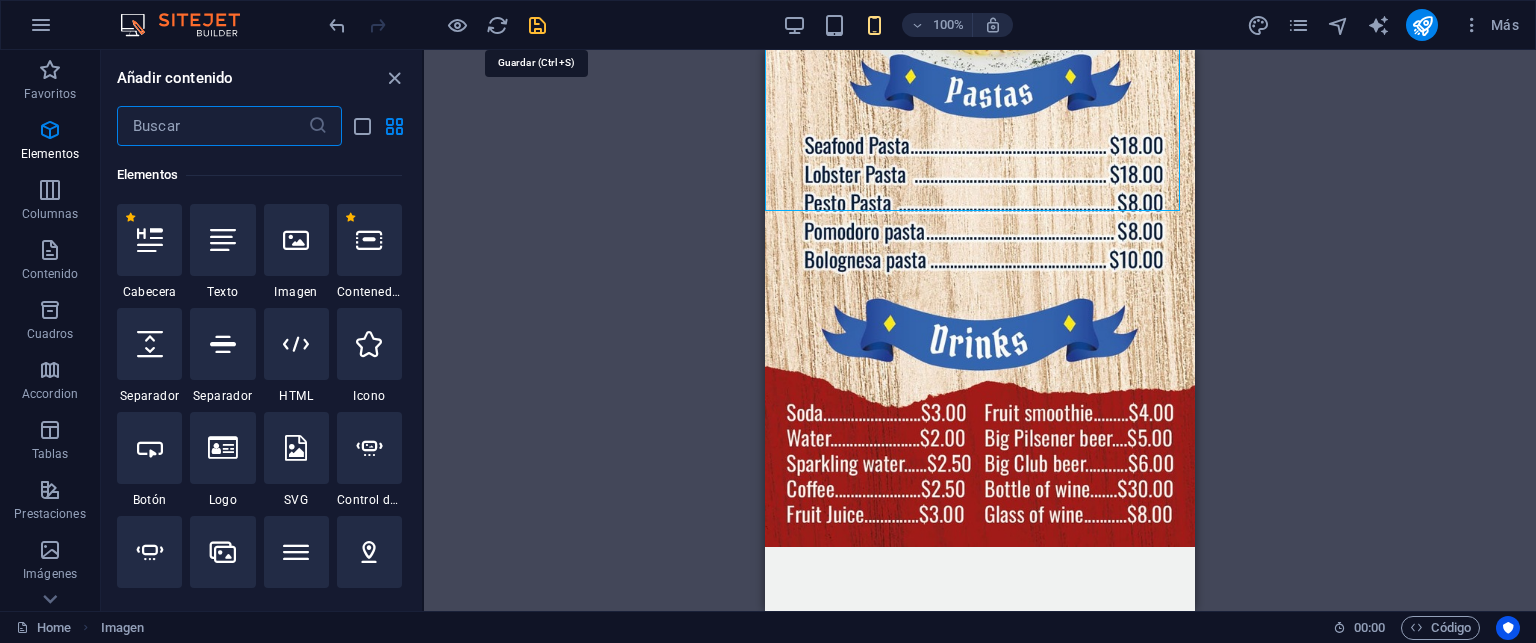 click at bounding box center (537, 25) 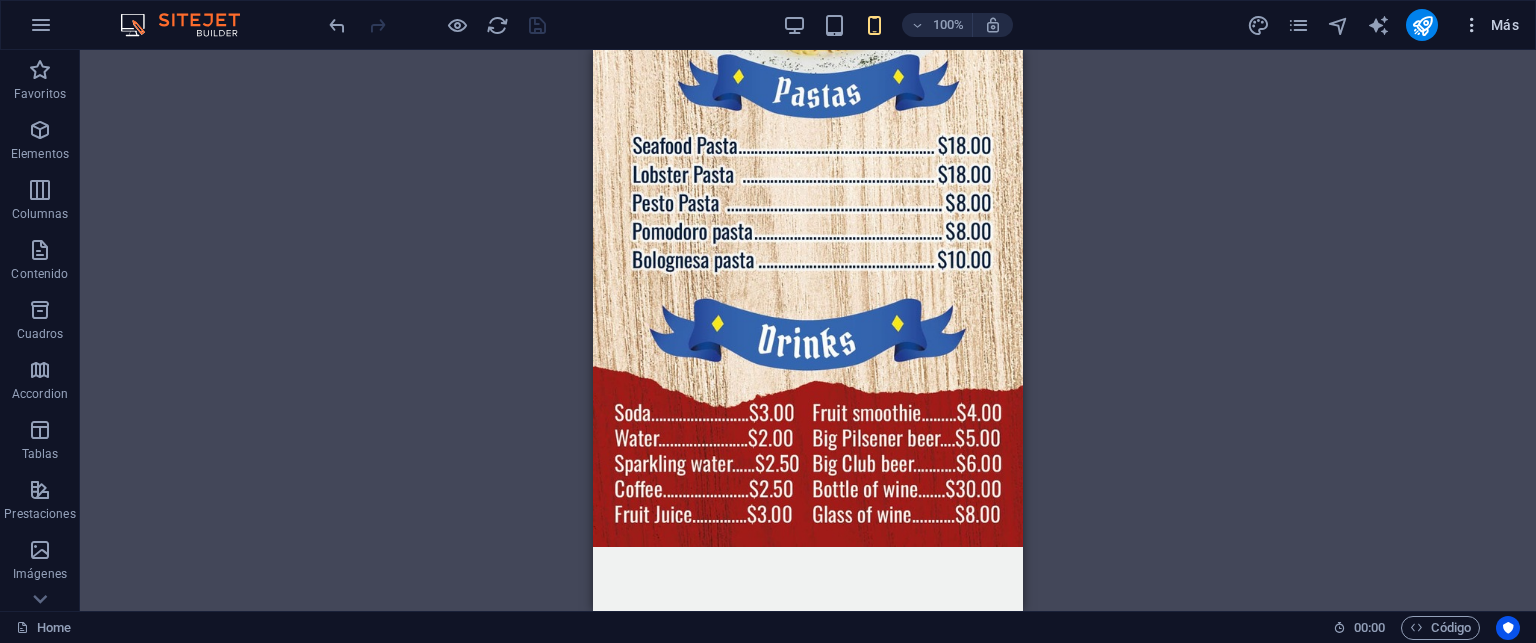 click at bounding box center [1472, 25] 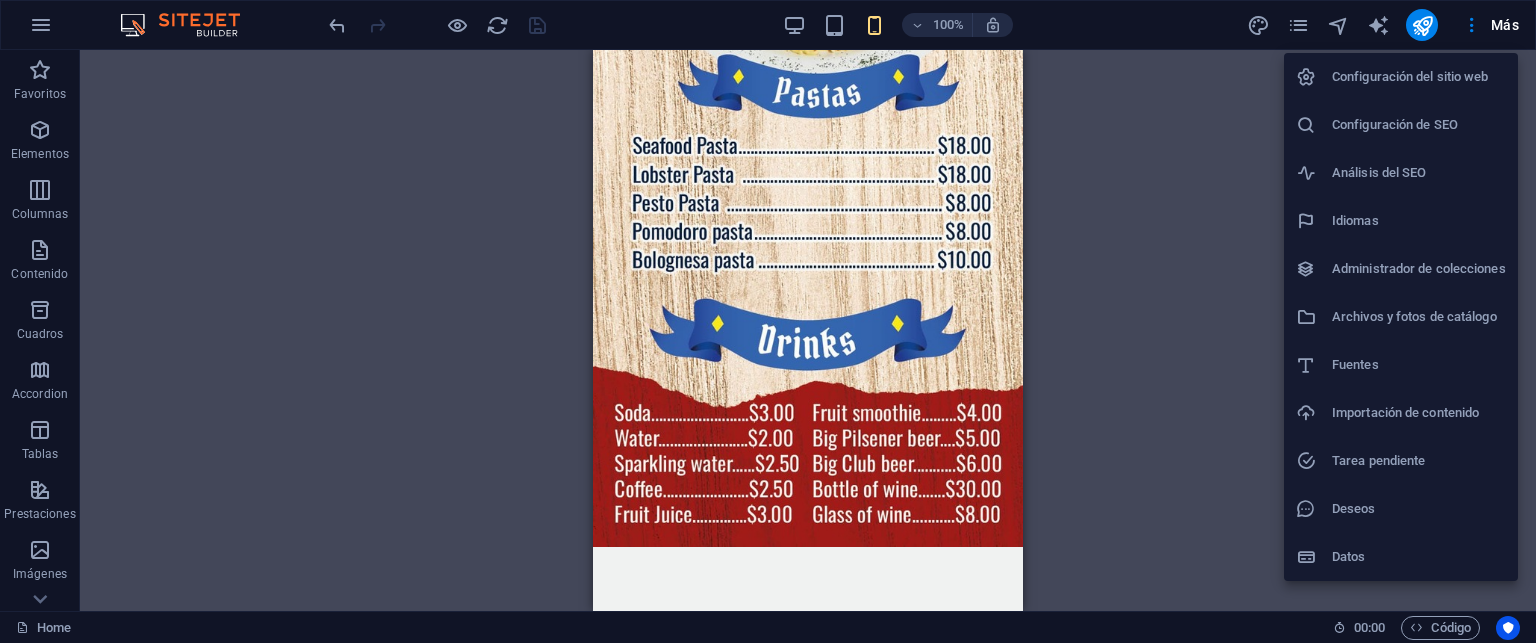 click on "Configuración del sitio web" at bounding box center [1419, 77] 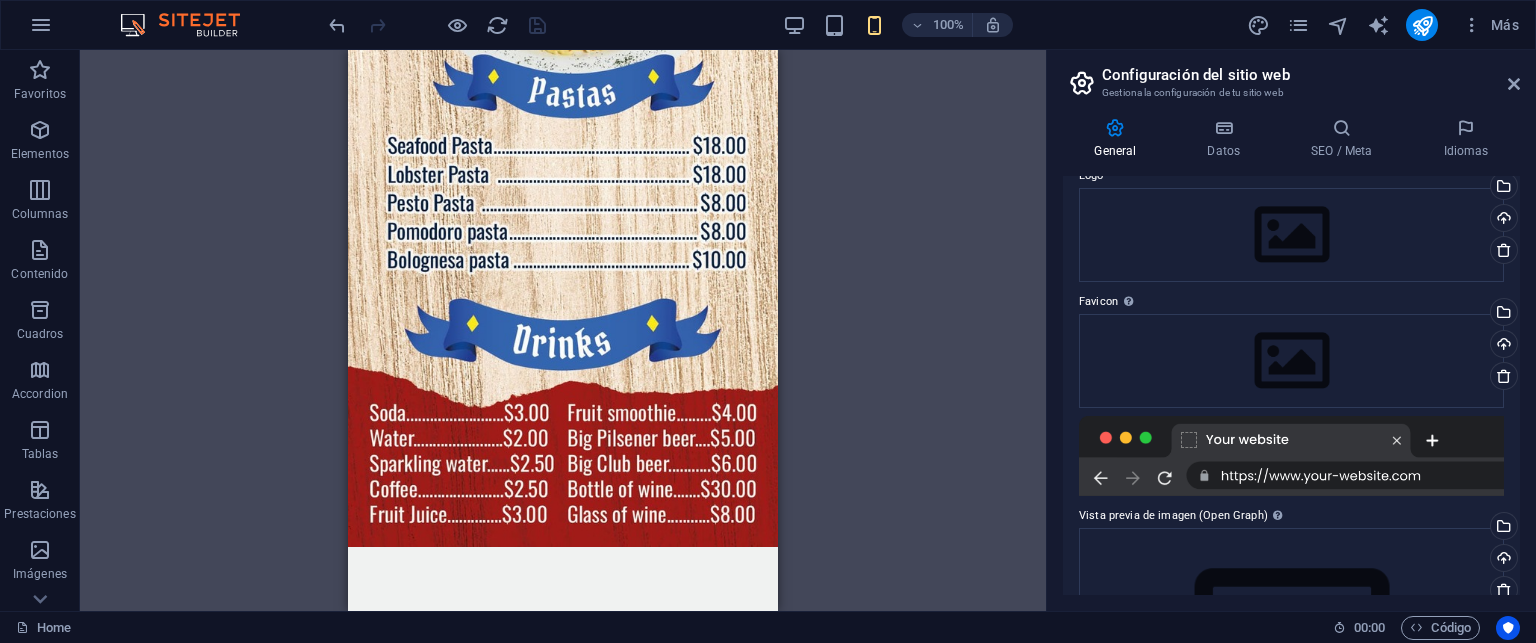 scroll, scrollTop: 0, scrollLeft: 0, axis: both 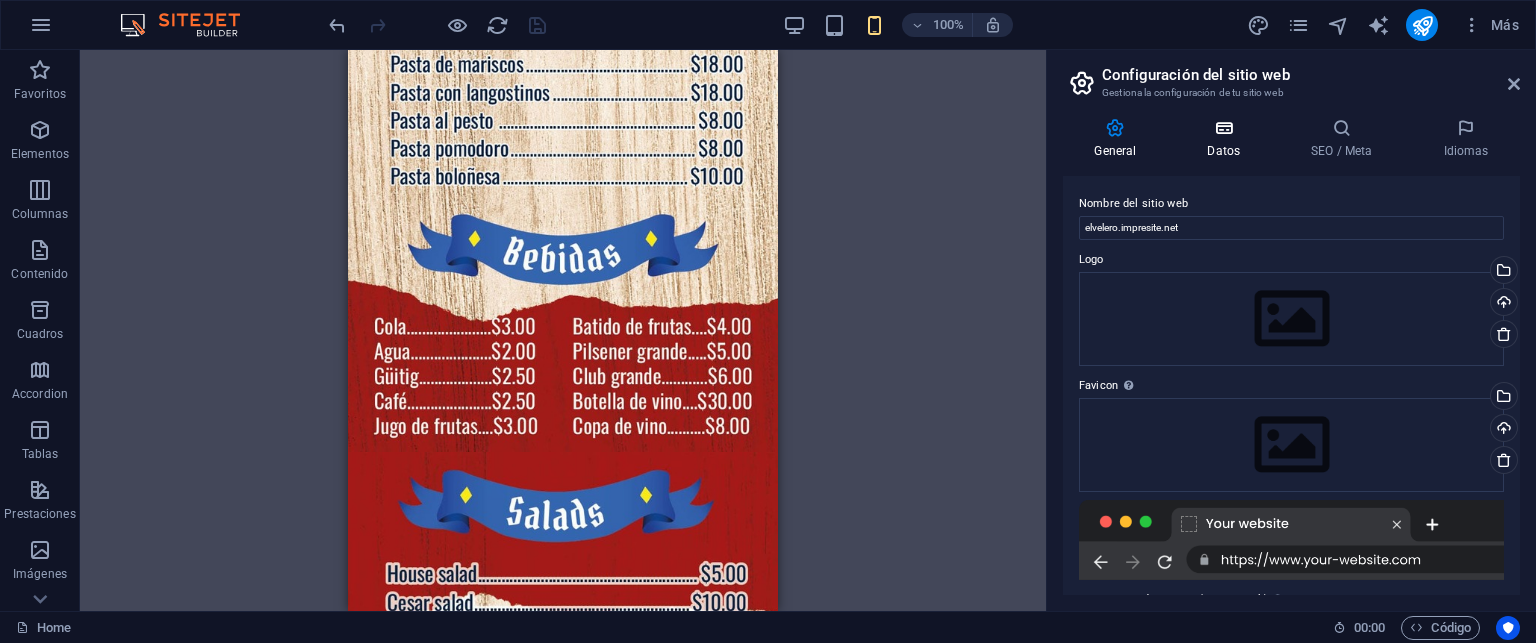 click on "Datos" at bounding box center (1228, 139) 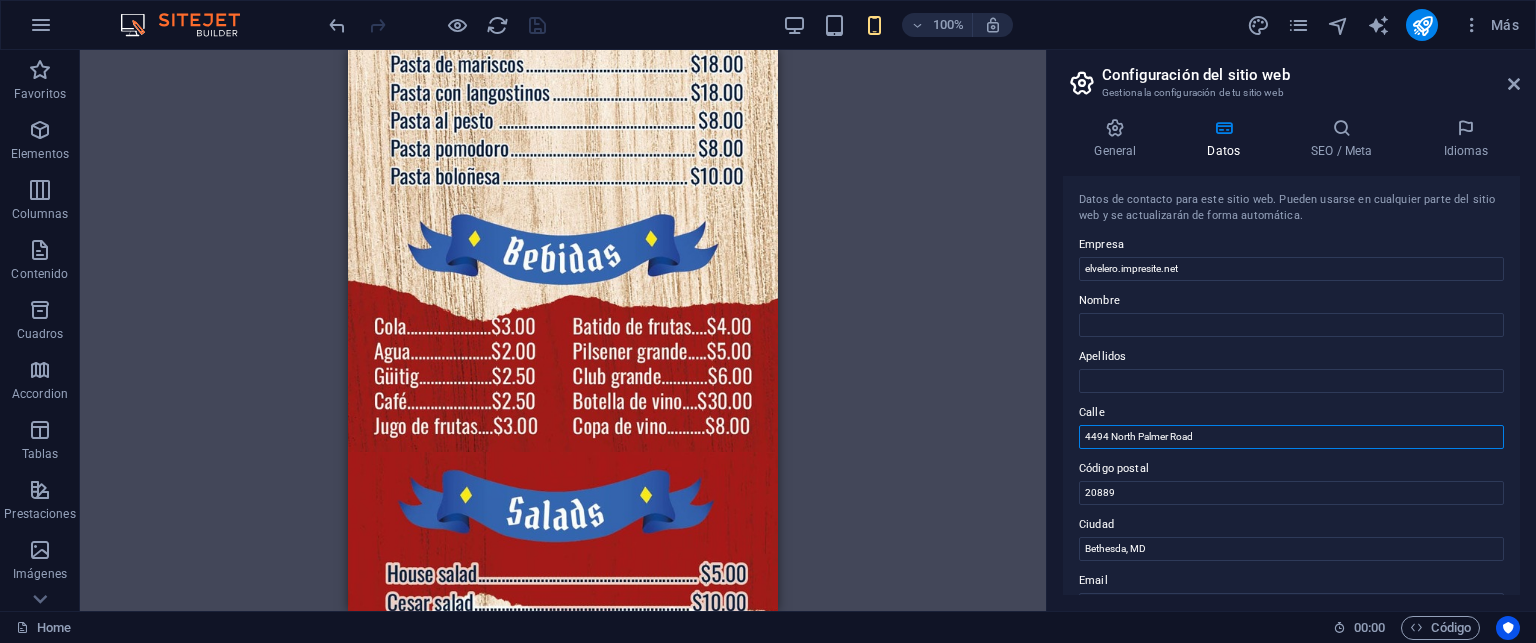 drag, startPoint x: 1244, startPoint y: 434, endPoint x: 844, endPoint y: 437, distance: 400.01126 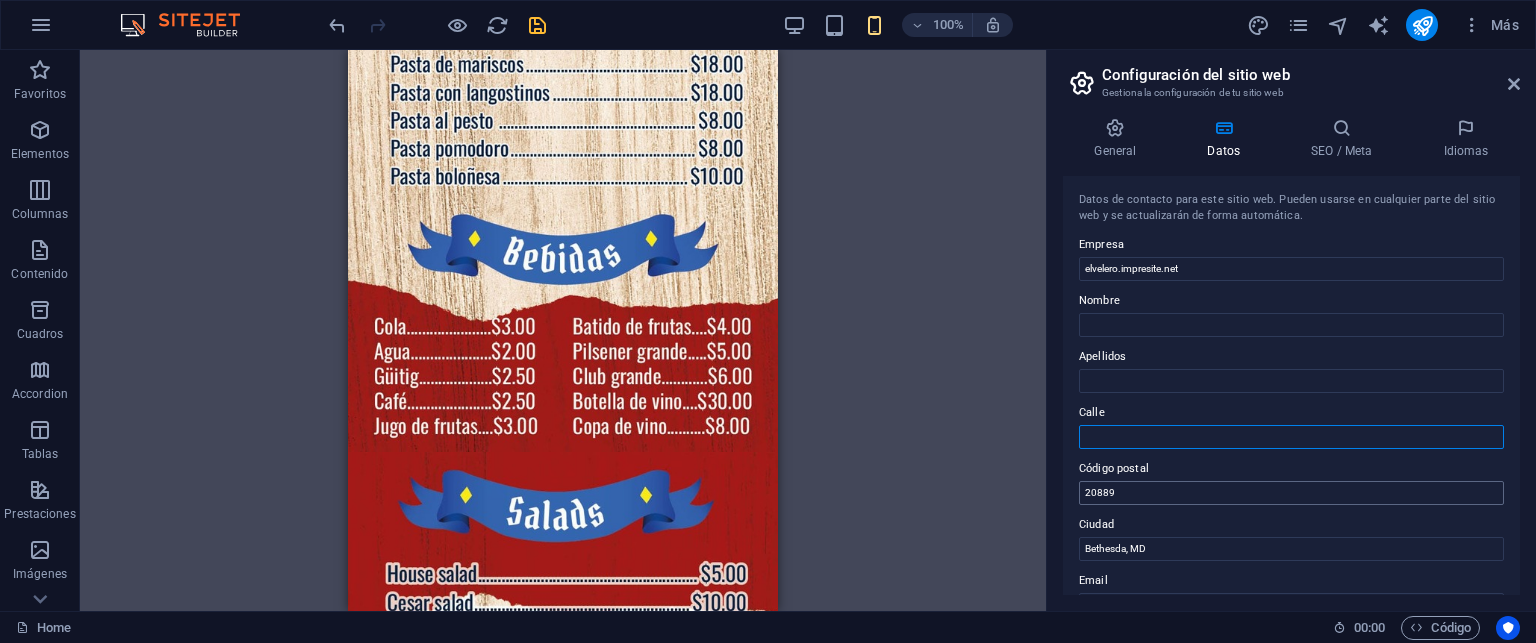 type 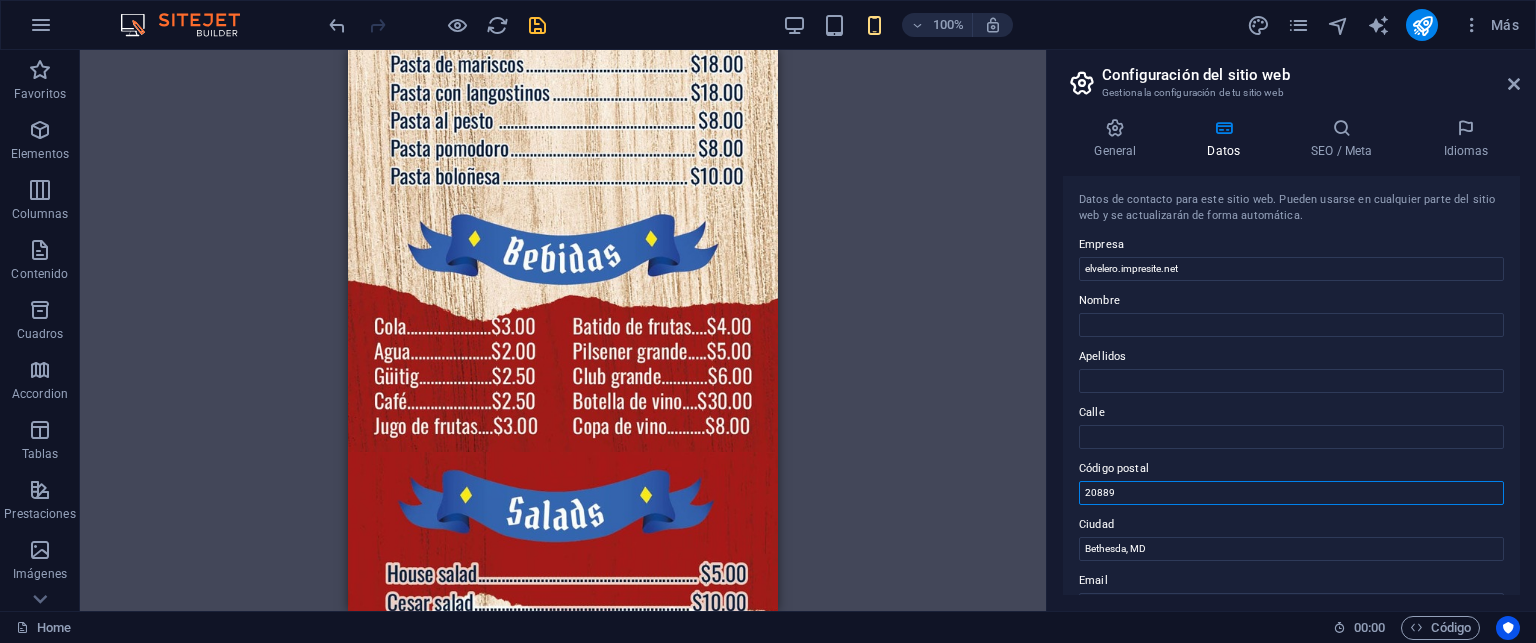 drag, startPoint x: 1126, startPoint y: 491, endPoint x: 1006, endPoint y: 488, distance: 120.03749 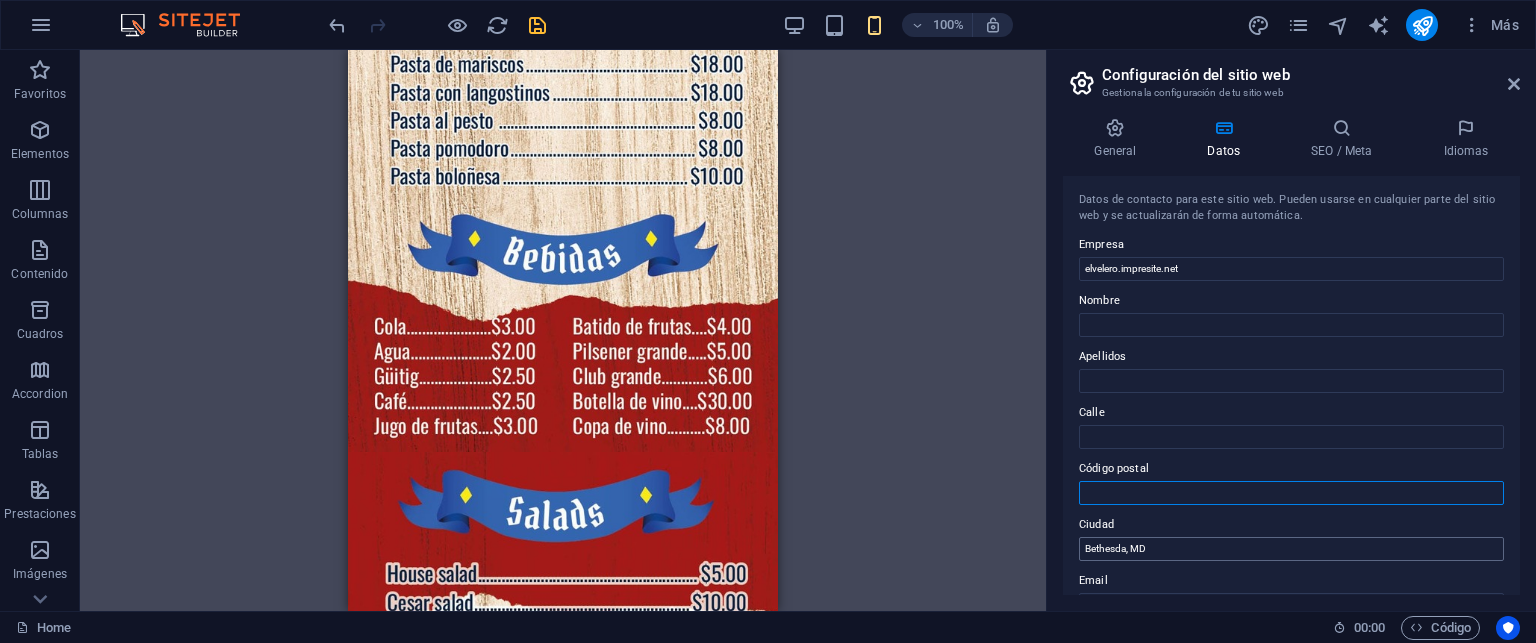 type 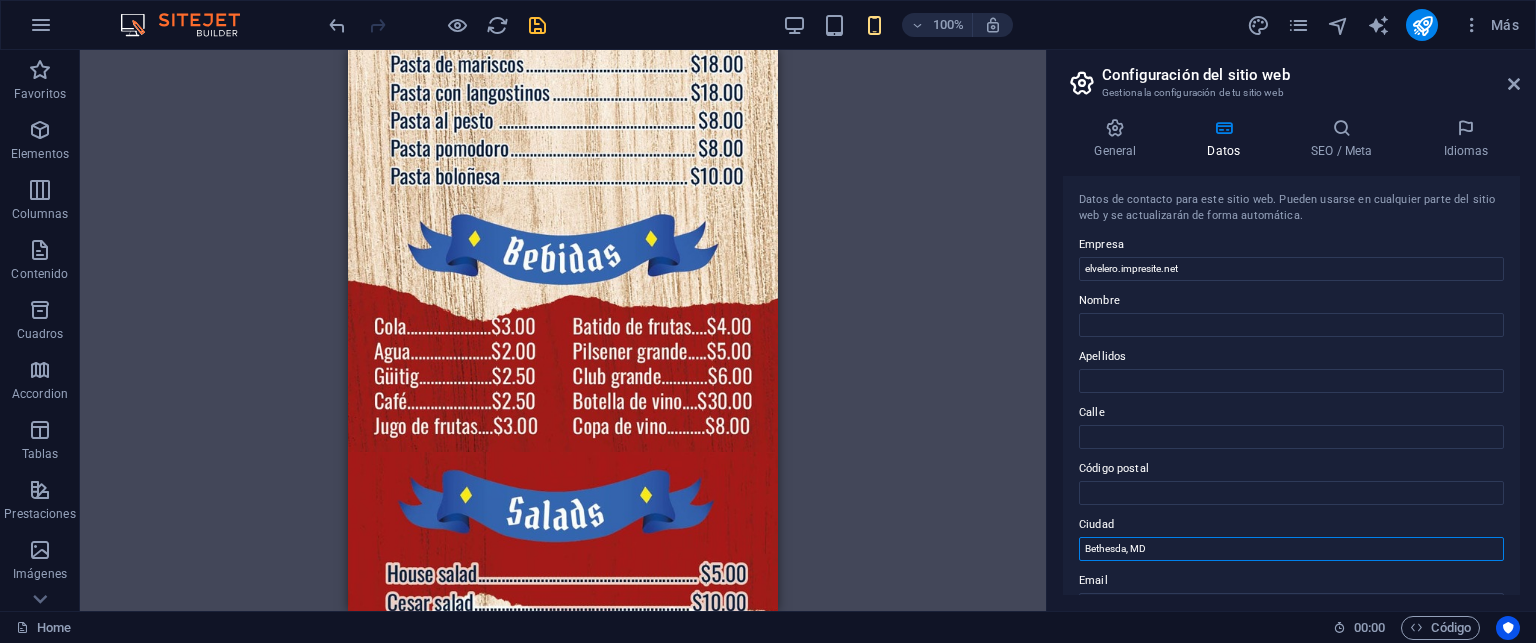 drag, startPoint x: 1179, startPoint y: 553, endPoint x: 941, endPoint y: 539, distance: 238.4114 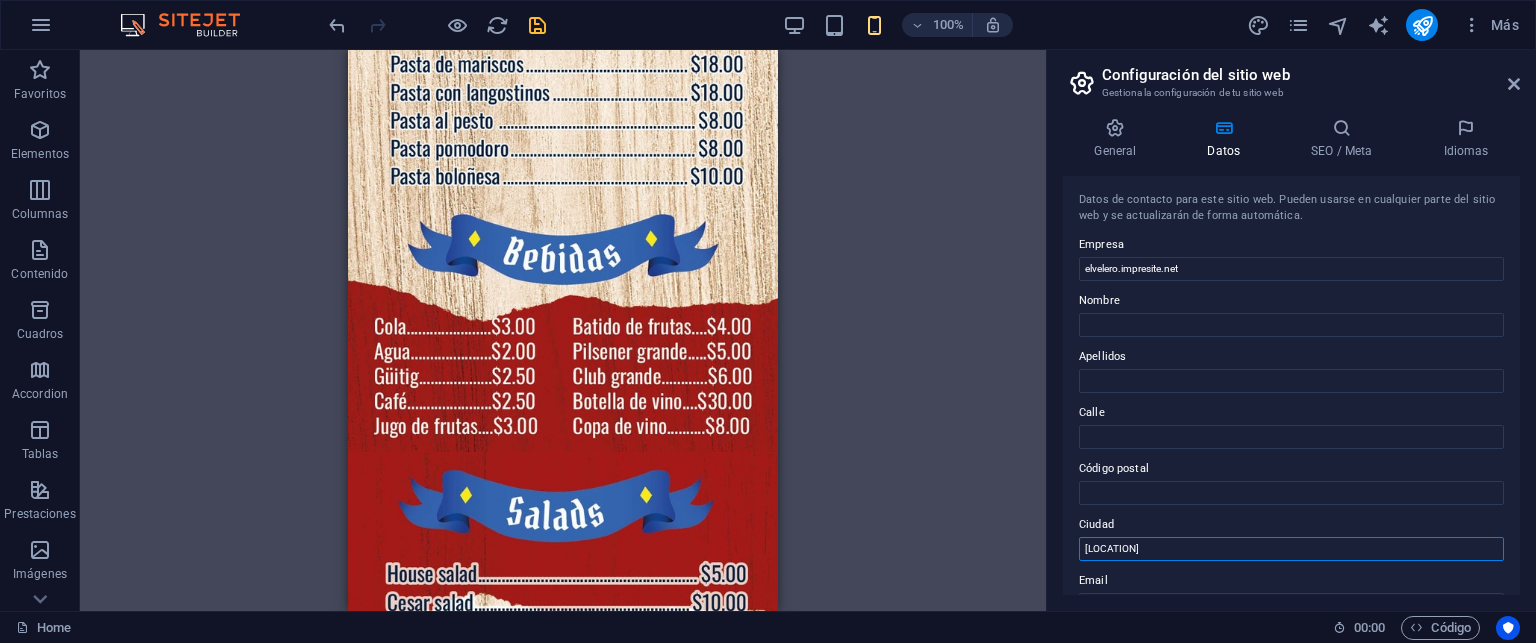 scroll, scrollTop: 300, scrollLeft: 0, axis: vertical 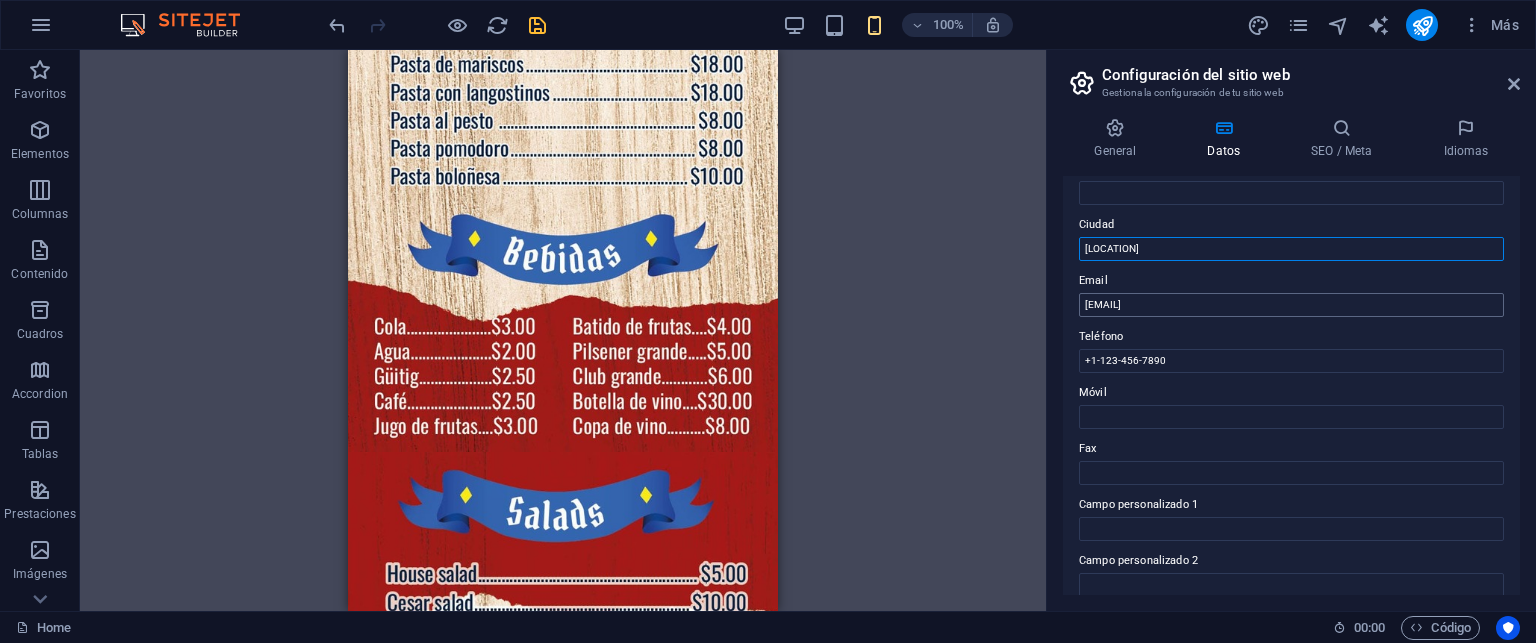 type on "[LOCATION]" 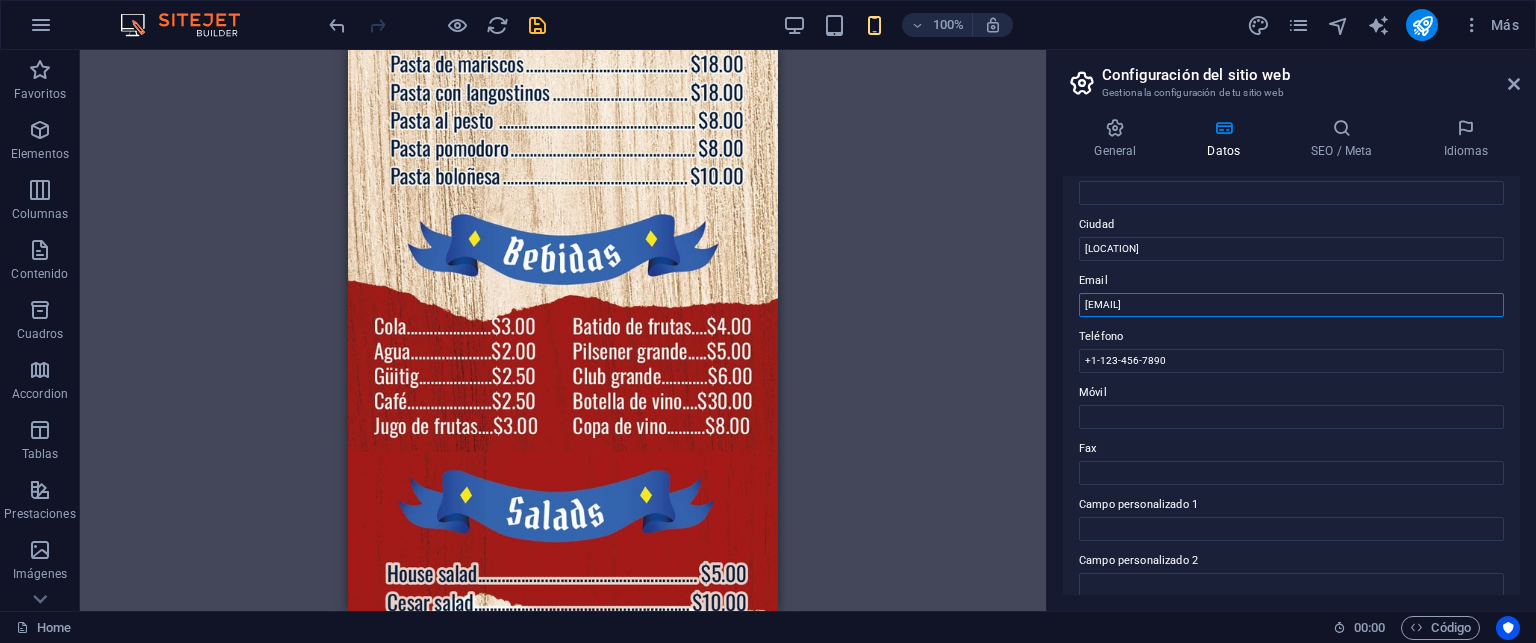 click on "[EMAIL]" at bounding box center [1291, 305] 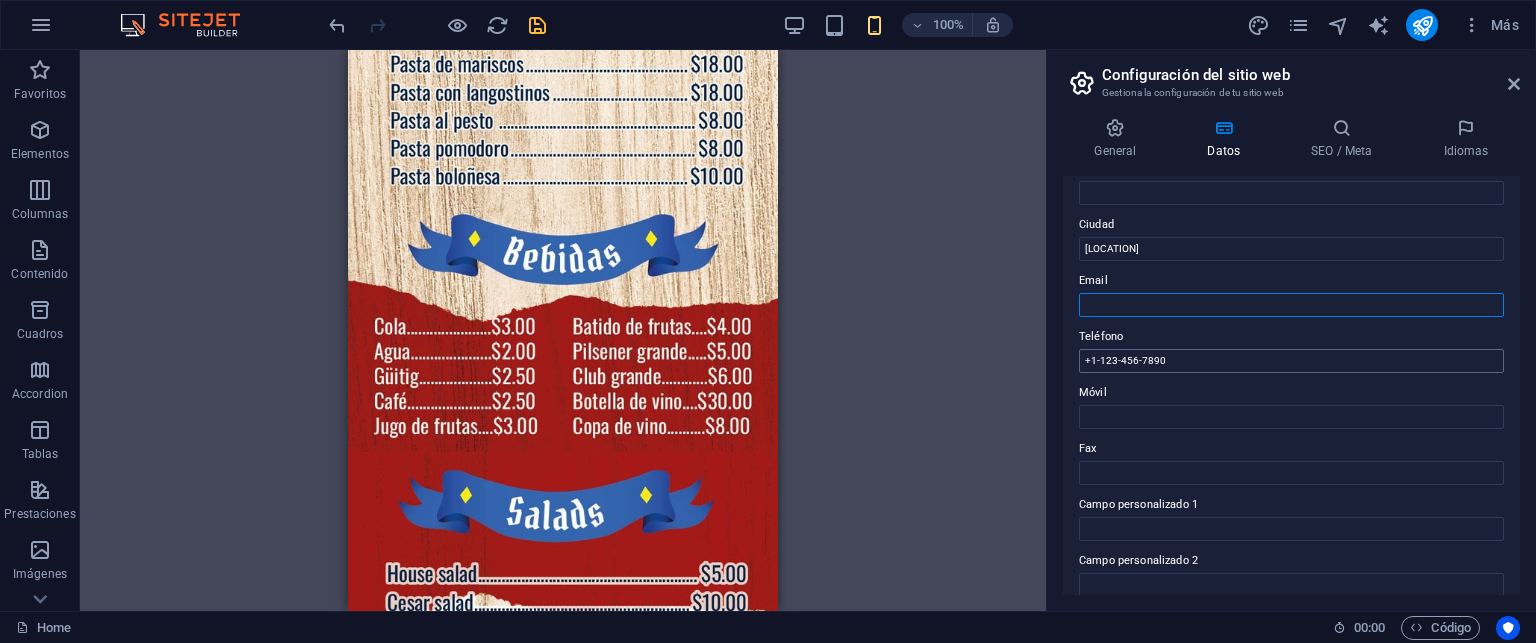 type 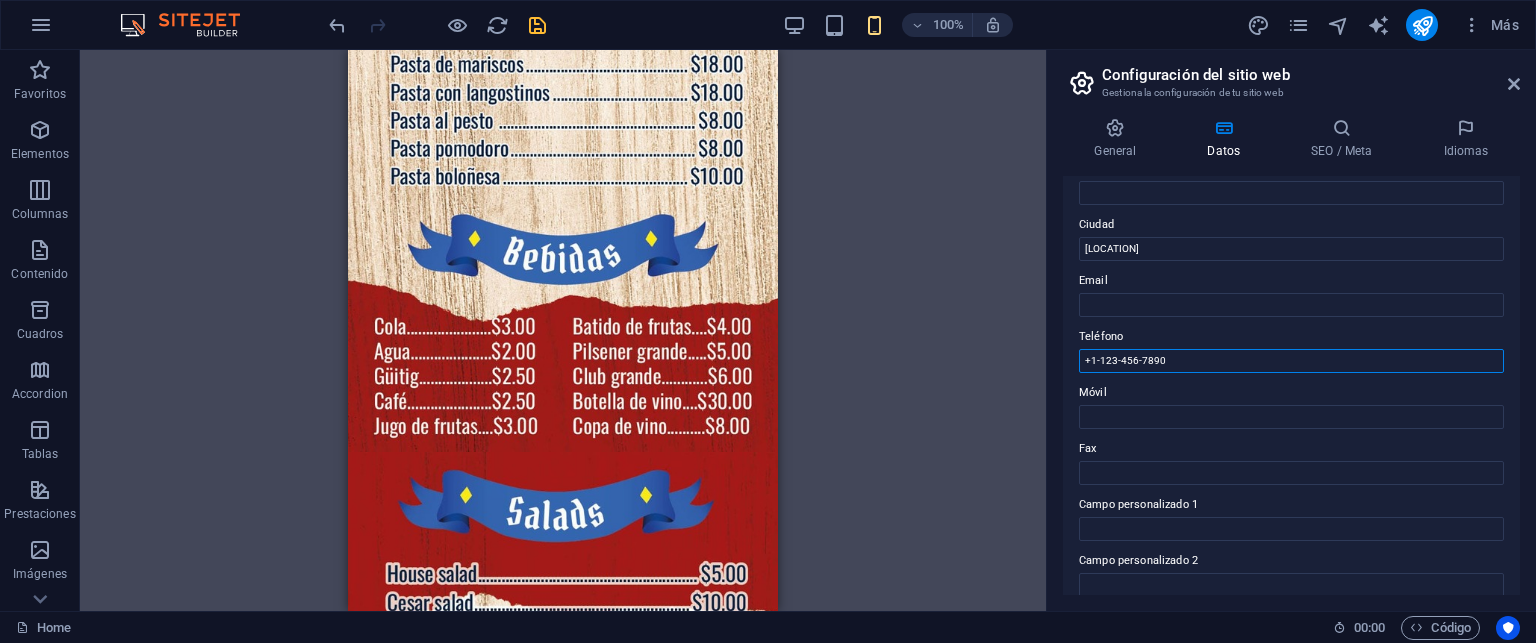 click on "+1-123-456-7890" at bounding box center (1291, 361) 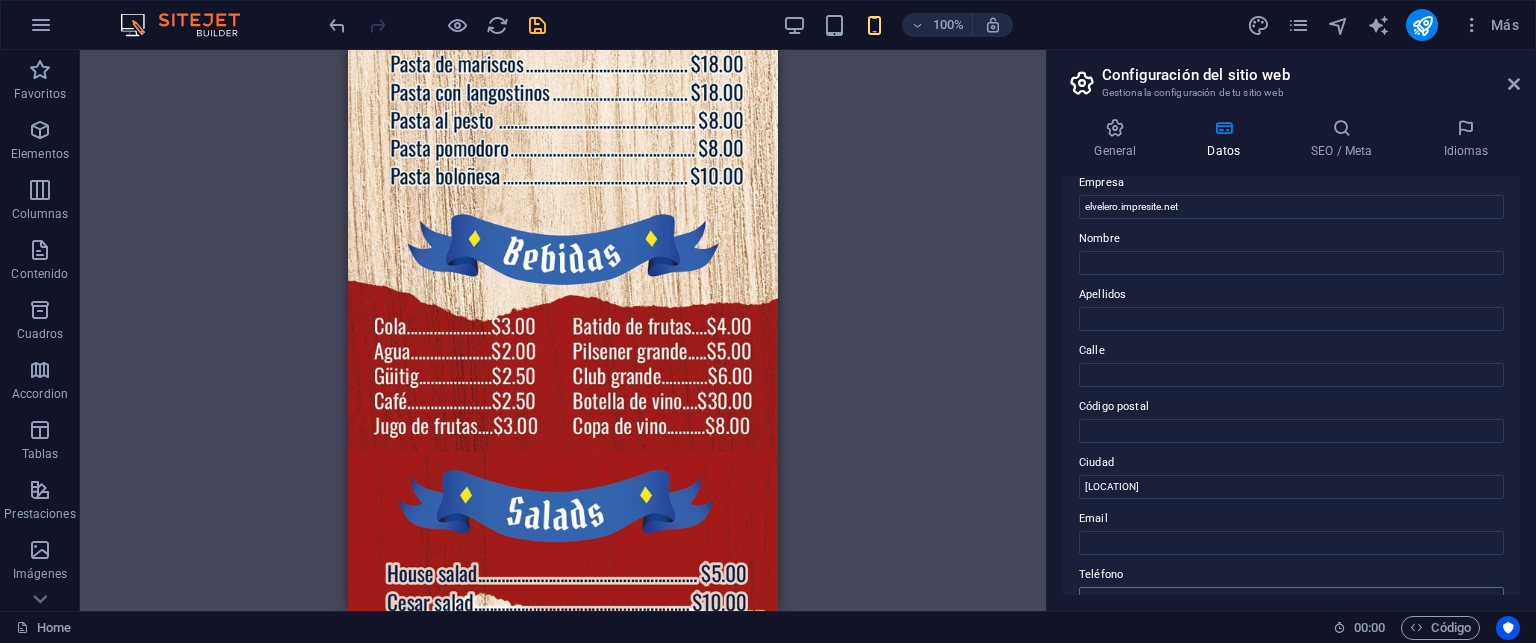scroll, scrollTop: 0, scrollLeft: 0, axis: both 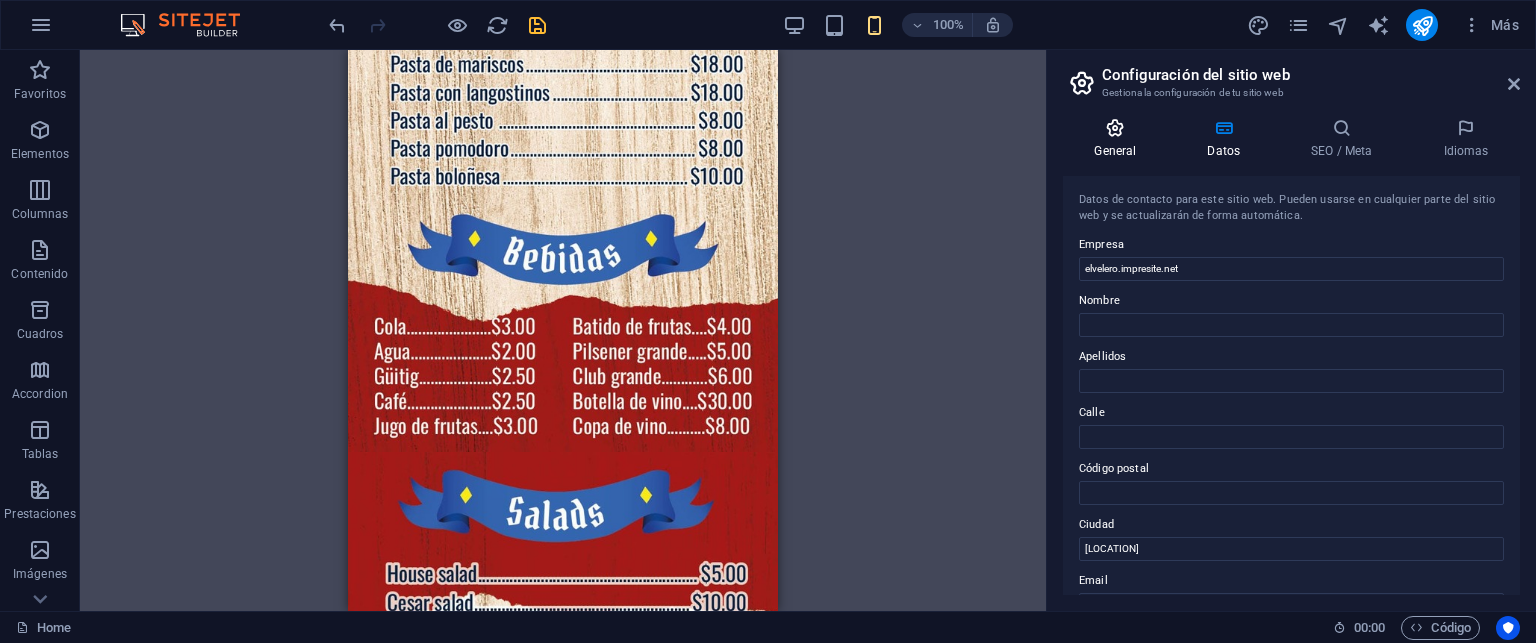 type 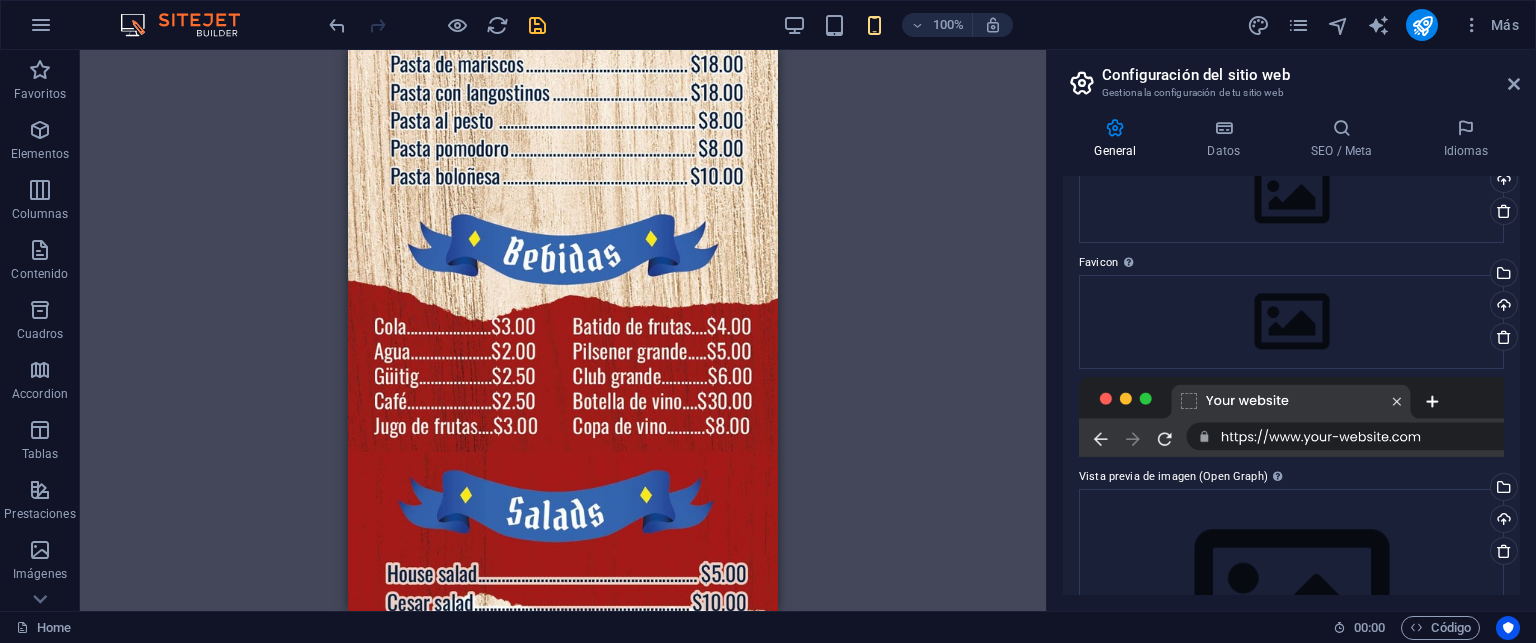scroll, scrollTop: 0, scrollLeft: 0, axis: both 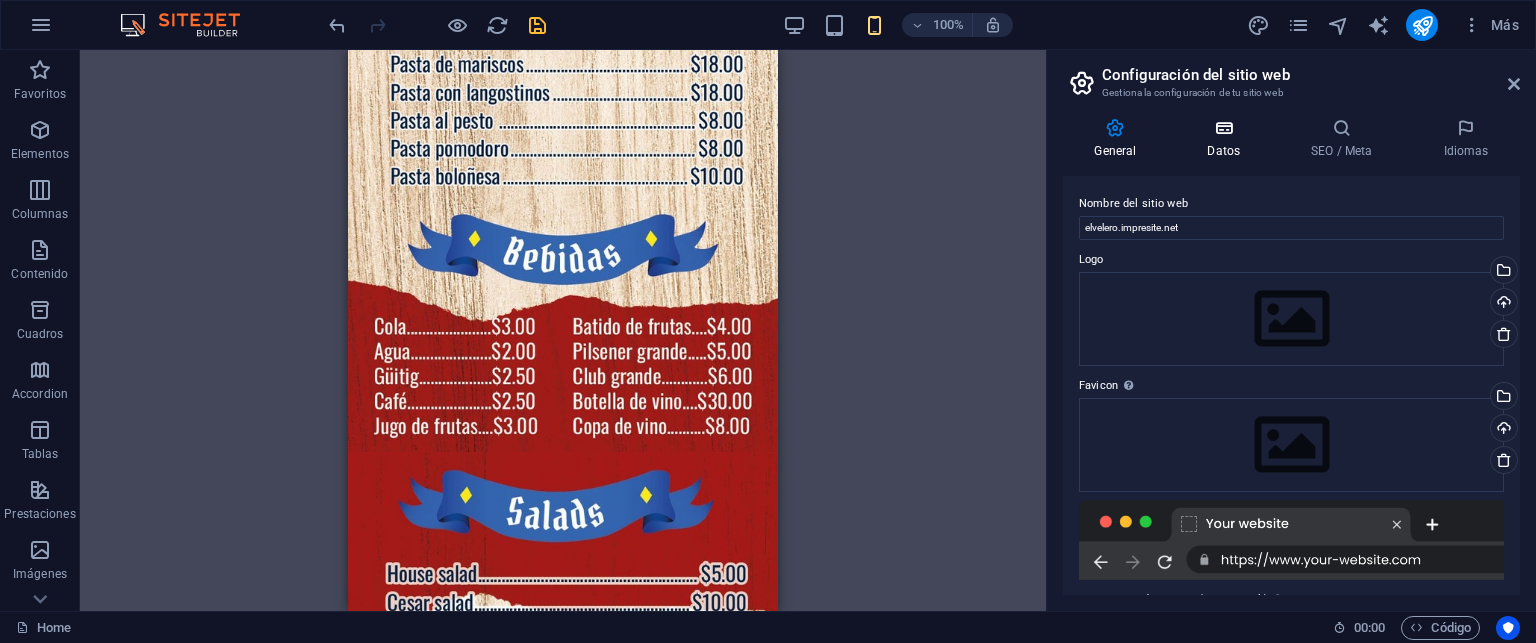 click on "Datos" at bounding box center [1228, 139] 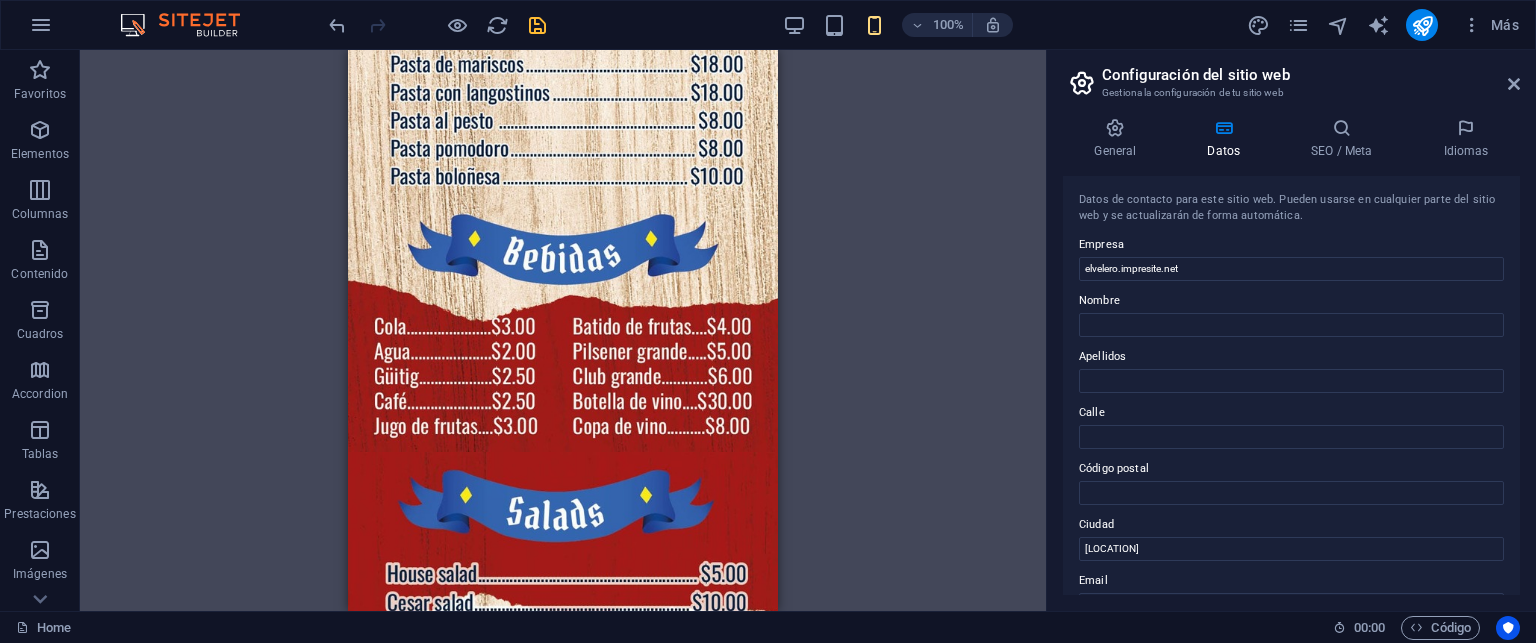 click on "Contenedor   Banner   H1   Banner   Banner   Contenedor   Imagen   Menú   Barra de menús   Barra de menús   Banner   Menú   Contenedor   Texto   Columnas desiguales   Contenedor   Contenedor   Texto   Columnas desiguales   Contenedor   H2   Contenedor   H2   H2   Contenedor   Imagen   Cuadrícula de columnas   Contenedor   Imagen   Contenedor   Contenedor   Separador   Contenedor   Texto   Contenedor   Pie de página Skadi   Columnas desiguales   Casilla   Contenedor   Columnas desiguales   Contenedor   Formulario horizontal   Formulario   Columnas desiguales   Formulario horizontal   Formulario   Contenedor   Email   Contenedor   Marcador   Imagen   Imagen   Imagen   Imagen   Imagen   Imagen   Imagen   Imagen   Imagen   Imagen   Imagen   Imagen   Imagen   Imagen   Imagen" at bounding box center [563, 330] 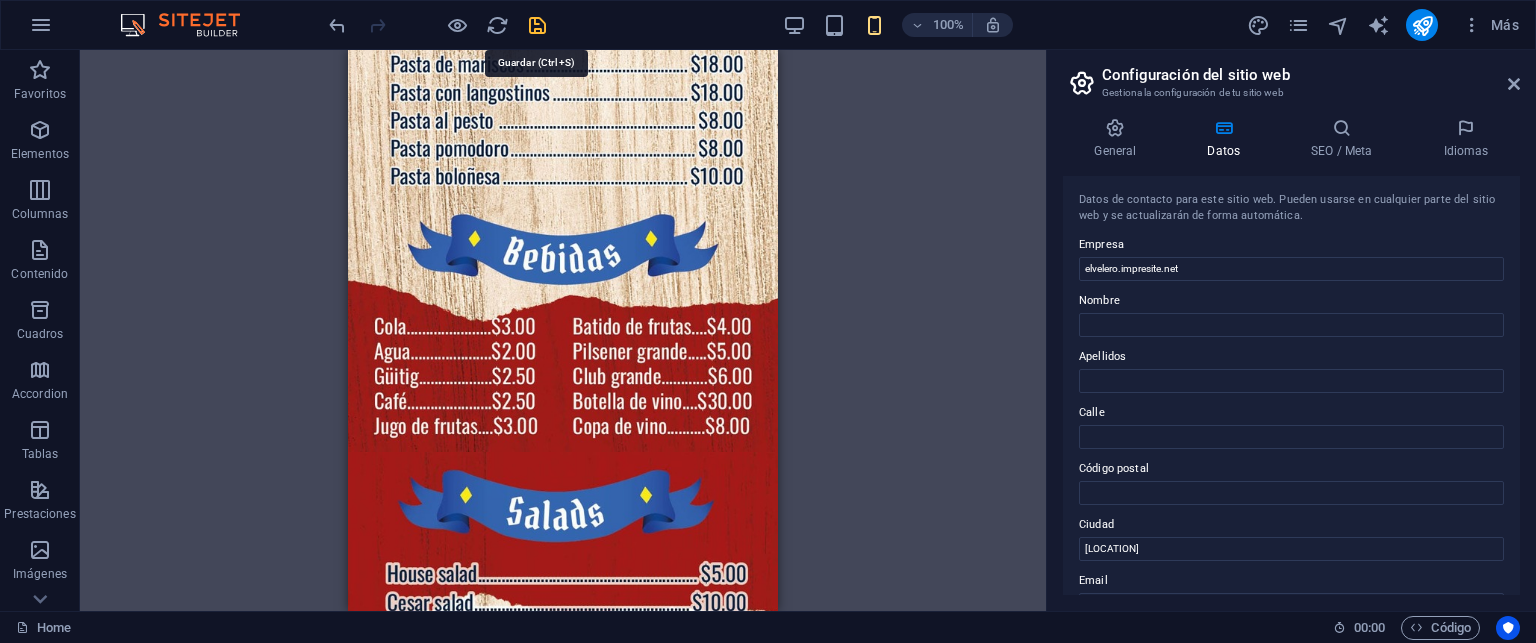 click at bounding box center (537, 25) 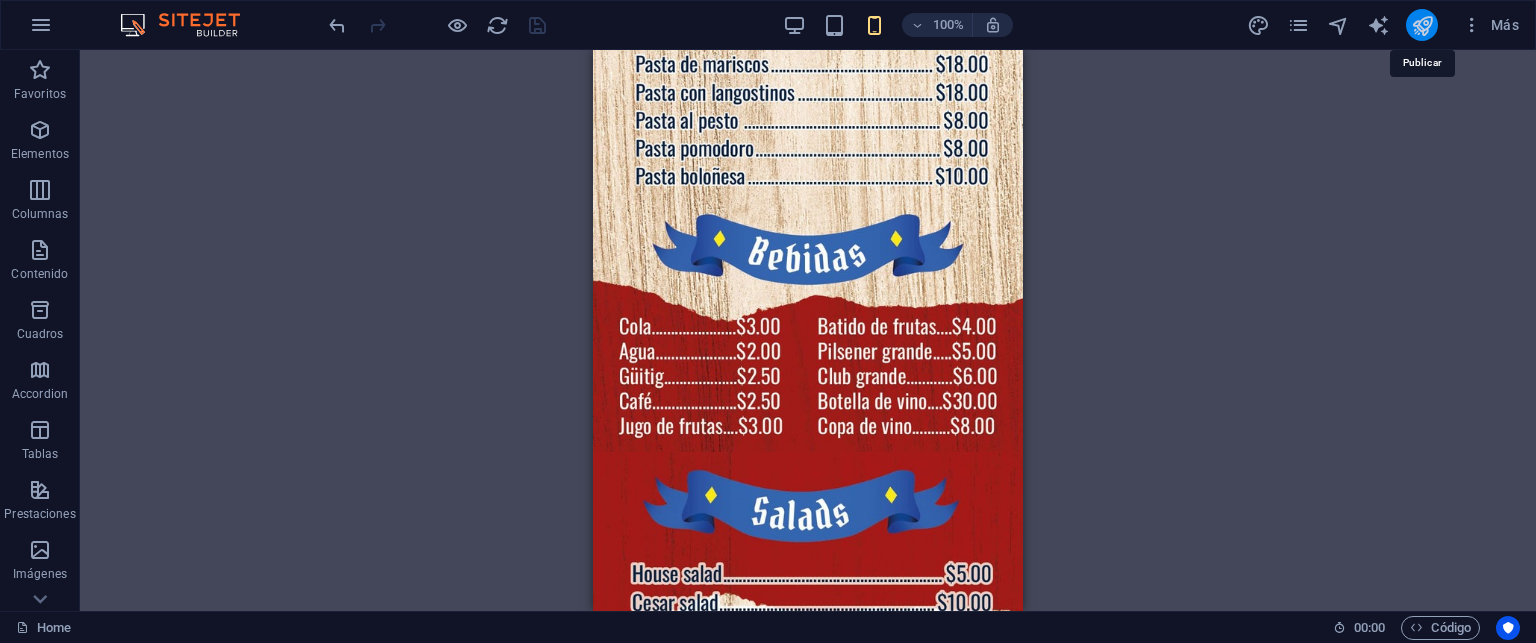 click at bounding box center [1422, 25] 